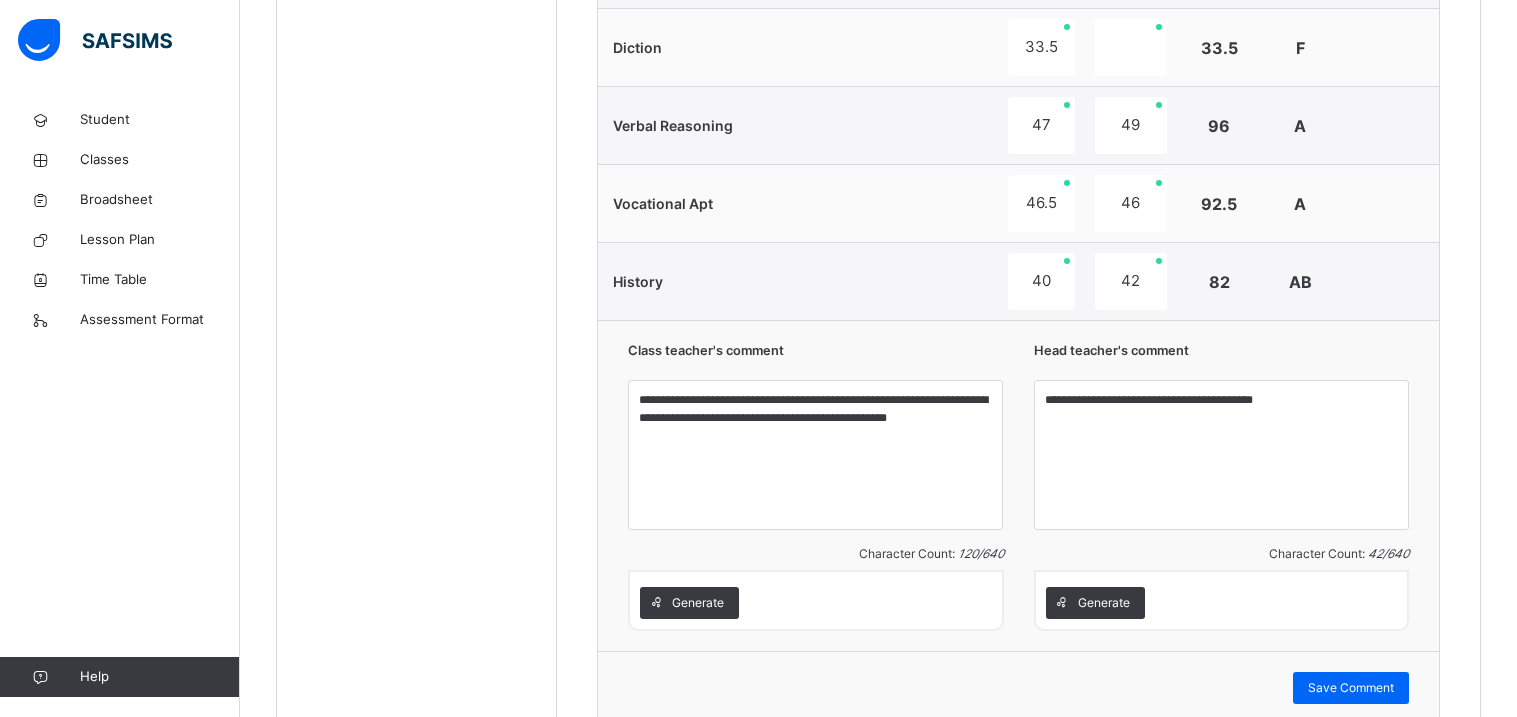 scroll, scrollTop: 1902, scrollLeft: 0, axis: vertical 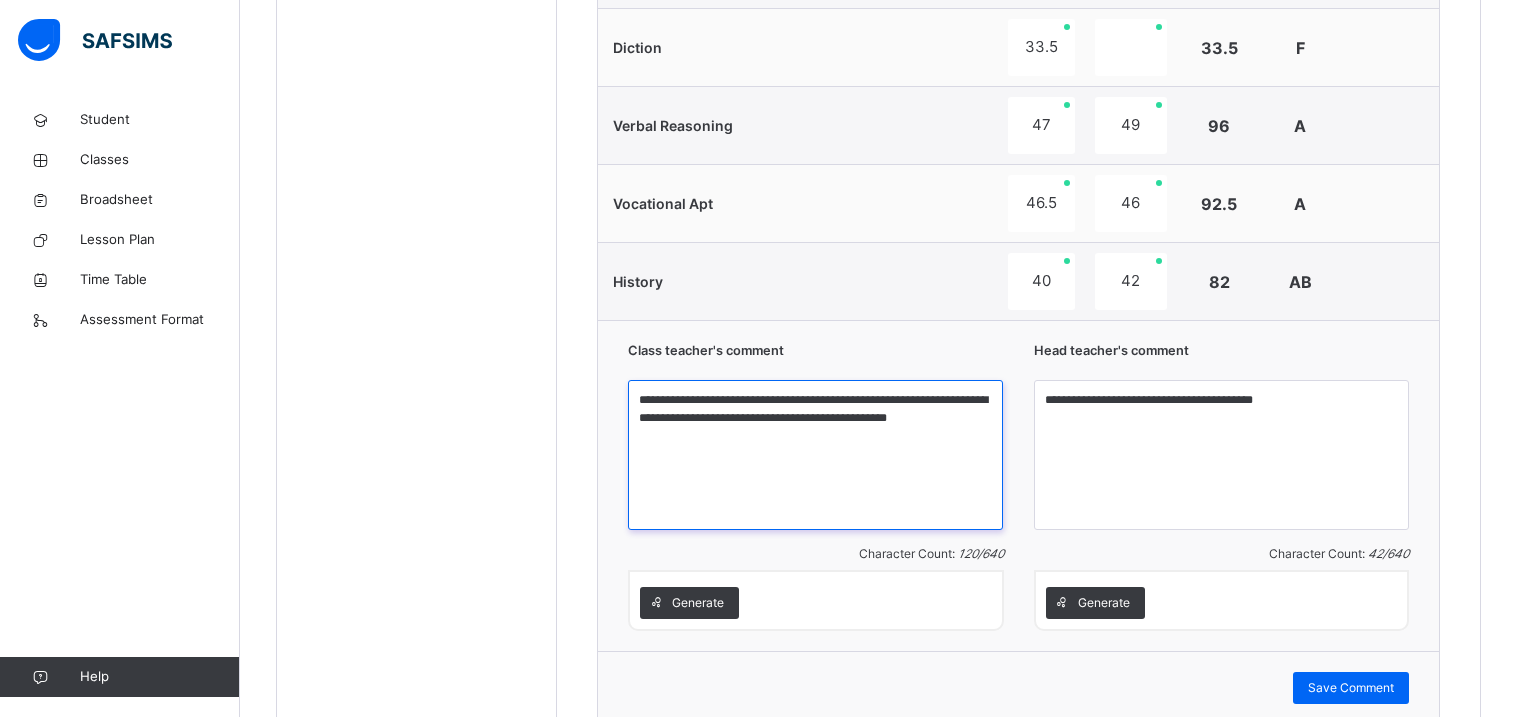 click on "**********" at bounding box center (815, 455) 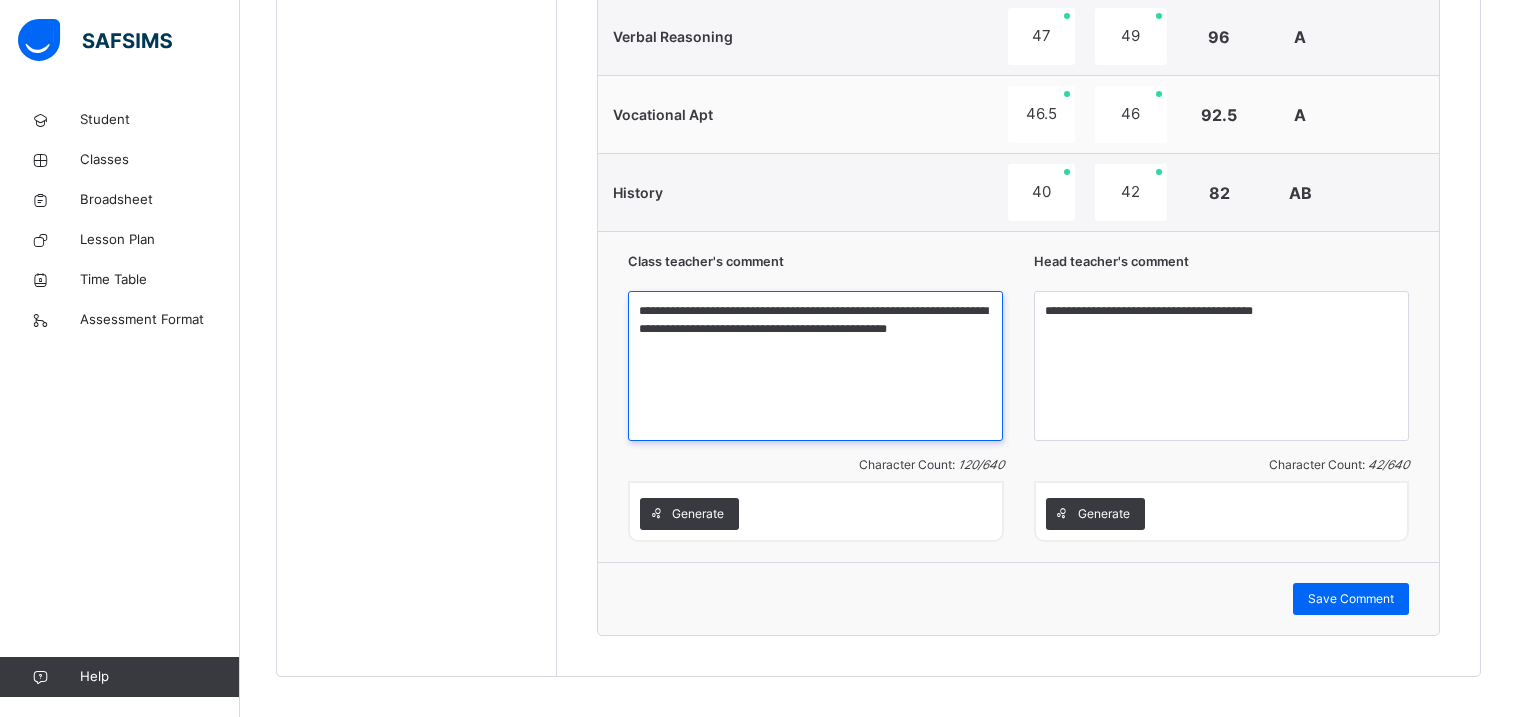 scroll, scrollTop: 2012, scrollLeft: 0, axis: vertical 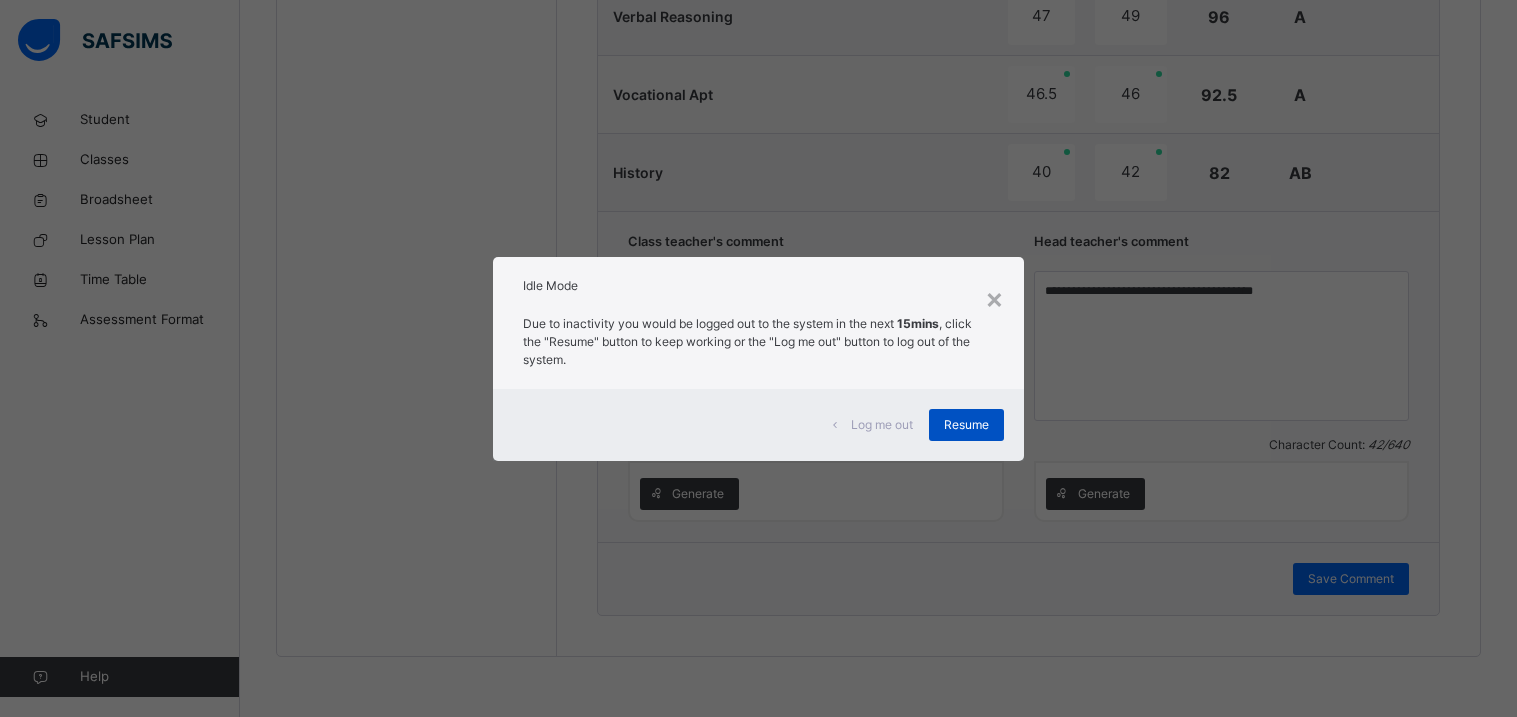 click on "Resume" at bounding box center [966, 425] 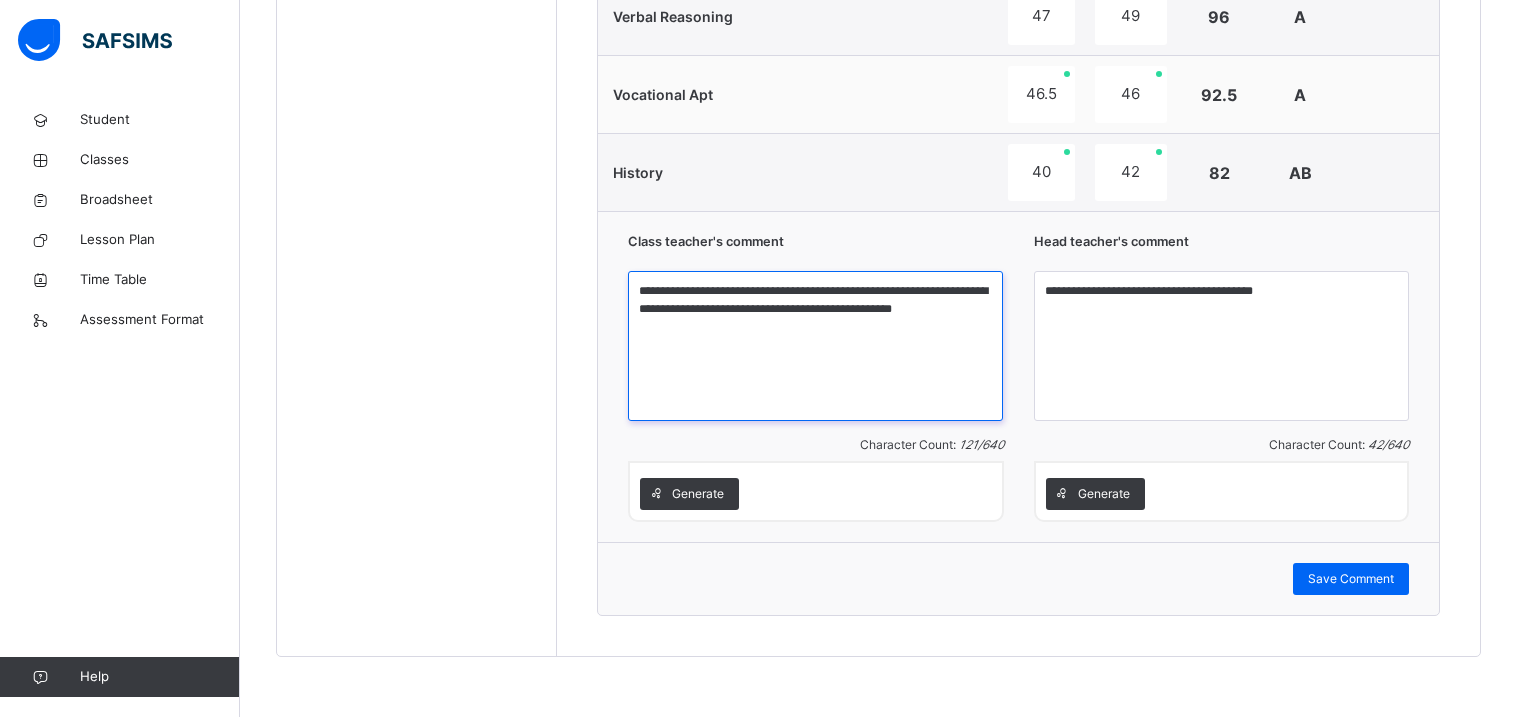 click on "**********" at bounding box center [815, 346] 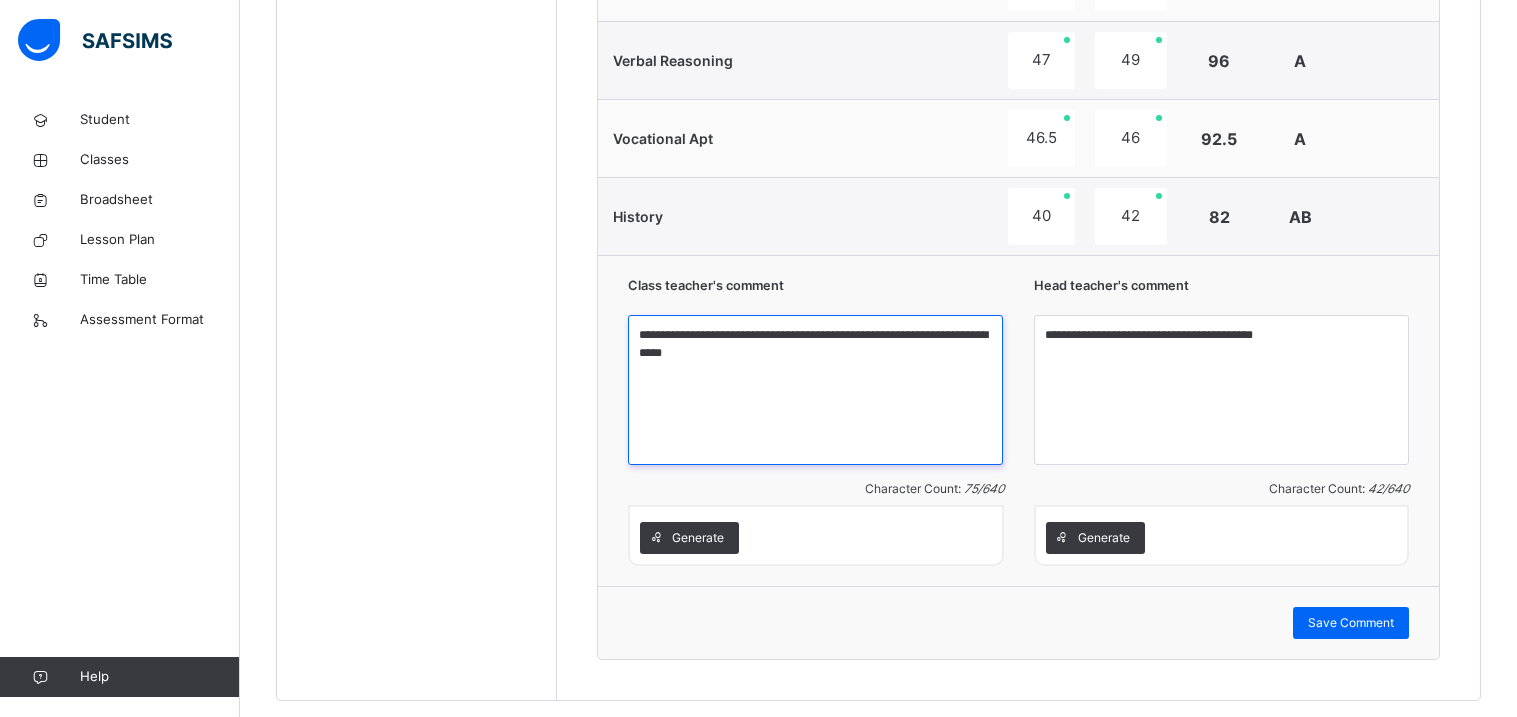 scroll, scrollTop: 1973, scrollLeft: 0, axis: vertical 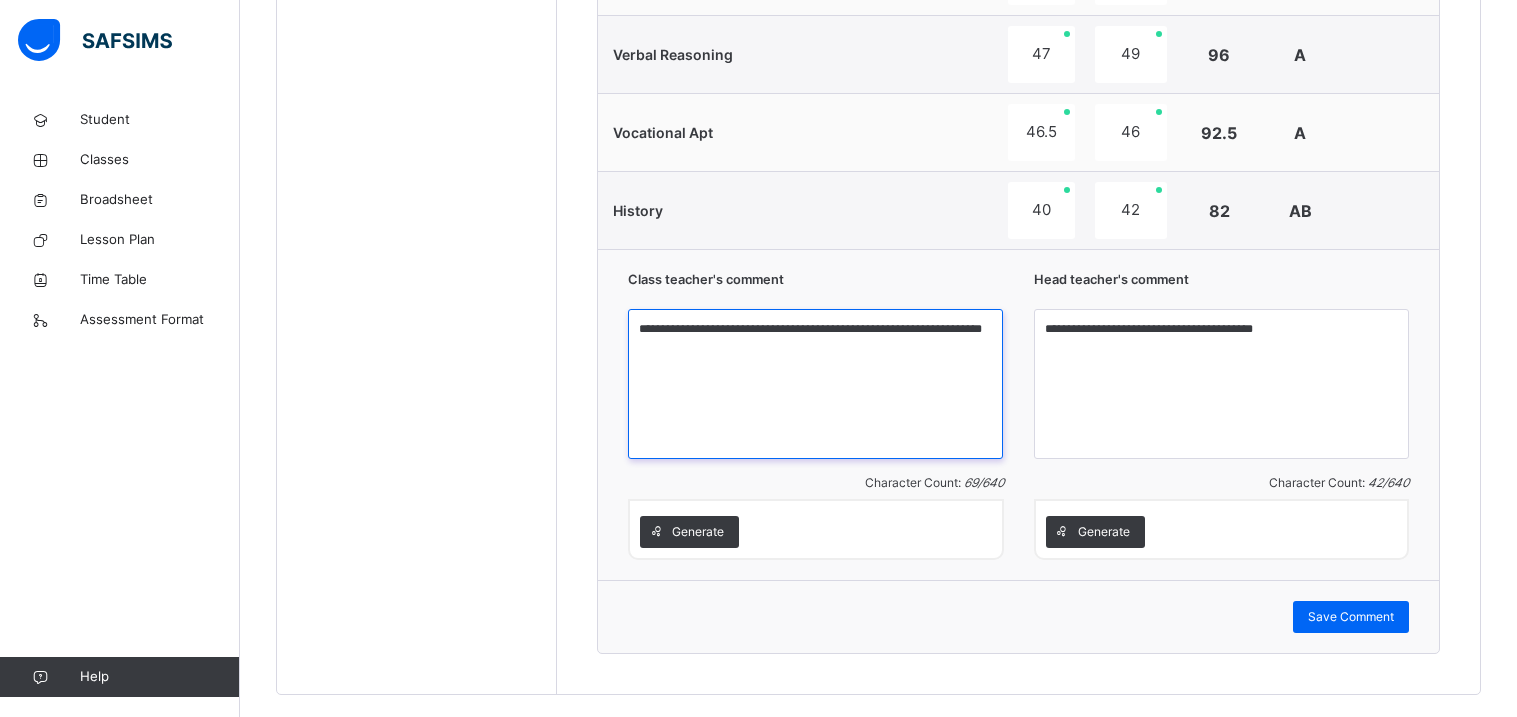 click on "**********" at bounding box center [815, 384] 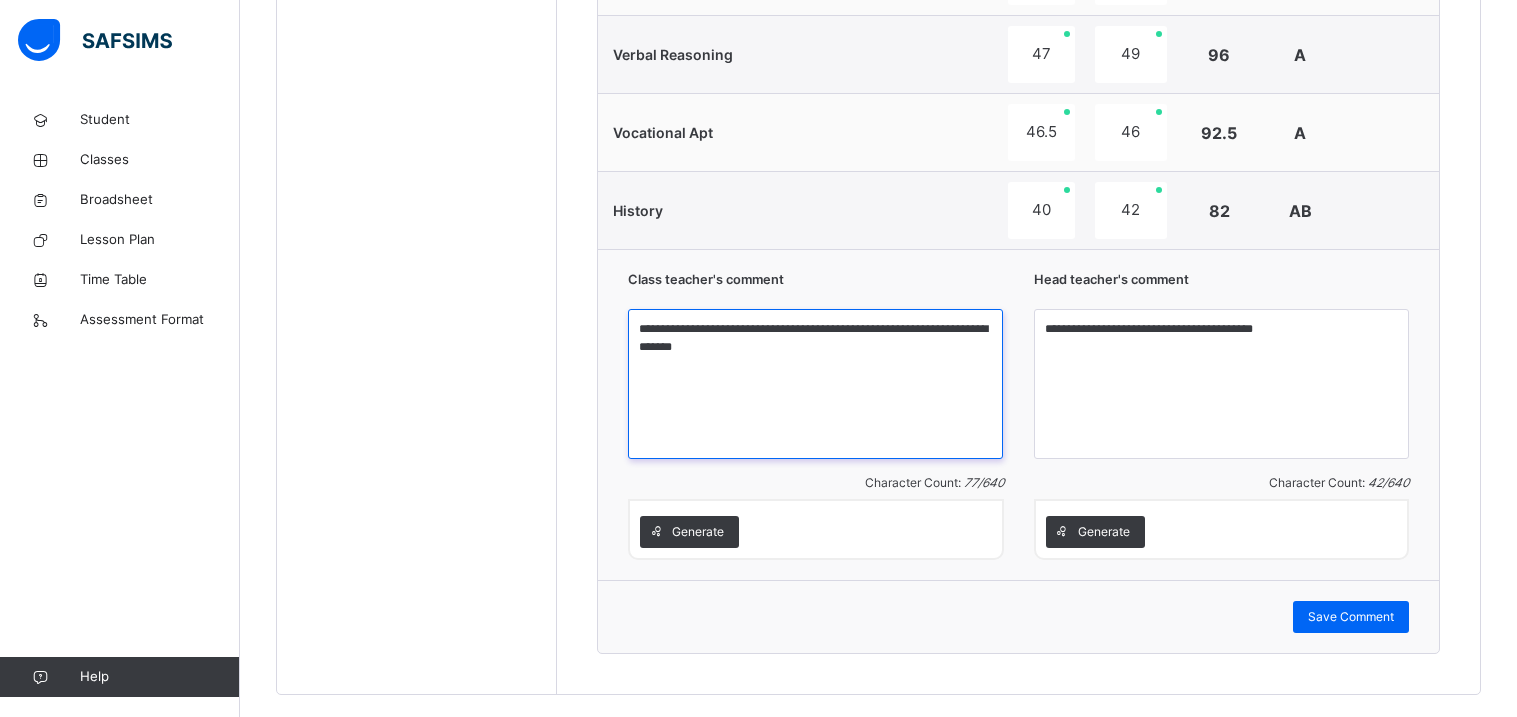 click on "**********" at bounding box center (815, 384) 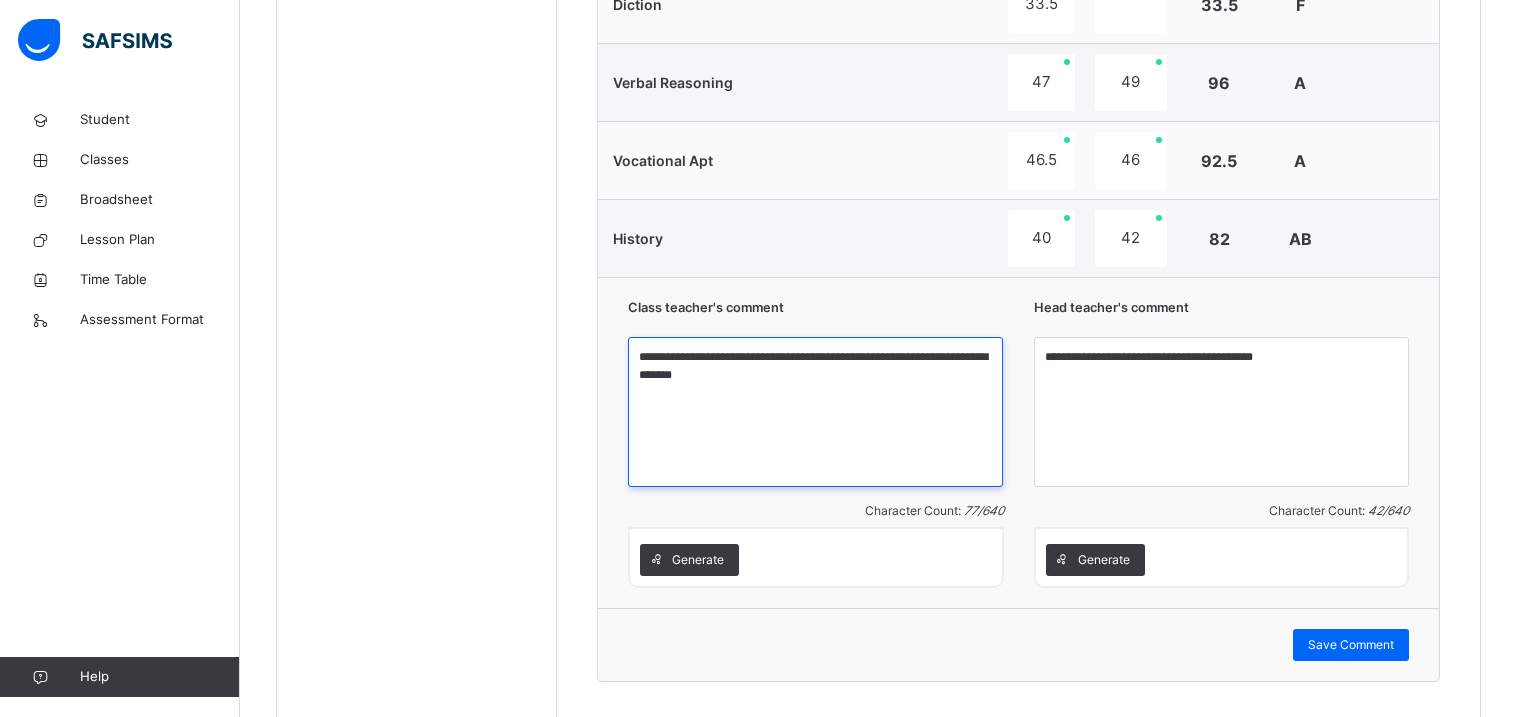 scroll, scrollTop: 1909, scrollLeft: 0, axis: vertical 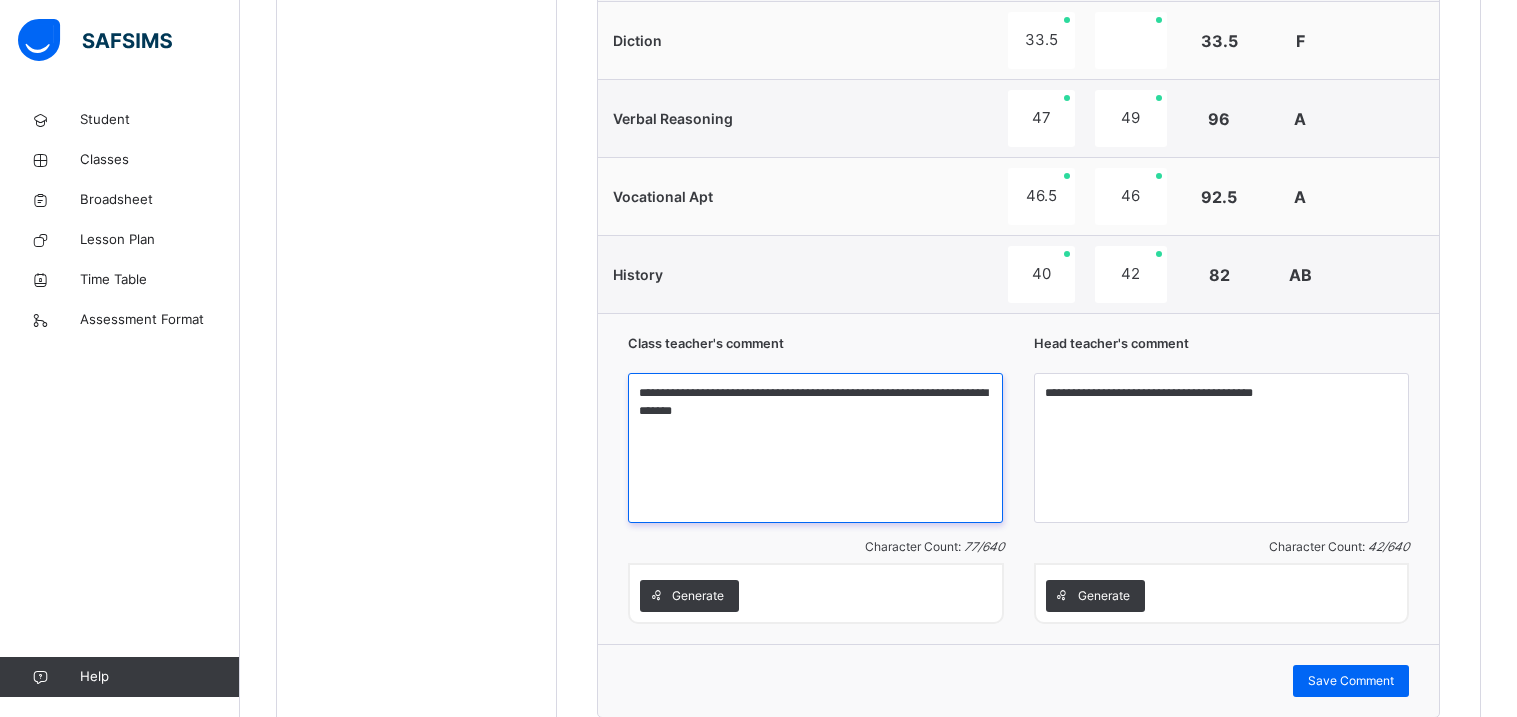 click on "**********" at bounding box center (815, 448) 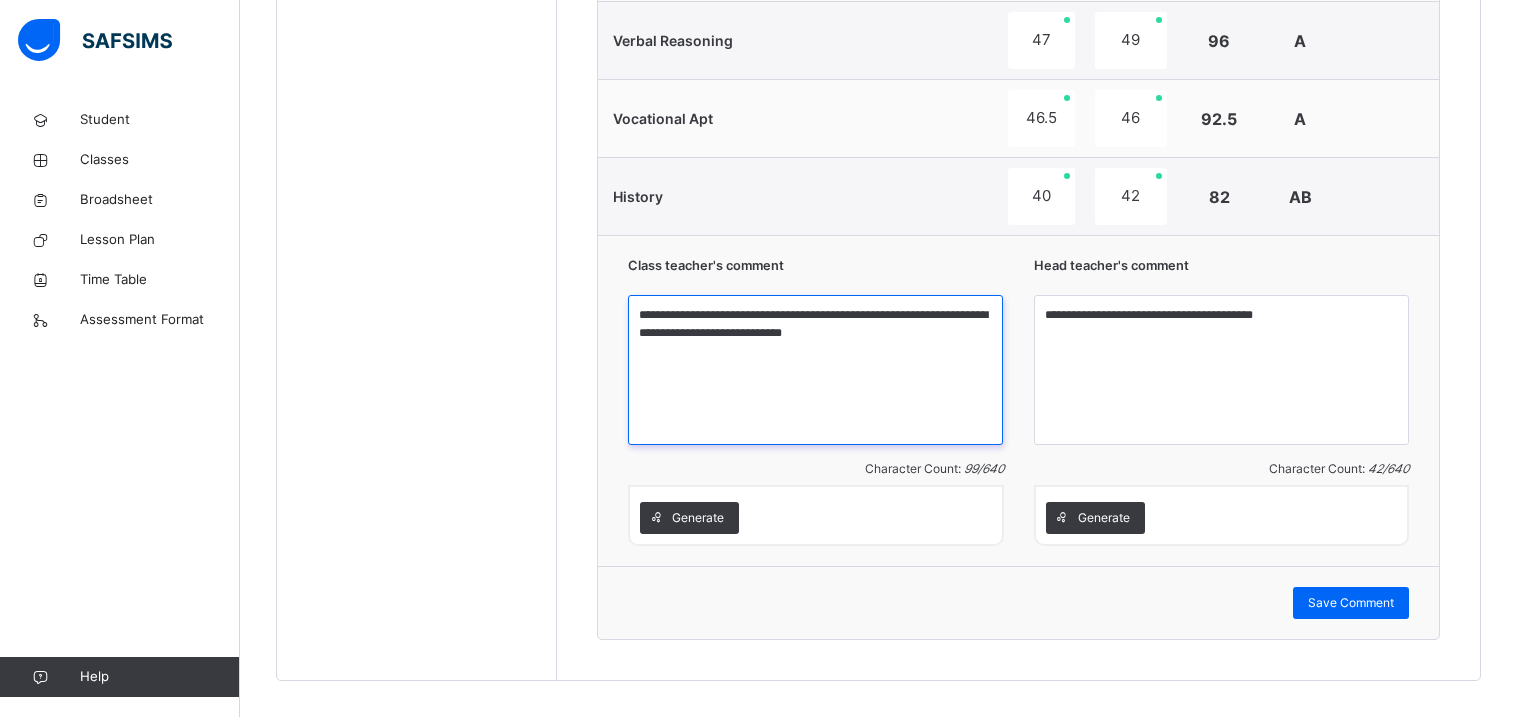 scroll, scrollTop: 1991, scrollLeft: 0, axis: vertical 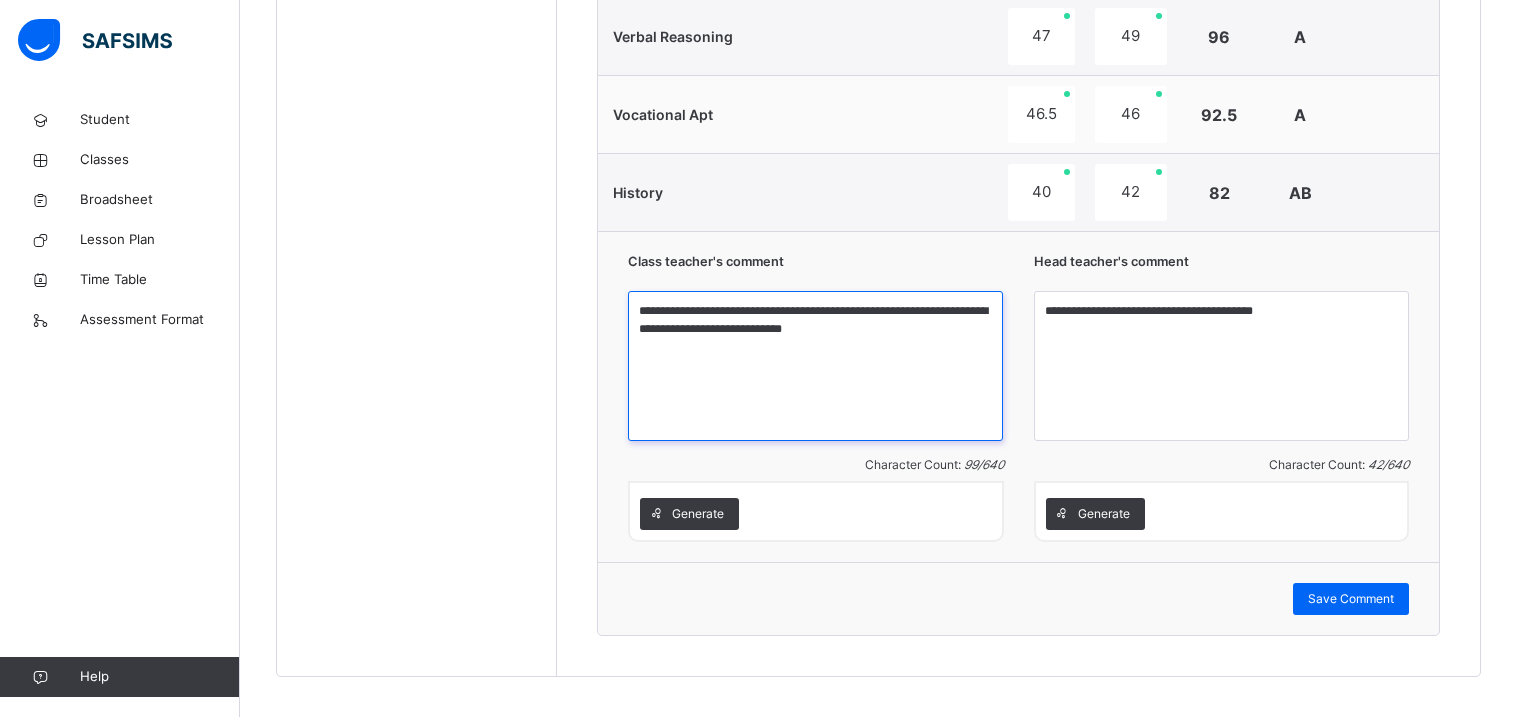 type on "**********" 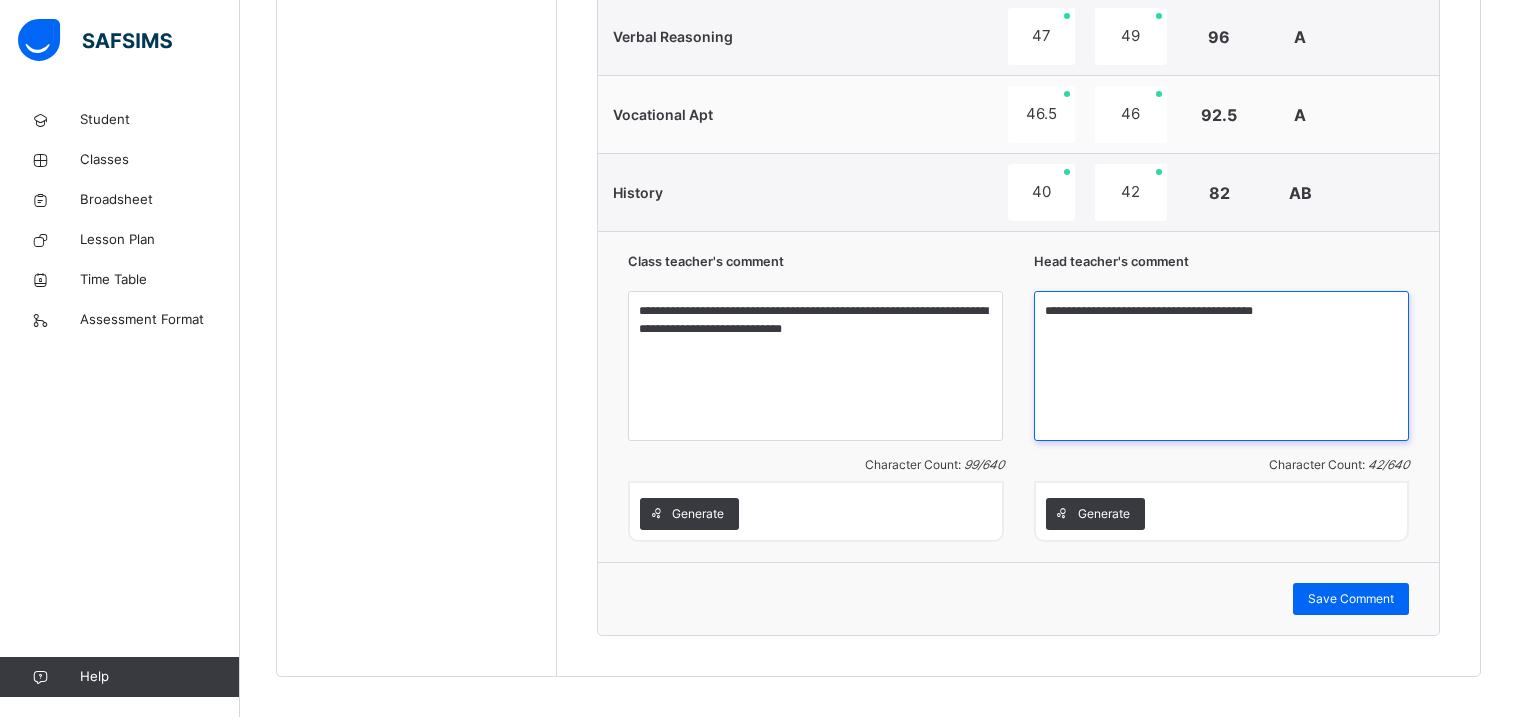 click on "**********" at bounding box center (1221, 366) 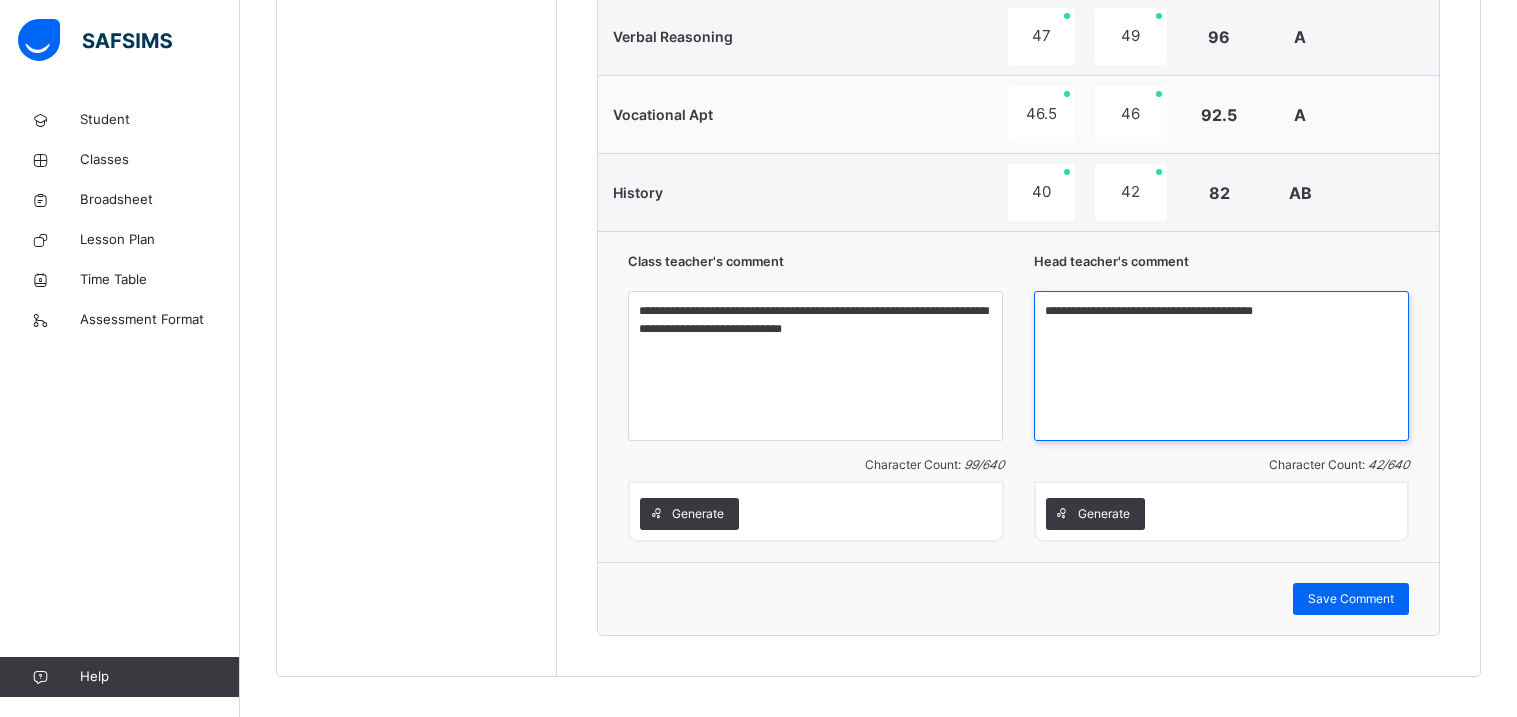 click on "**********" at bounding box center [1221, 366] 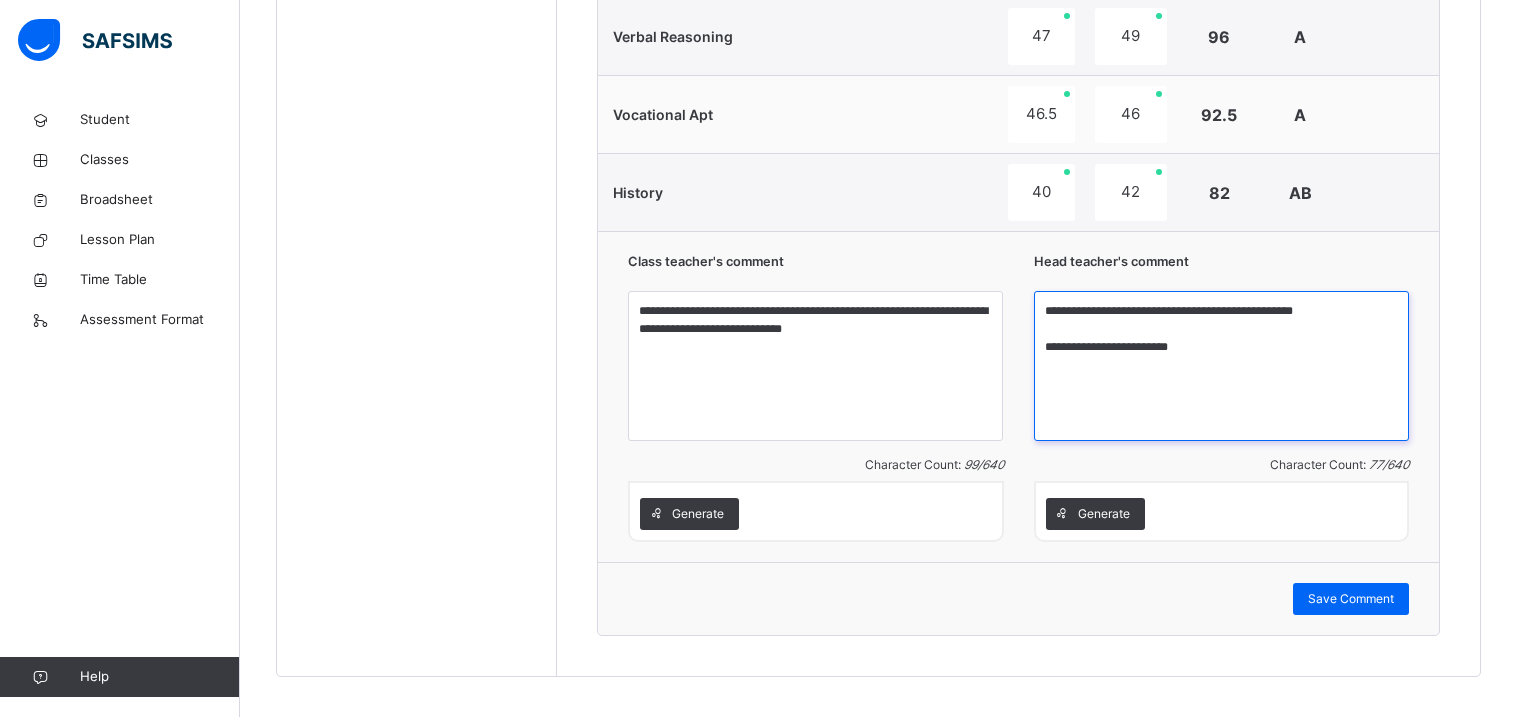 click on "**********" at bounding box center (1221, 366) 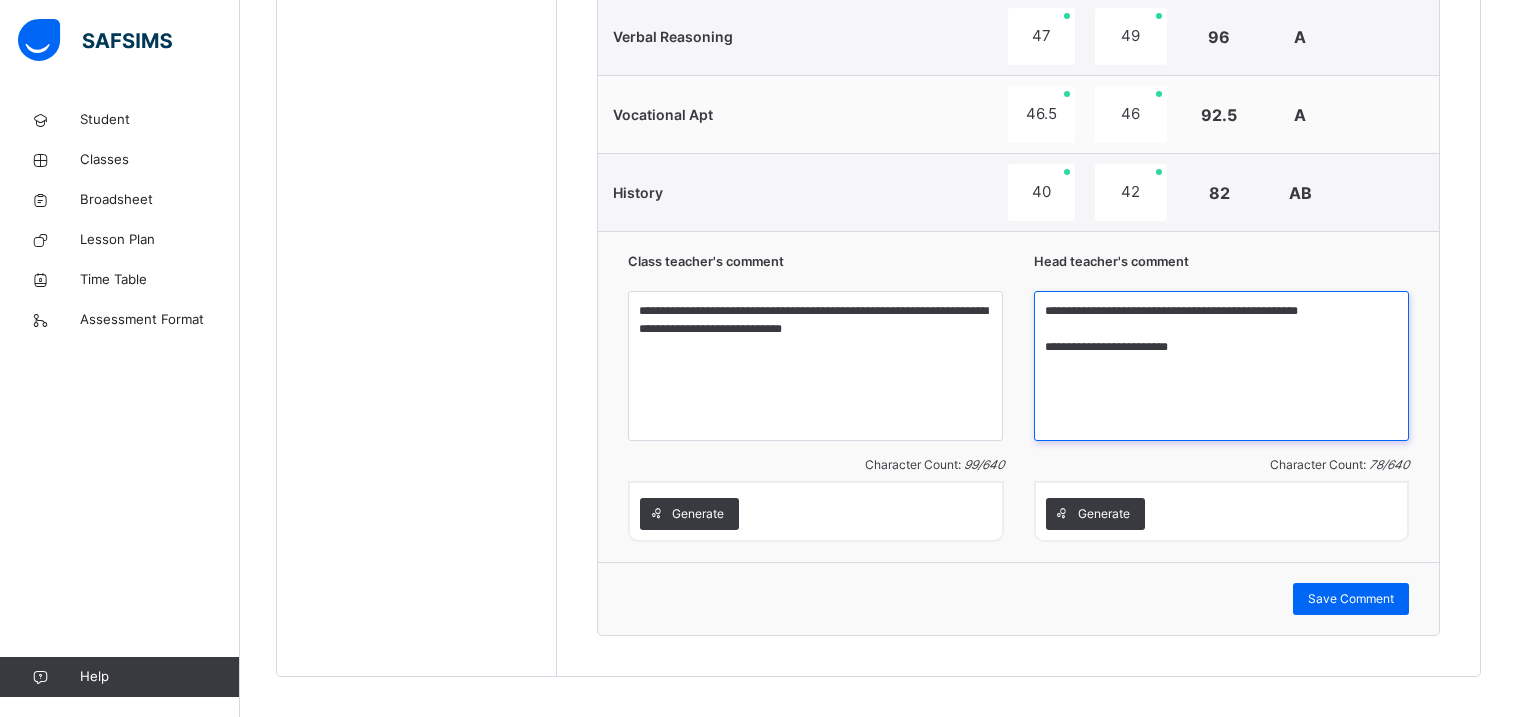 click on "**********" at bounding box center (1221, 366) 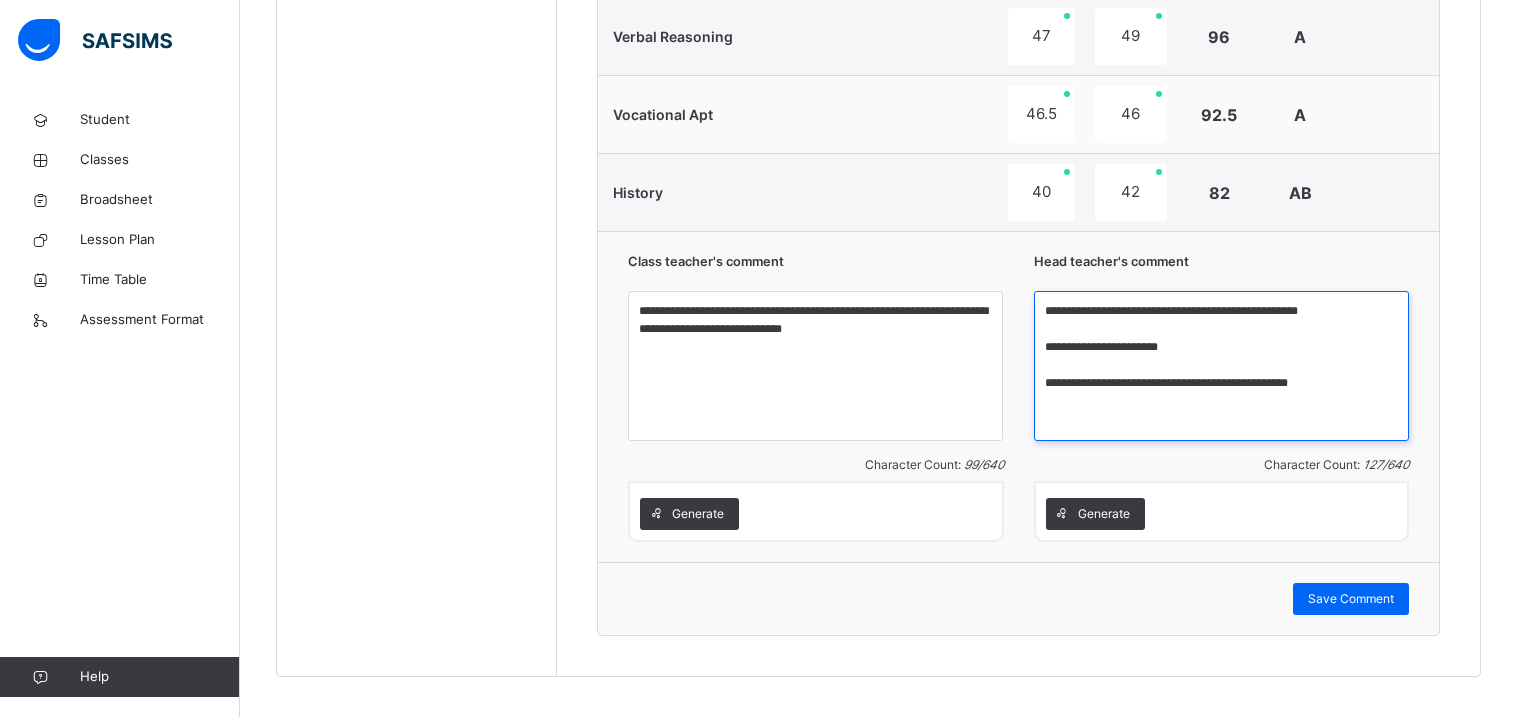 type on "**********" 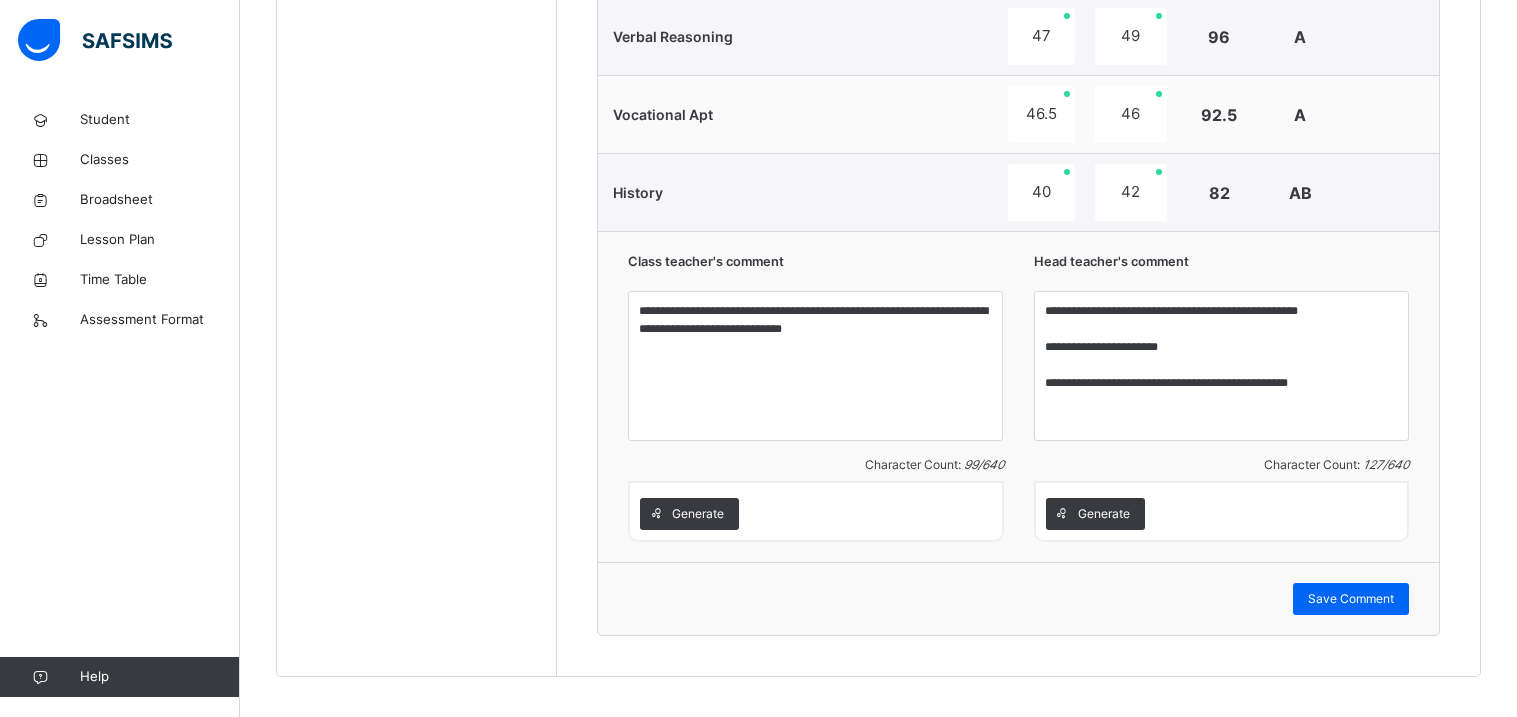click on "Students [PERSON_NAME] DIS/162 [PERSON_NAME] [PERSON_NAME] DIS/277 ANYIMAETOCHI [PERSON_NAME] DIS/139 [PERSON_NAME] OMOYEMEH [PERSON_NAME] DIS/314 [PERSON_NAME] DIS/261 CHIDIEBUBE  CHIDI-IFEGBO DIS/72 DIAMOND  IFEADIGO DIS-23 EDEN CHIZITERE [PERSON_NAME] DIS/39 EXCEL O. TASIBO DIS/167 FORTUNE  ATOYEBI DIS/23 [PERSON_NAME] DIS/35 [PERSON_NAME] DIS-99 [PERSON_NAME] DIS/71 PURITY DISEYE TASIBO DIS/203 [PERSON_NAME] DIS-30 [PERSON_NAME] [PERSON_NAME] DIS/206" at bounding box center [417, -398] 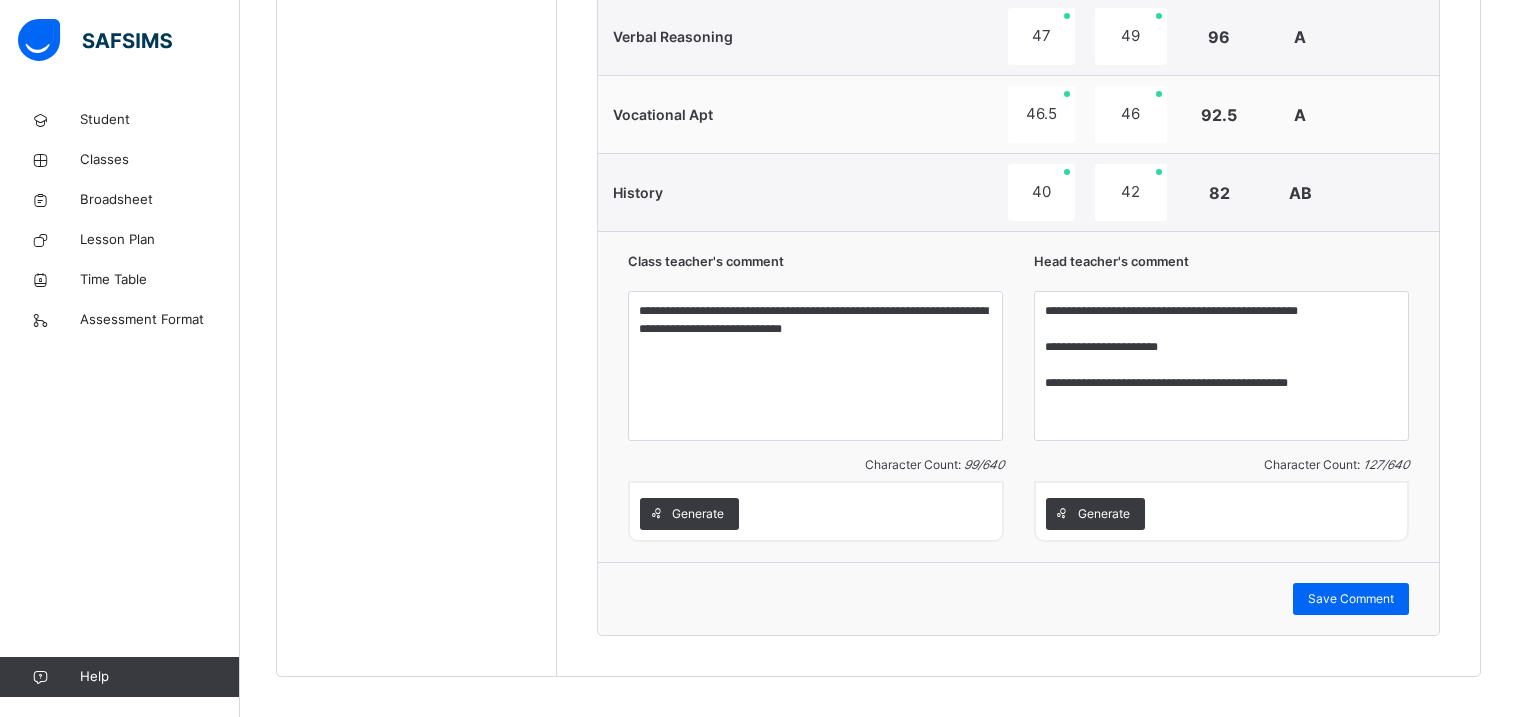 click on "Students [PERSON_NAME] DIS/162 [PERSON_NAME] [PERSON_NAME] DIS/277 ANYIMAETOCHI [PERSON_NAME] DIS/139 [PERSON_NAME] OMOYEMEH [PERSON_NAME] DIS/314 [PERSON_NAME] DIS/261 CHIDIEBUBE  CHIDI-IFEGBO DIS/72 DIAMOND  IFEADIGO DIS-23 EDEN CHIZITERE [PERSON_NAME] DIS/39 EXCEL O. TASIBO DIS/167 FORTUNE  ATOYEBI DIS/23 [PERSON_NAME] DIS/35 [PERSON_NAME] DIS-99 [PERSON_NAME] DIS/71 PURITY DISEYE TASIBO DIS/203 [PERSON_NAME] DIS-30 [PERSON_NAME] [PERSON_NAME] DIS/206" at bounding box center (417, -398) 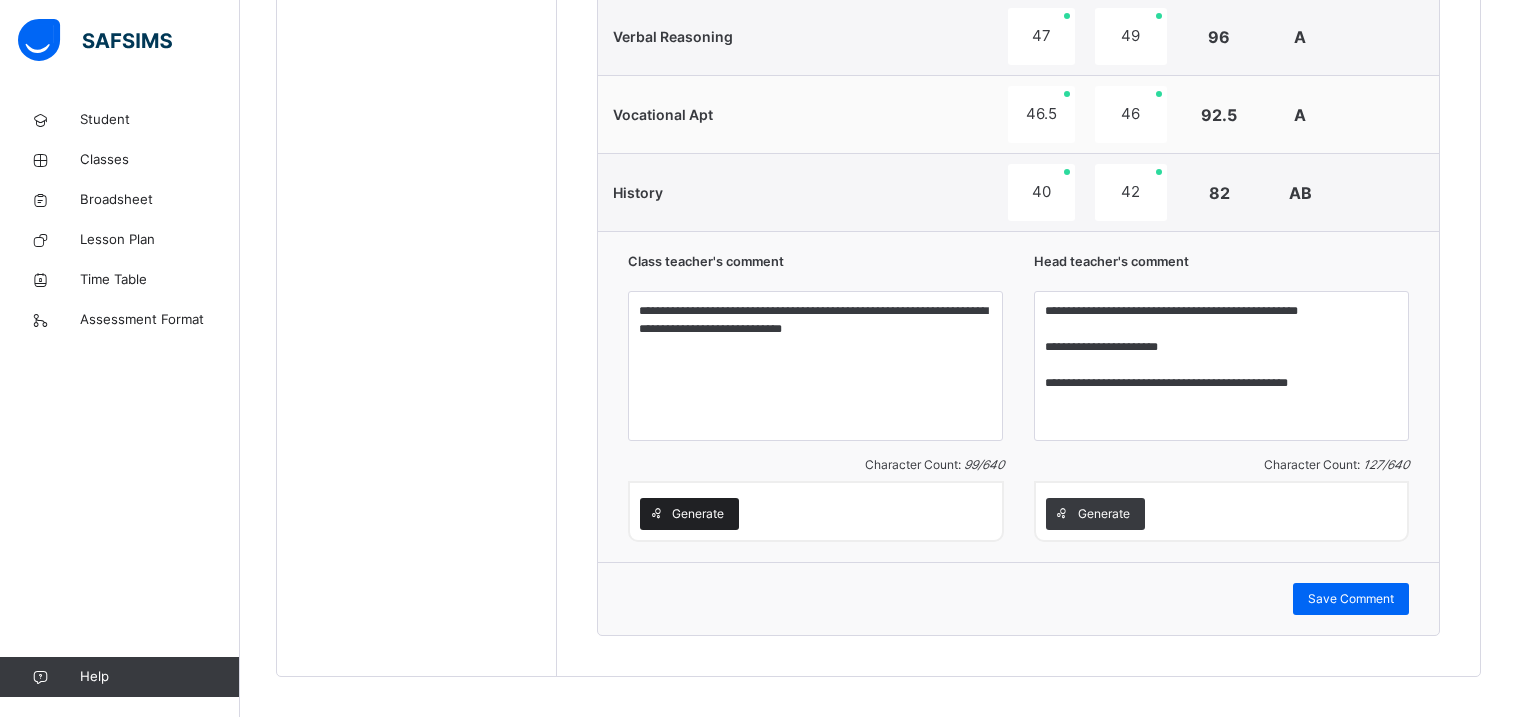 click on "Generate" at bounding box center (698, 514) 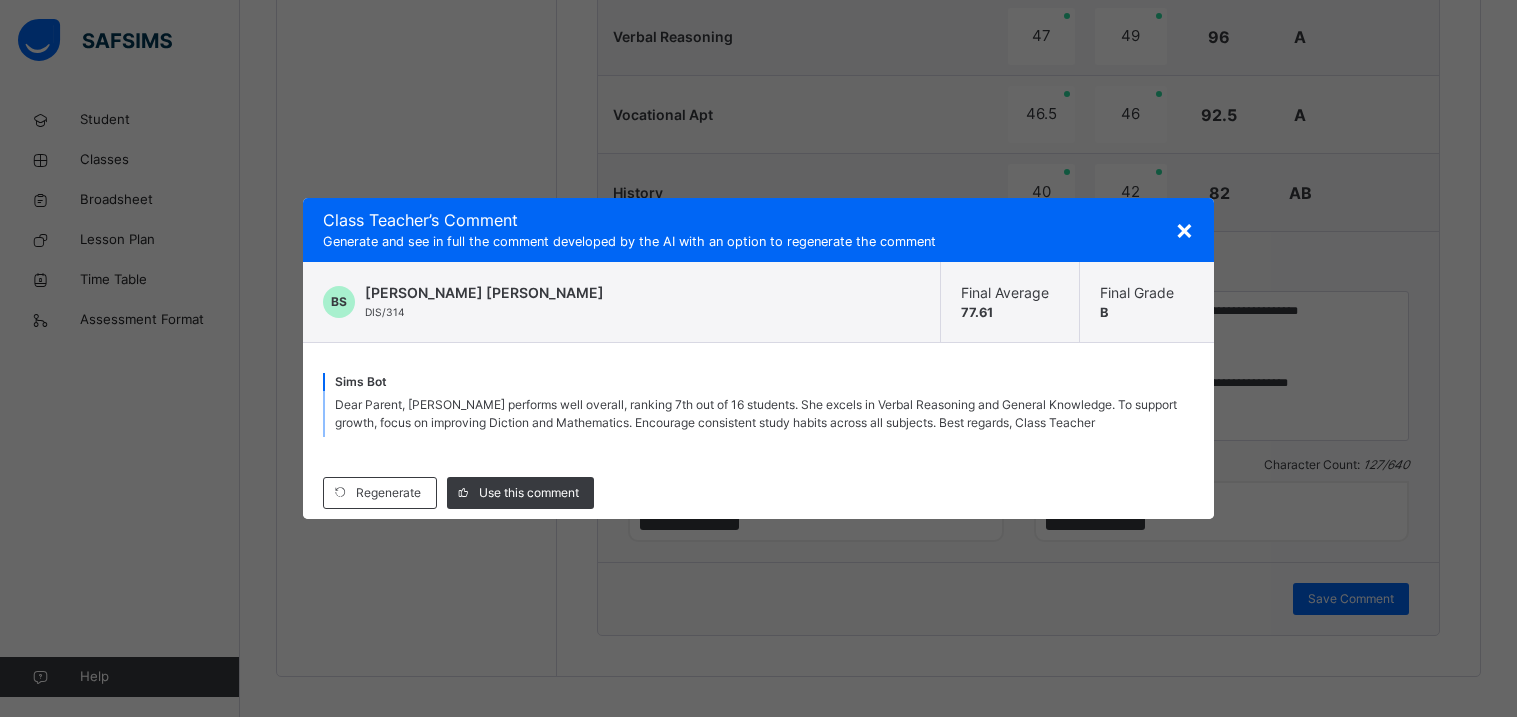 click on "×" at bounding box center (1184, 229) 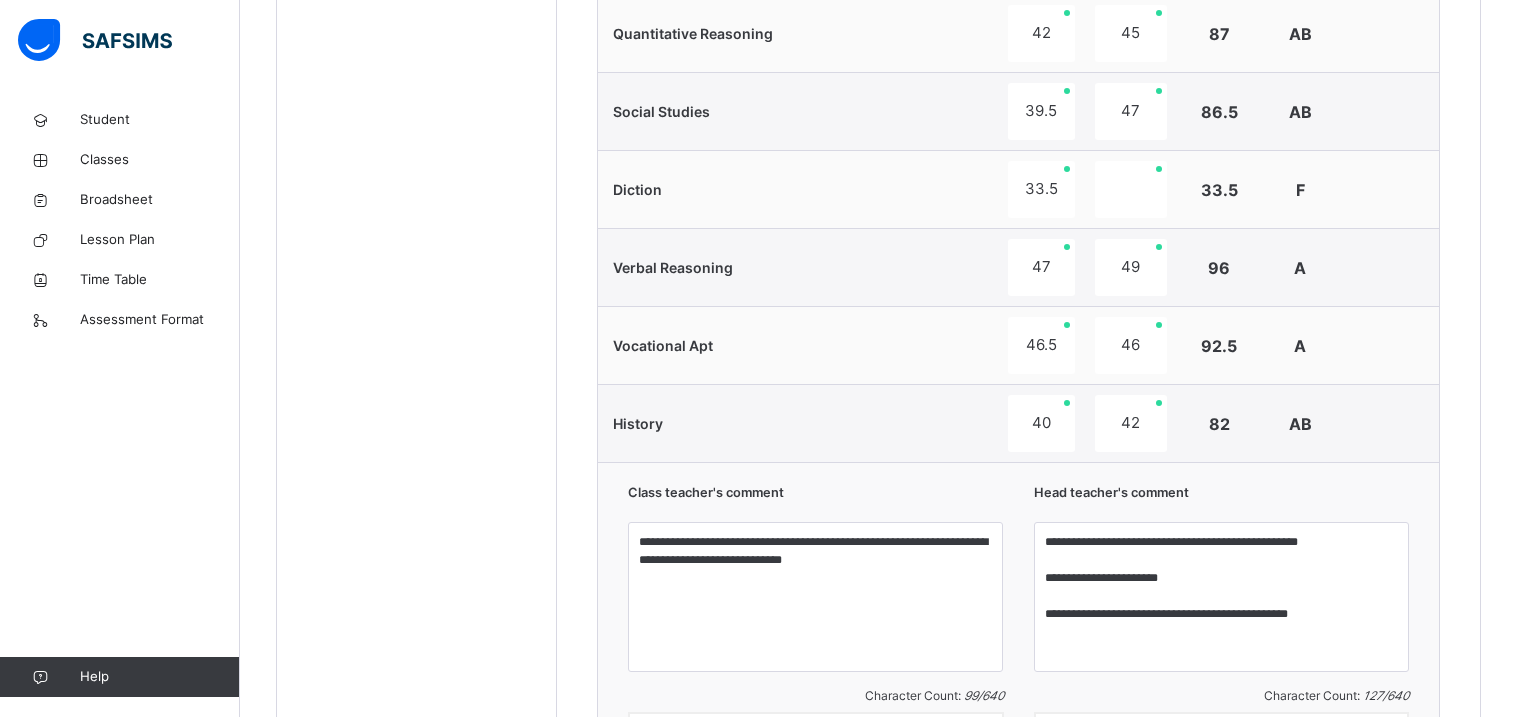 scroll, scrollTop: 1773, scrollLeft: 0, axis: vertical 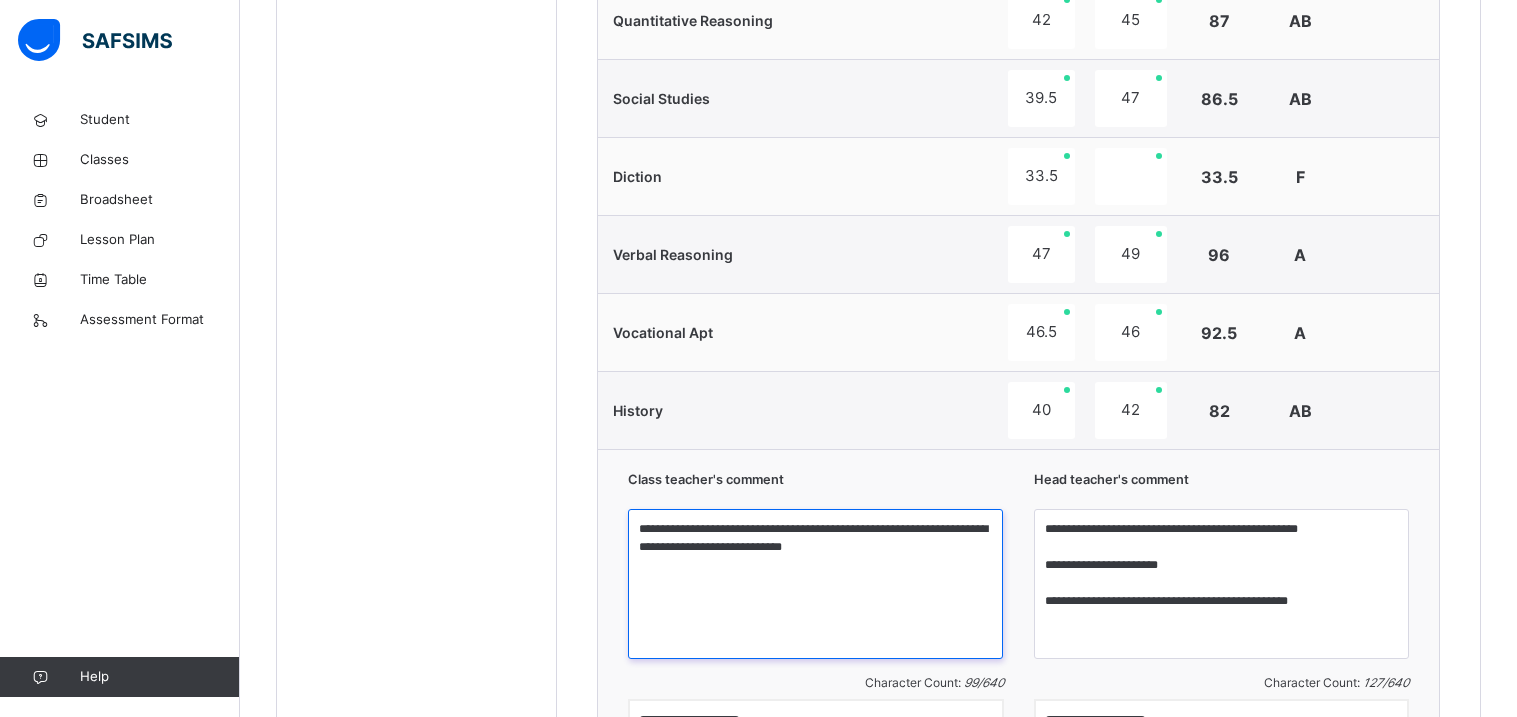 click on "**********" at bounding box center (815, 584) 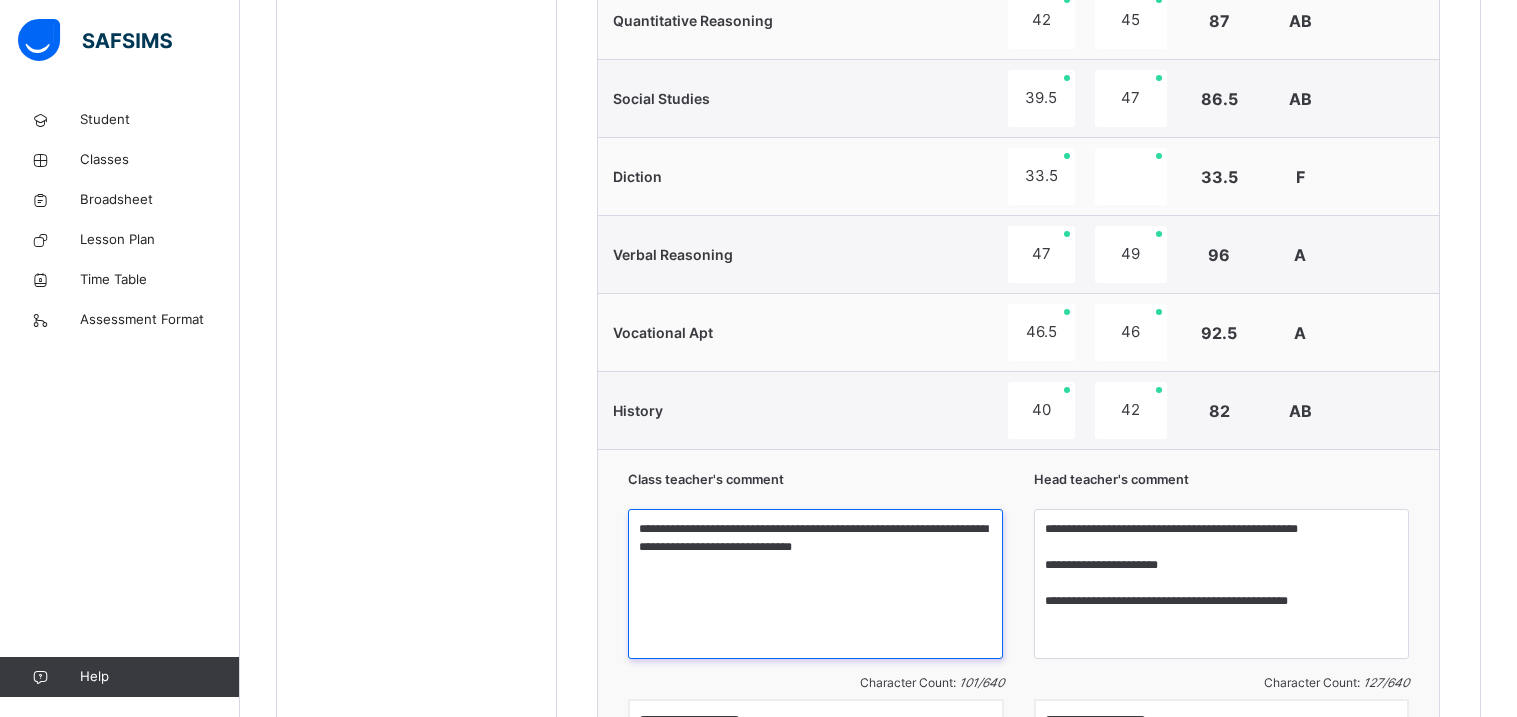 click on "**********" at bounding box center [815, 584] 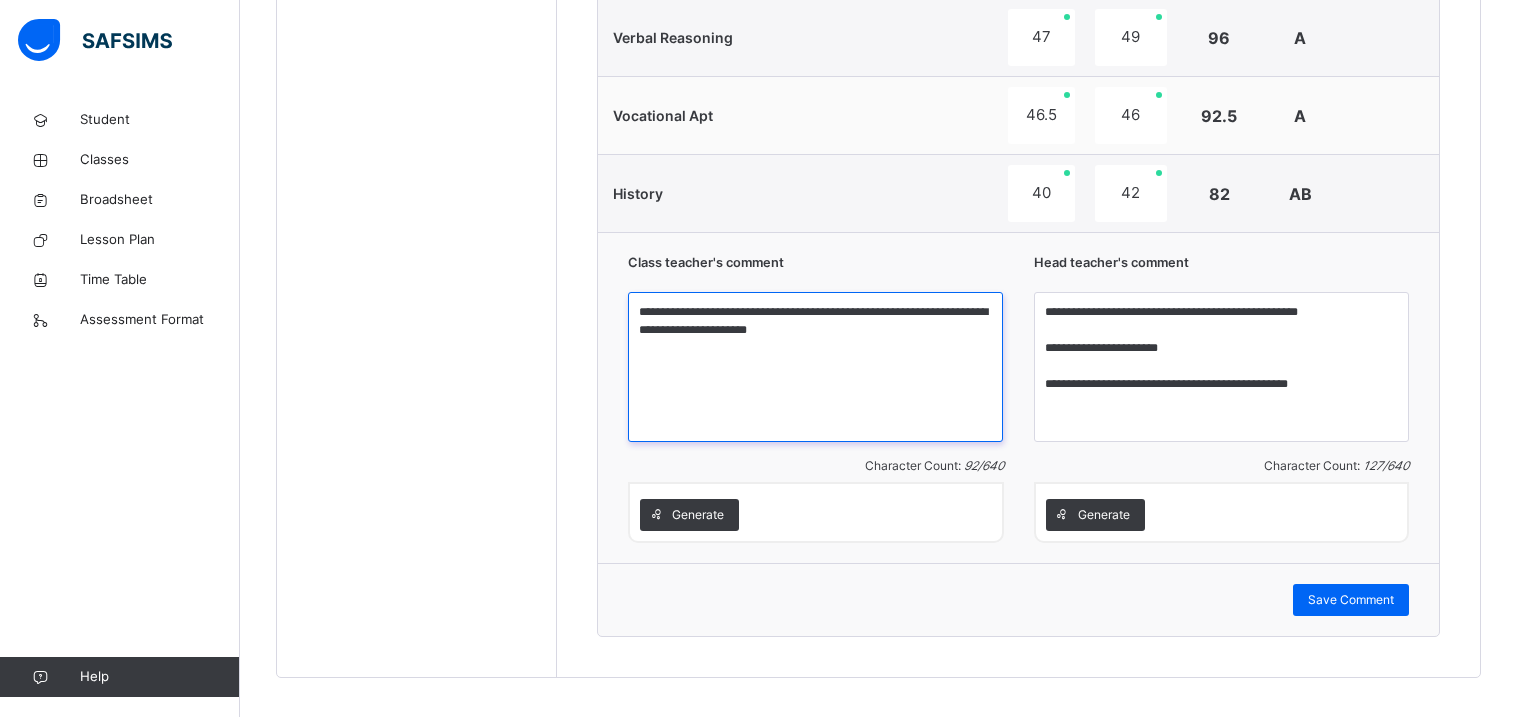 scroll, scrollTop: 1998, scrollLeft: 0, axis: vertical 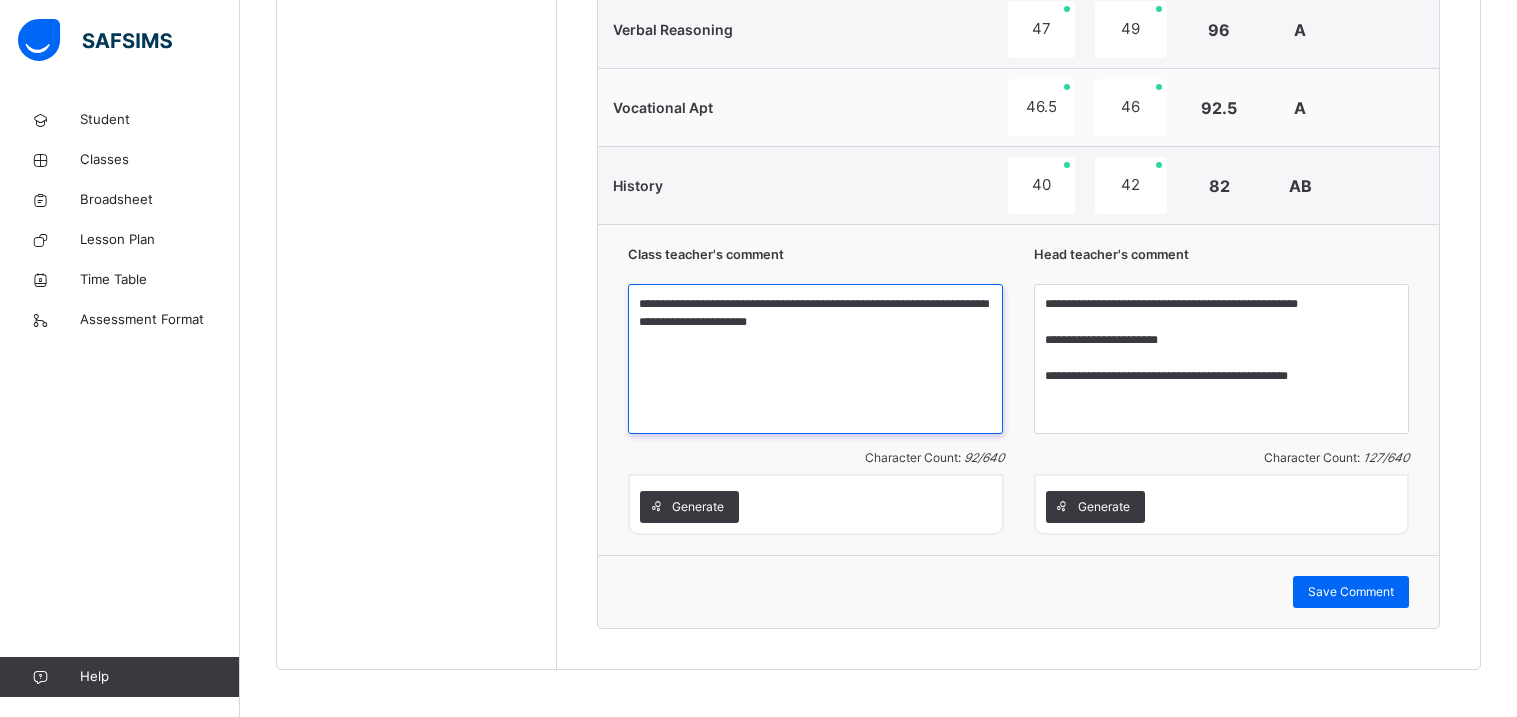 click on "**********" at bounding box center (815, 359) 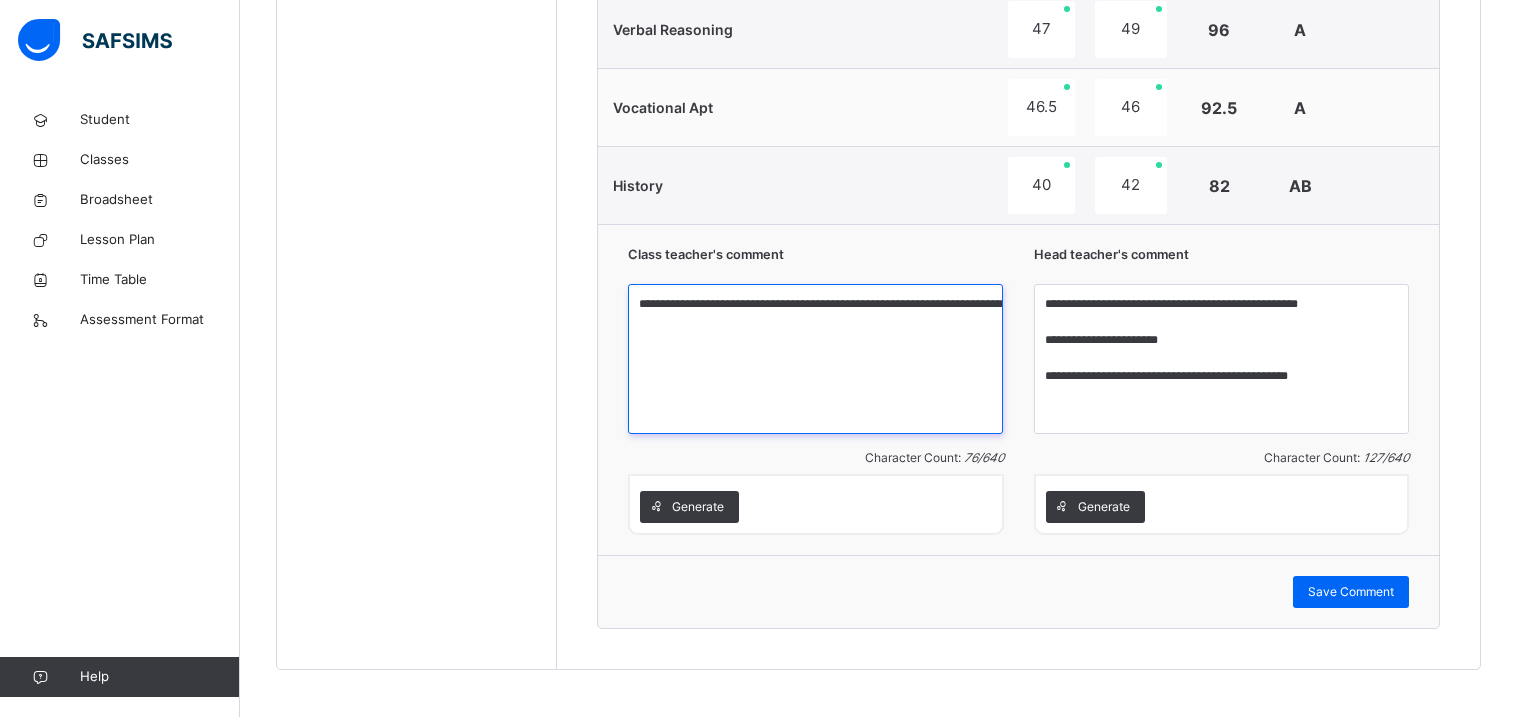 click on "**********" at bounding box center (815, 359) 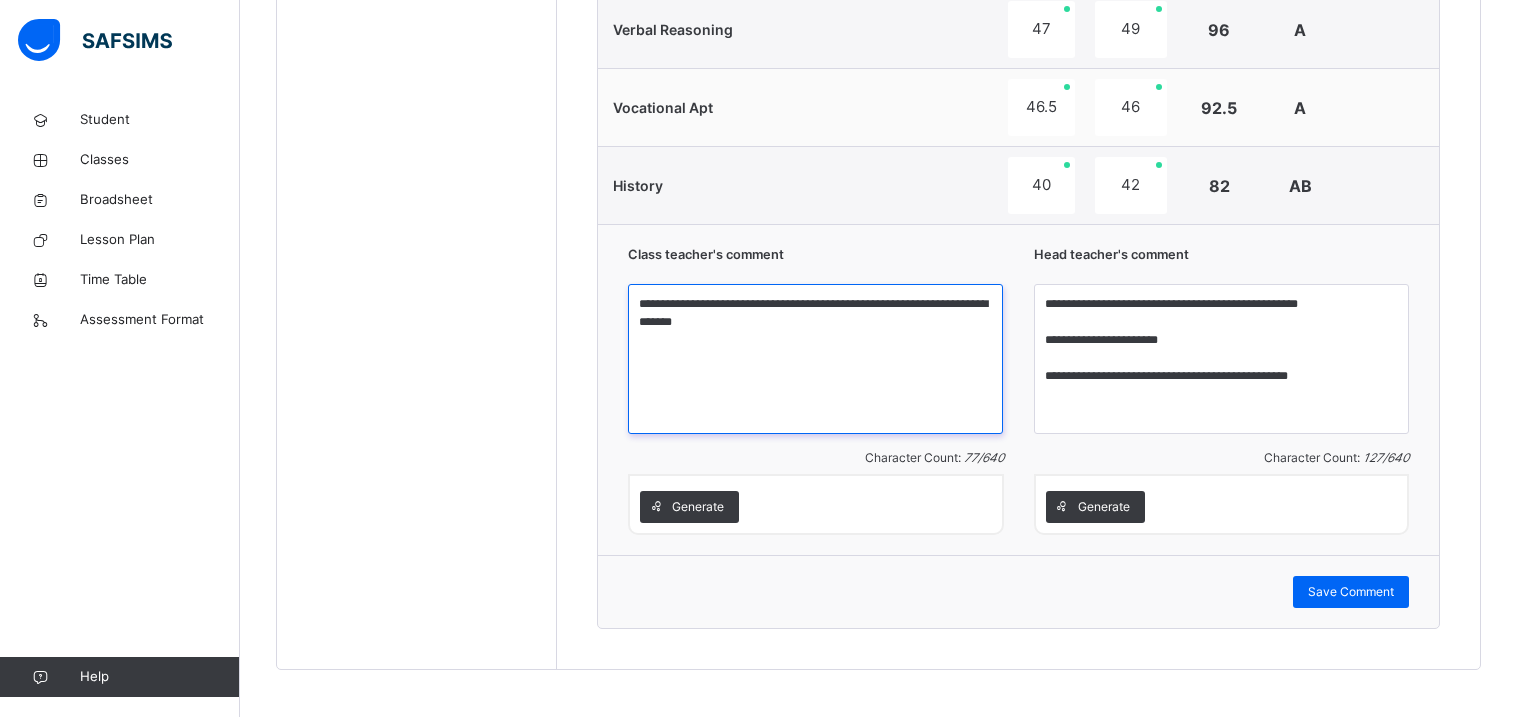 type on "**********" 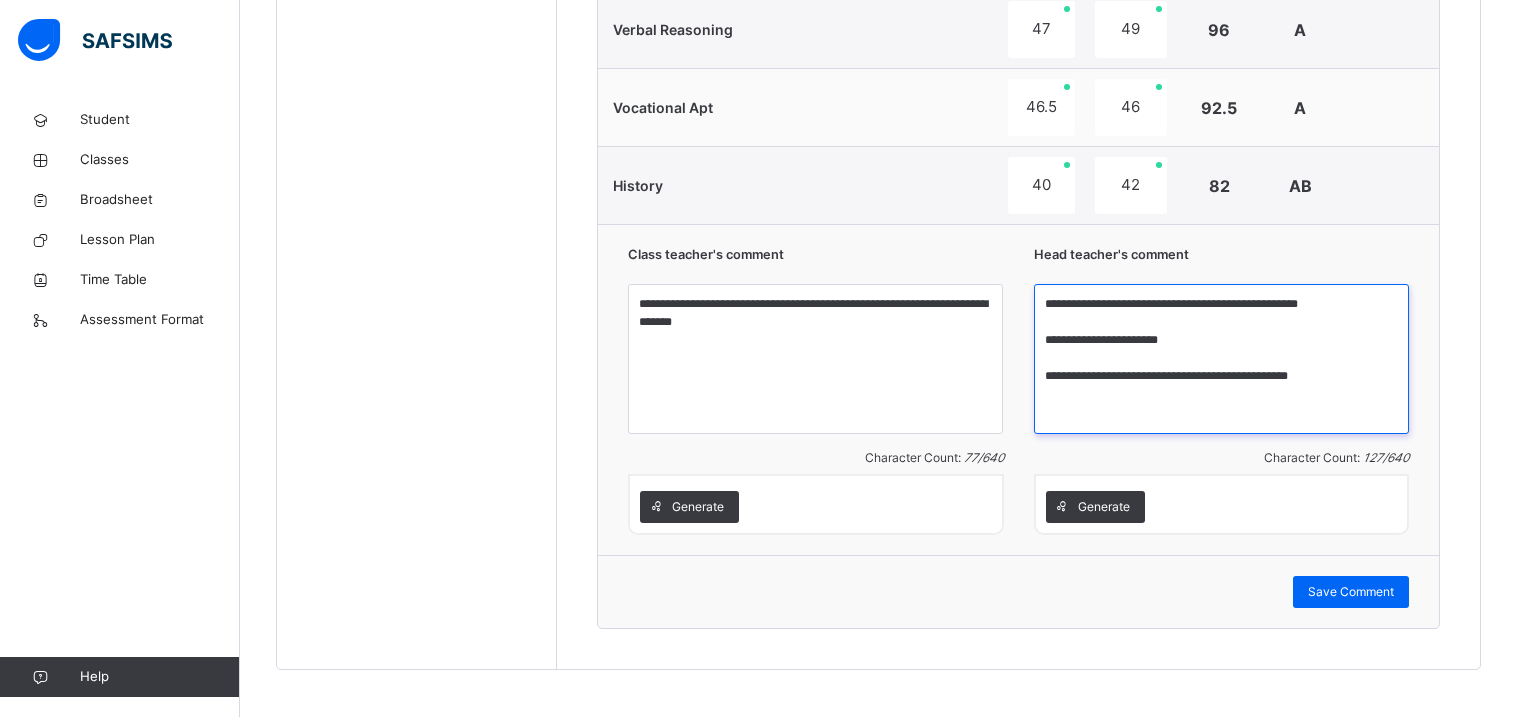click on "**********" at bounding box center [1221, 359] 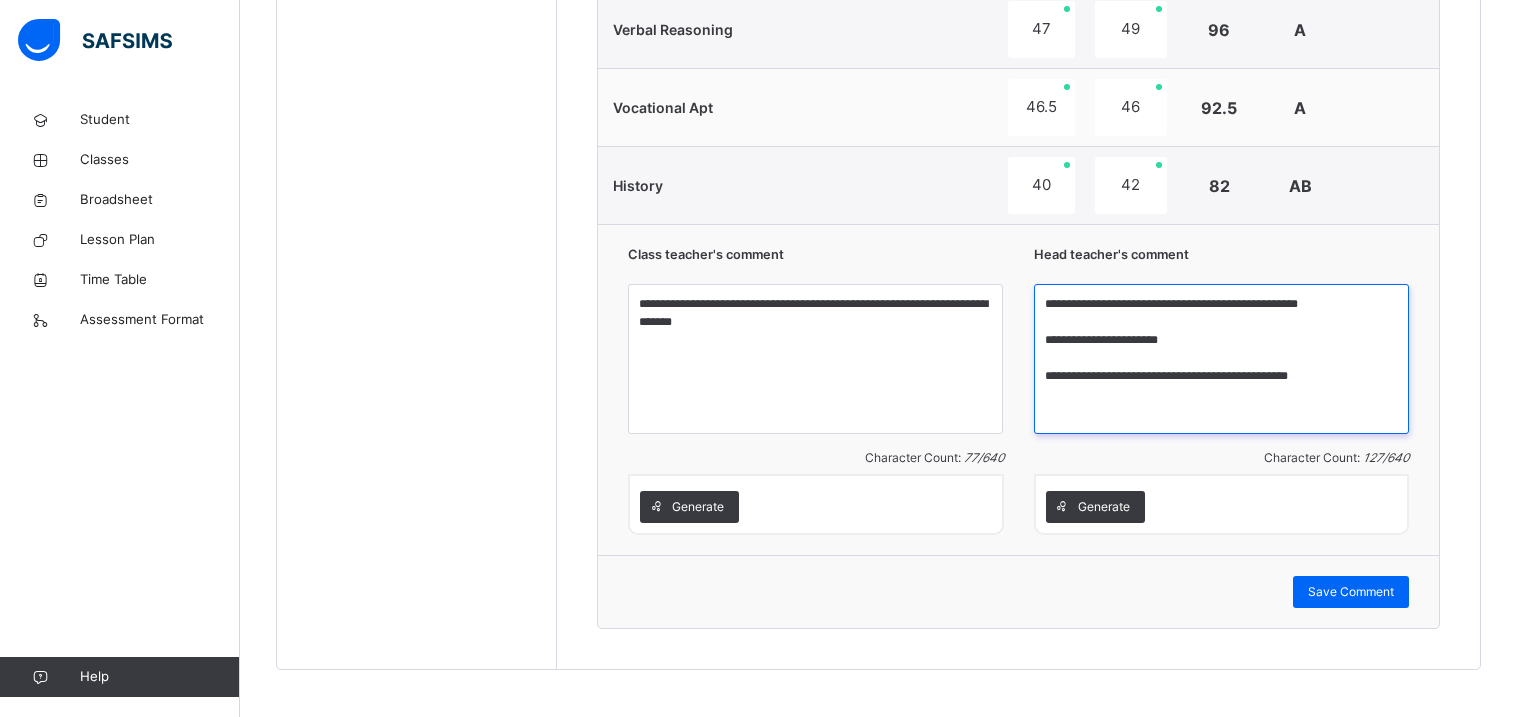 click on "**********" at bounding box center (1221, 359) 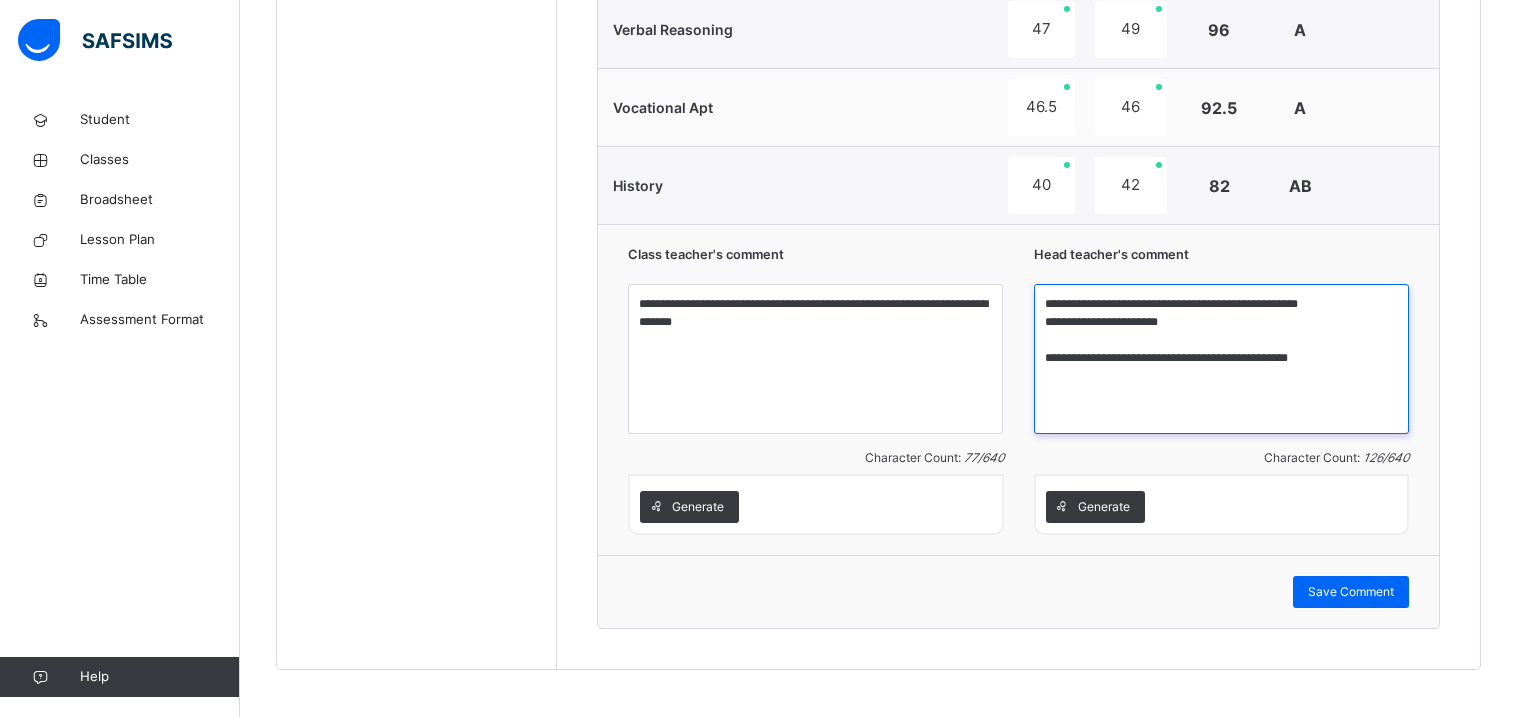 click on "**********" at bounding box center (1221, 359) 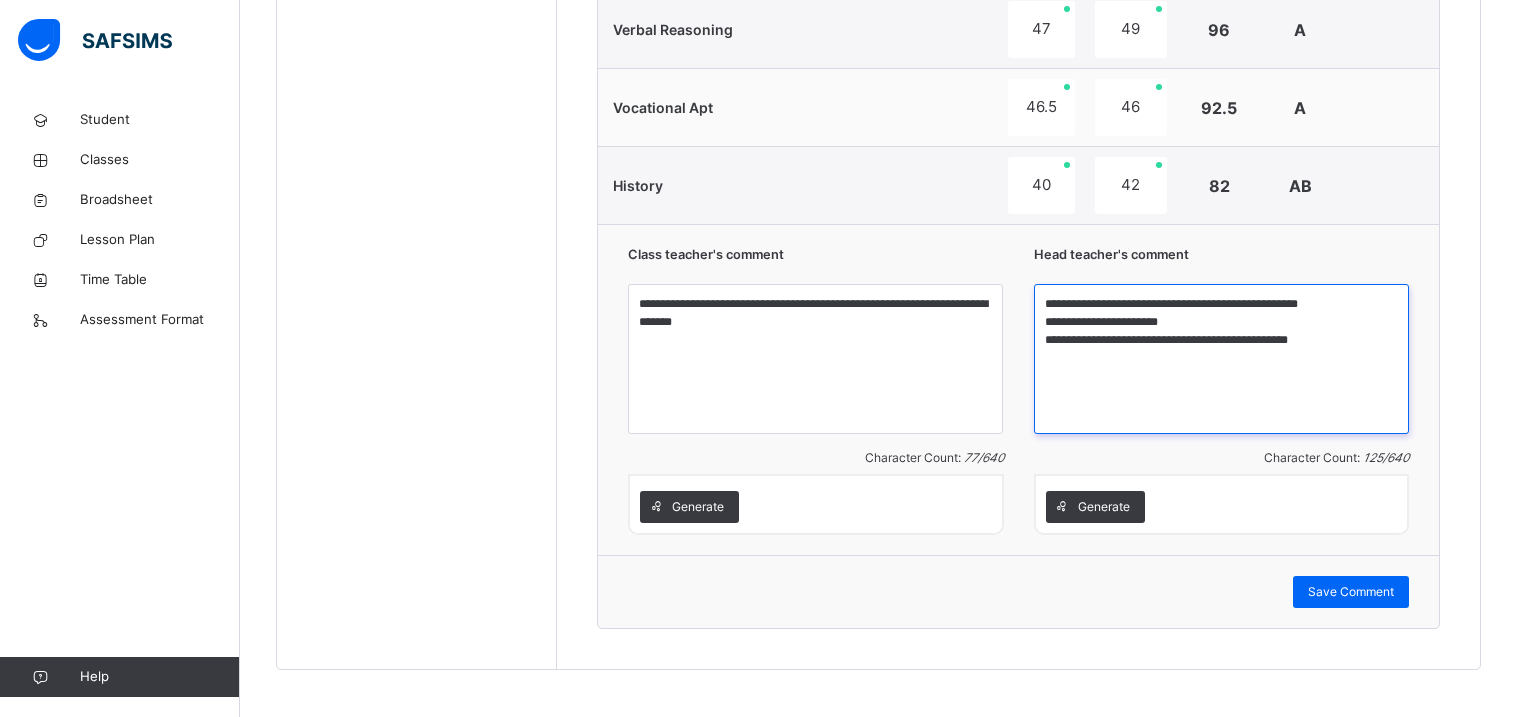 click on "**********" at bounding box center (1221, 359) 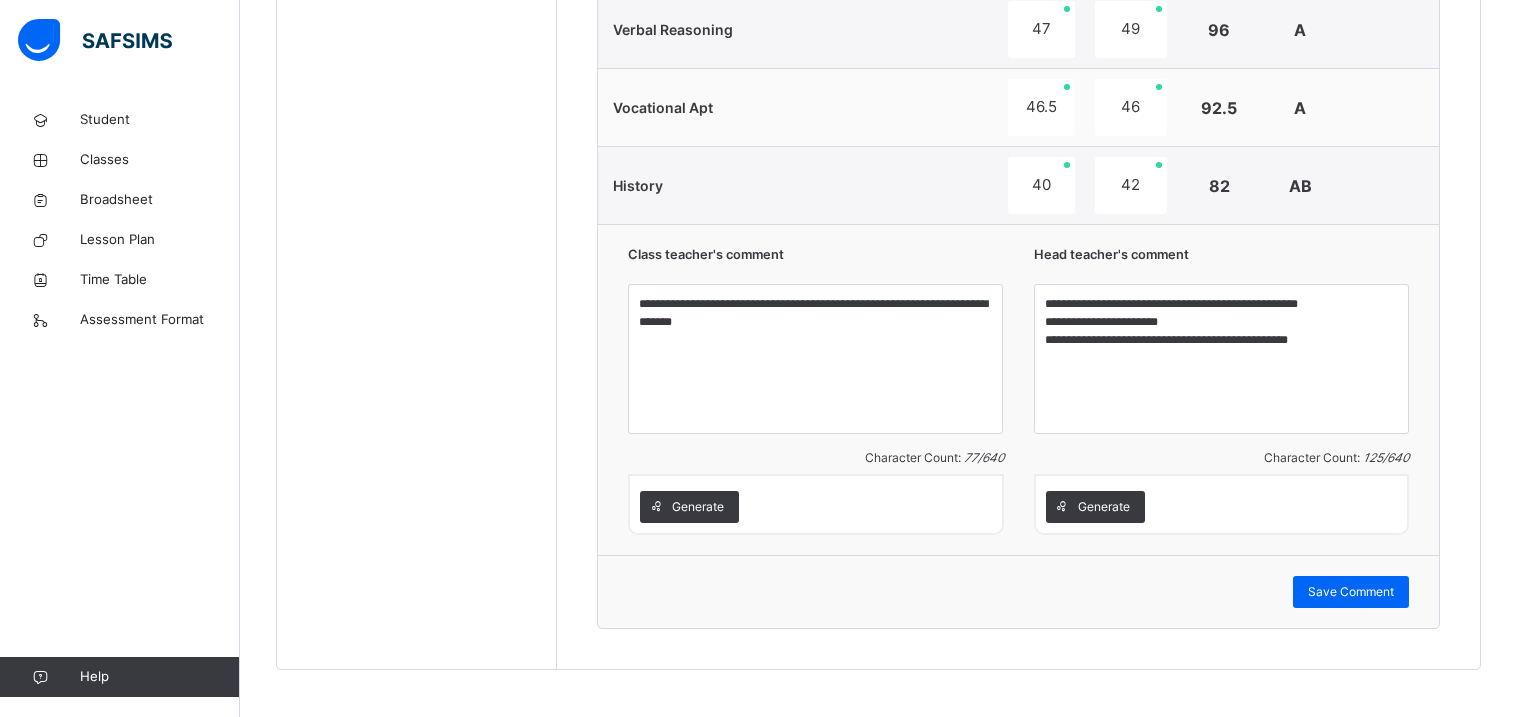click on "Students [PERSON_NAME] DIS/162 [PERSON_NAME] [PERSON_NAME] DIS/277 ANYIMAETOCHI [PERSON_NAME] DIS/139 [PERSON_NAME] OMOYEMEH [PERSON_NAME] DIS/314 [PERSON_NAME] DIS/261 CHIDIEBUBE  CHIDI-IFEGBO DIS/72 DIAMOND  IFEADIGO DIS-23 EDEN CHIZITERE [PERSON_NAME] DIS/39 EXCEL O. TASIBO DIS/167 FORTUNE  ATOYEBI DIS/23 [PERSON_NAME] DIS/35 [PERSON_NAME] DIS-99 [PERSON_NAME] DIS/71 PURITY DISEYE TASIBO DIS/203 [PERSON_NAME] DIS-30 [PERSON_NAME] [PERSON_NAME] DIS/206" at bounding box center [417, -405] 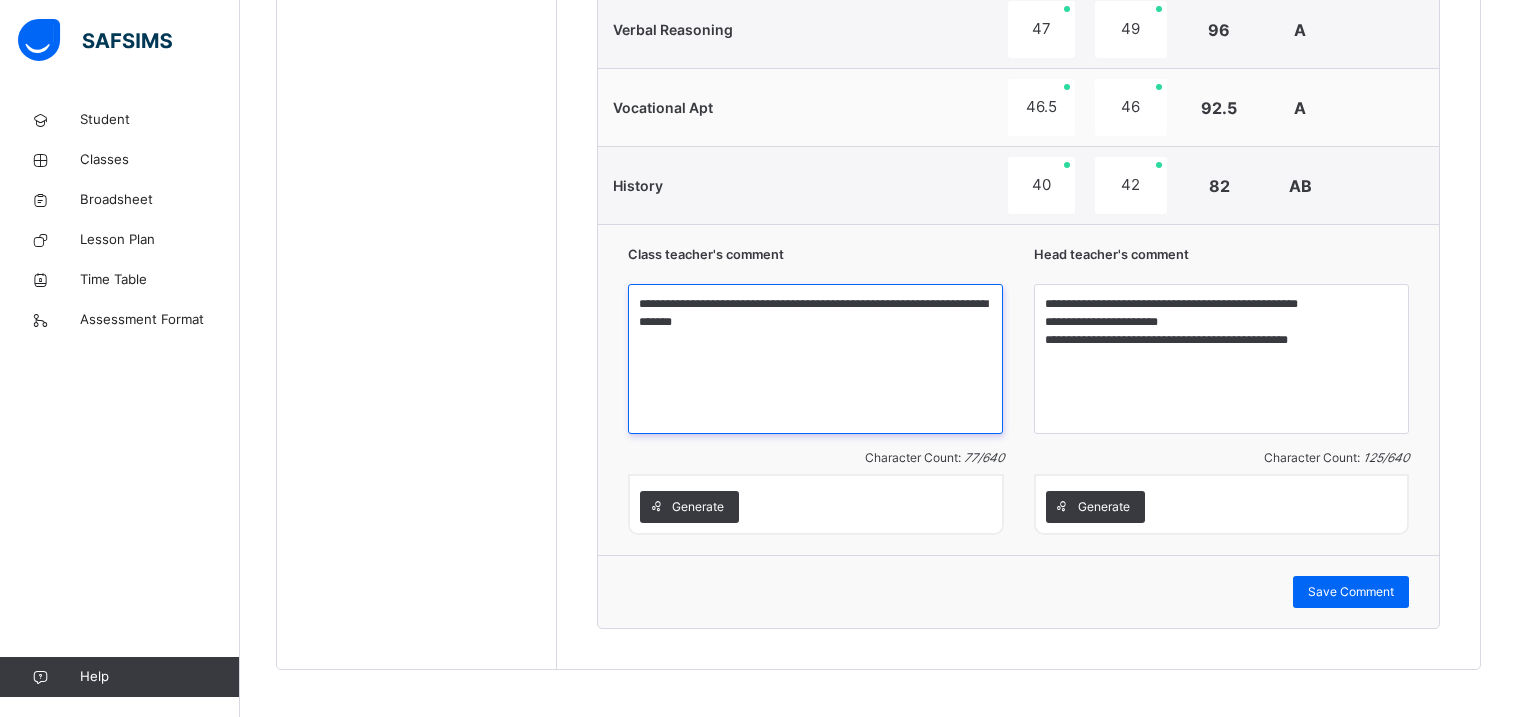 click on "**********" at bounding box center (815, 359) 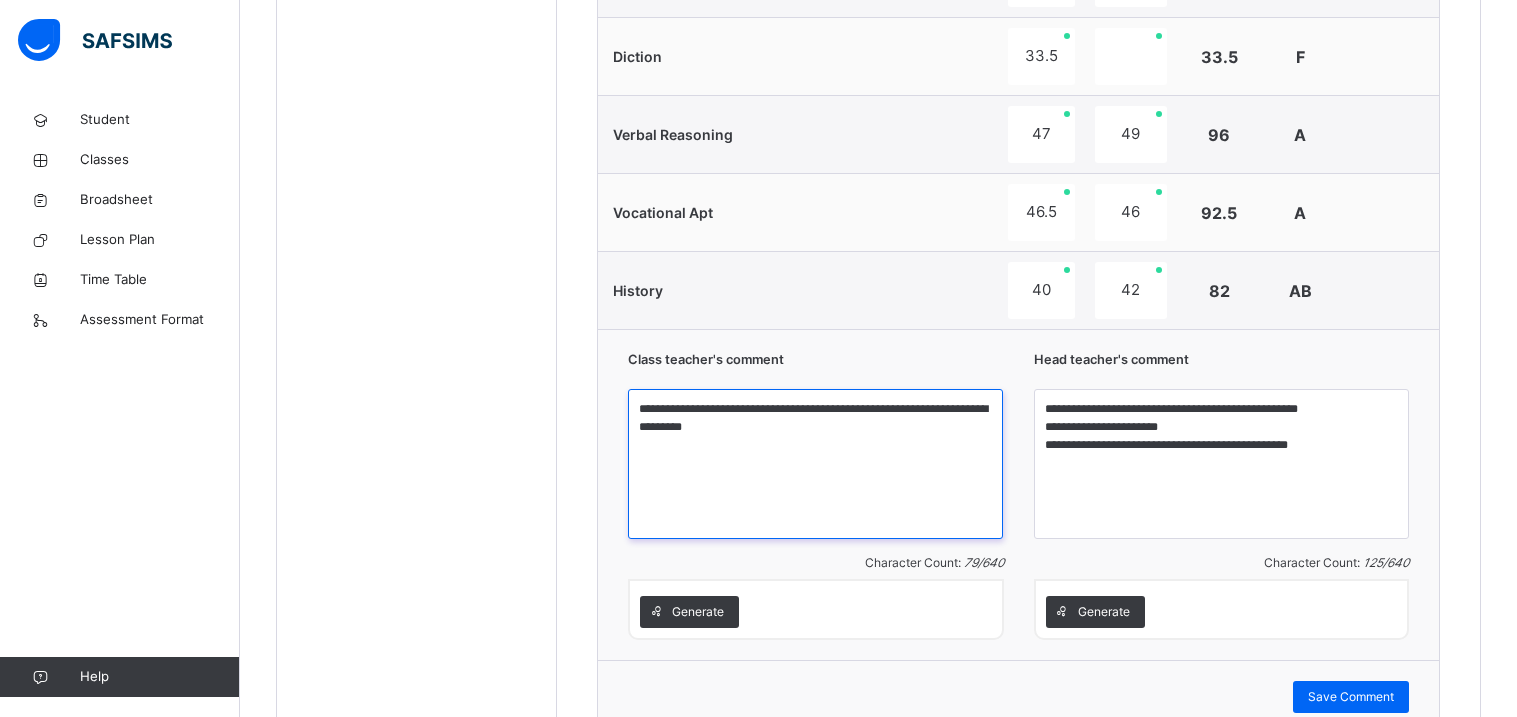 scroll, scrollTop: 1896, scrollLeft: 0, axis: vertical 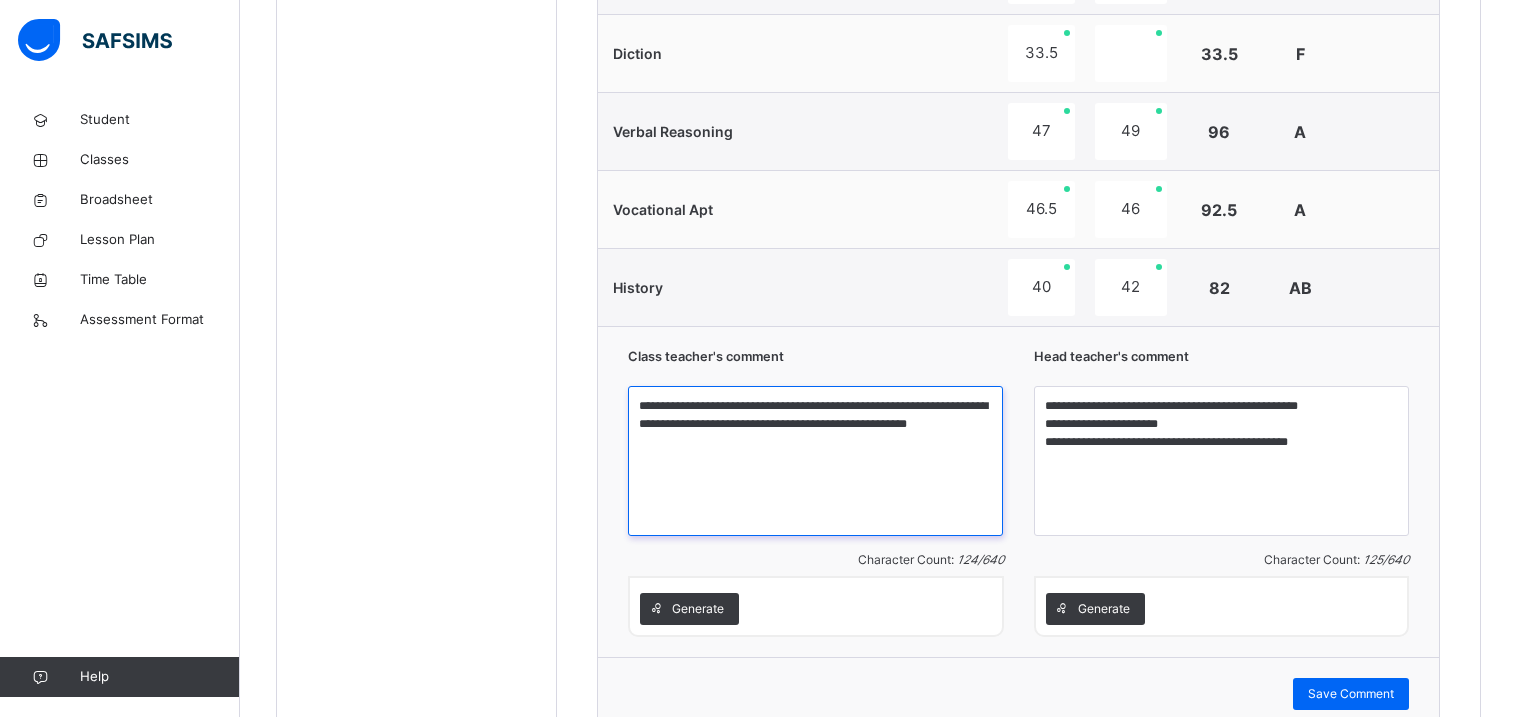 type on "**********" 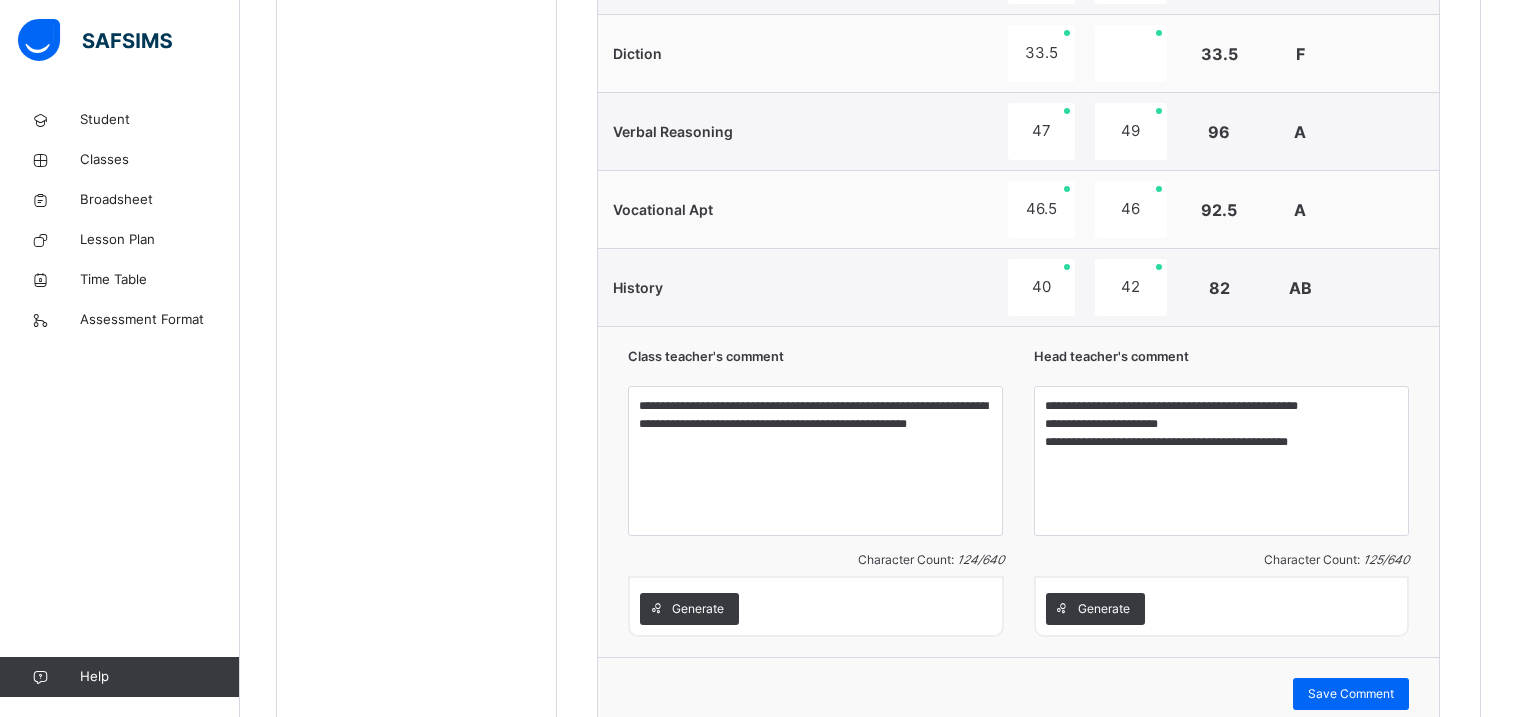 click on "Students [PERSON_NAME] DIS/162 [PERSON_NAME] [PERSON_NAME] DIS/277 ANYIMAETOCHI [PERSON_NAME] DIS/139 [PERSON_NAME] OMOYEMEH [PERSON_NAME] DIS/314 [PERSON_NAME] DIS/261 CHIDIEBUBE  CHIDI-IFEGBO DIS/72 DIAMOND  IFEADIGO DIS-23 EDEN CHIZITERE [PERSON_NAME] DIS/39 EXCEL O. TASIBO DIS/167 FORTUNE  ATOYEBI DIS/23 [PERSON_NAME] DIS/35 [PERSON_NAME] DIS-99 [PERSON_NAME] DIS/71 PURITY DISEYE TASIBO DIS/203 [PERSON_NAME] DIS-30 [PERSON_NAME] [PERSON_NAME] DIS/206" at bounding box center [417, -303] 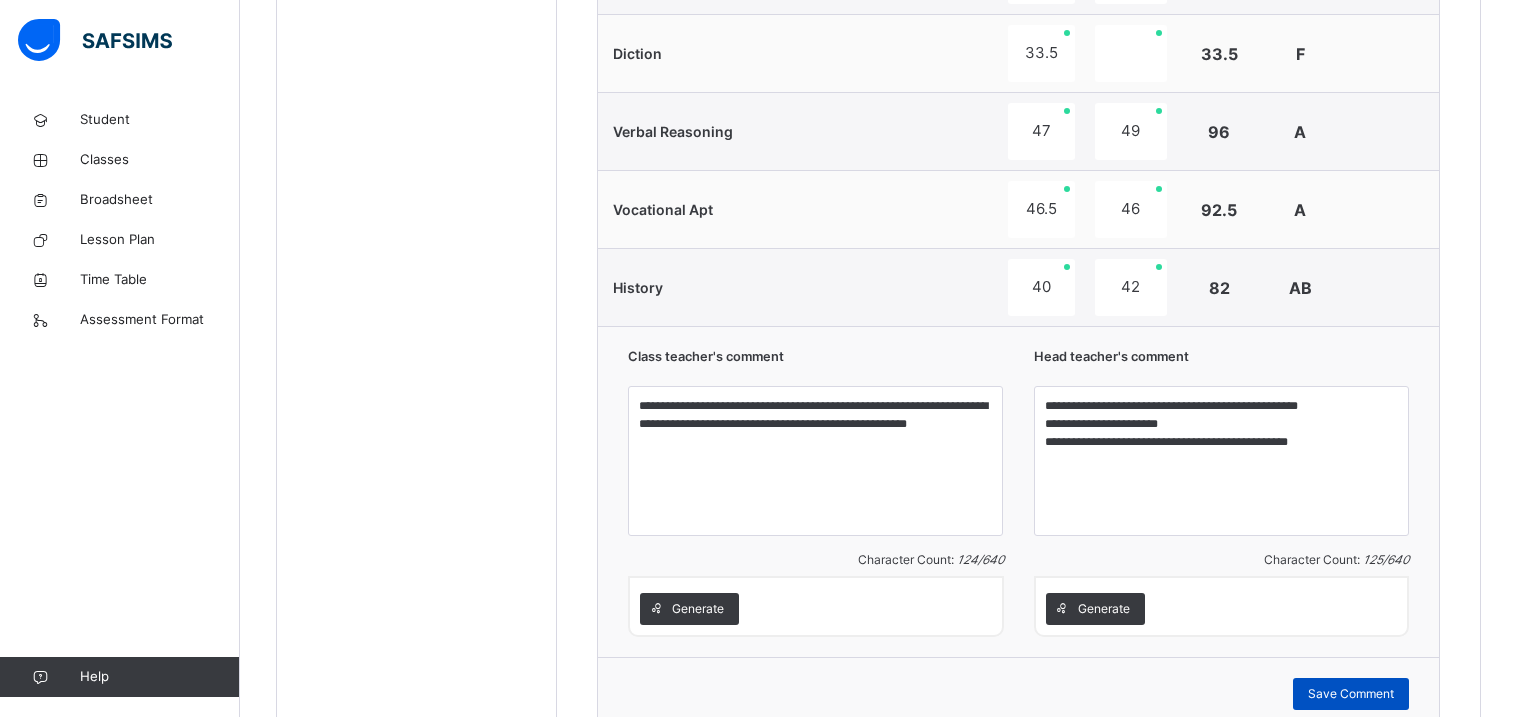 click on "Save Comment" at bounding box center (1351, 694) 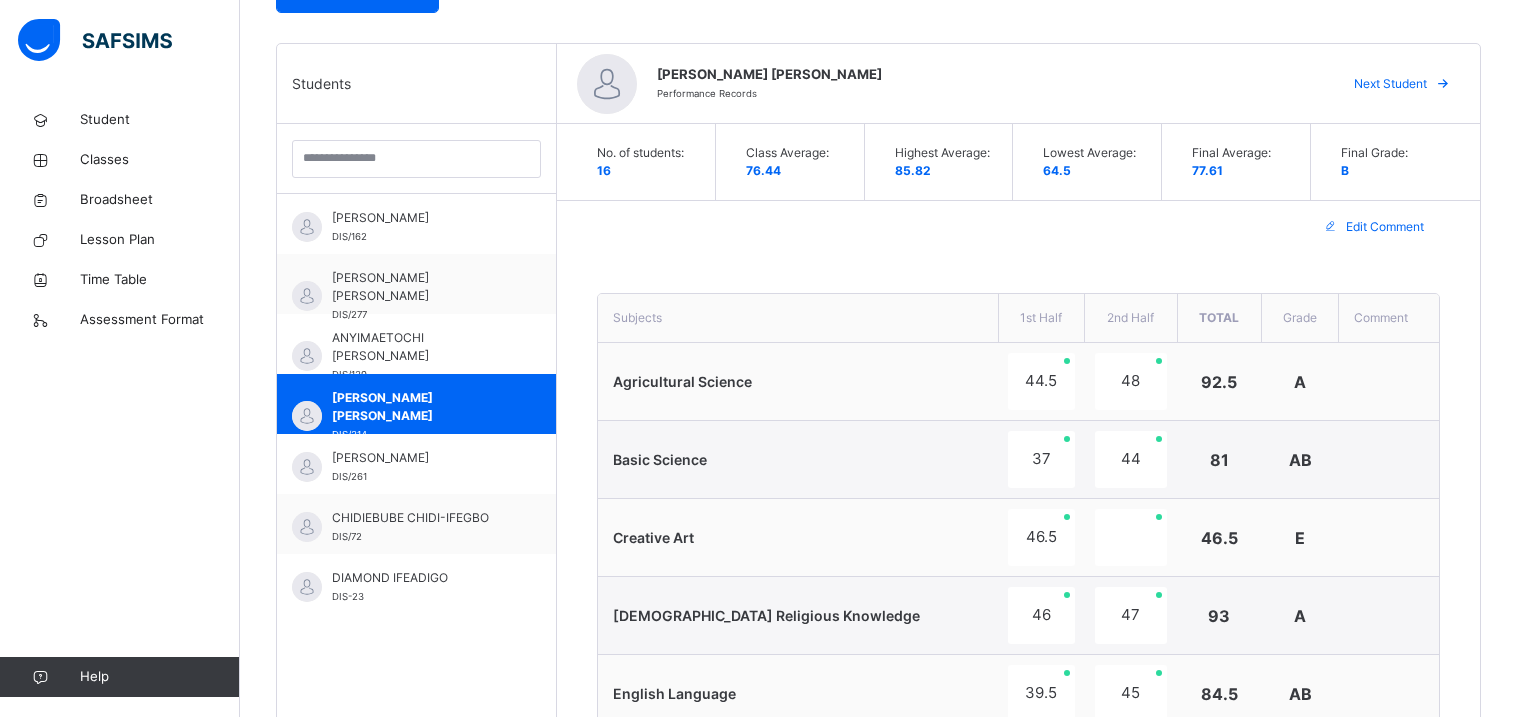 scroll, scrollTop: 474, scrollLeft: 0, axis: vertical 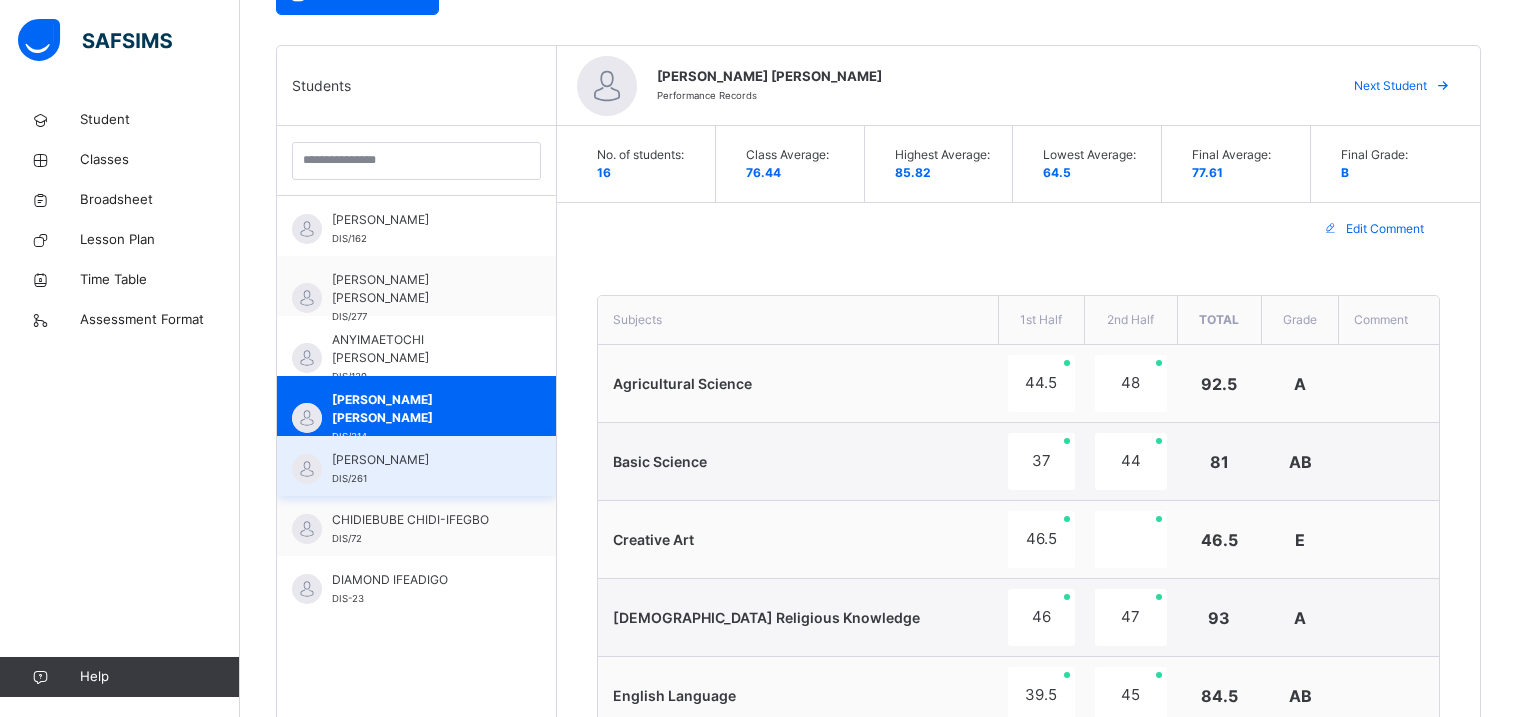 click on "[PERSON_NAME]" at bounding box center (421, 460) 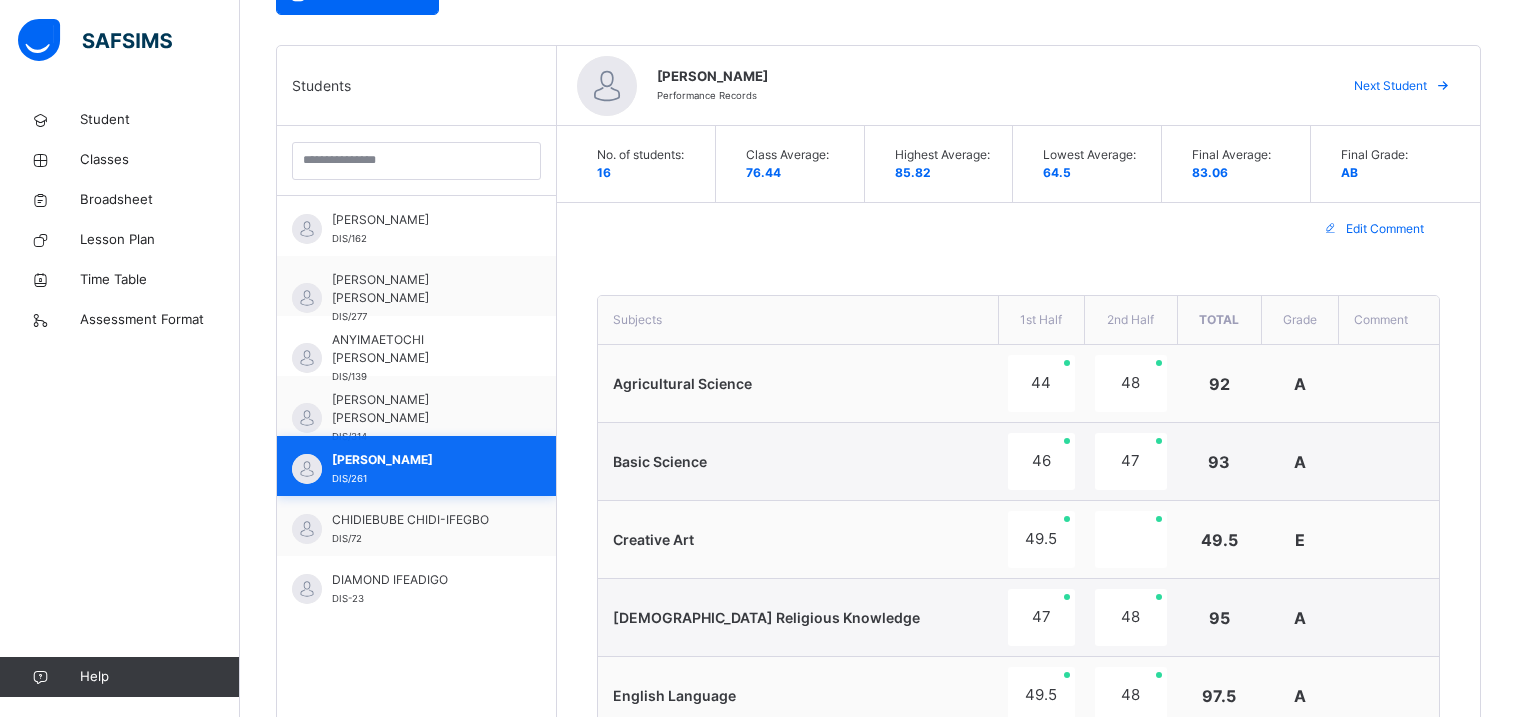 click on "[PERSON_NAME]" at bounding box center [421, 460] 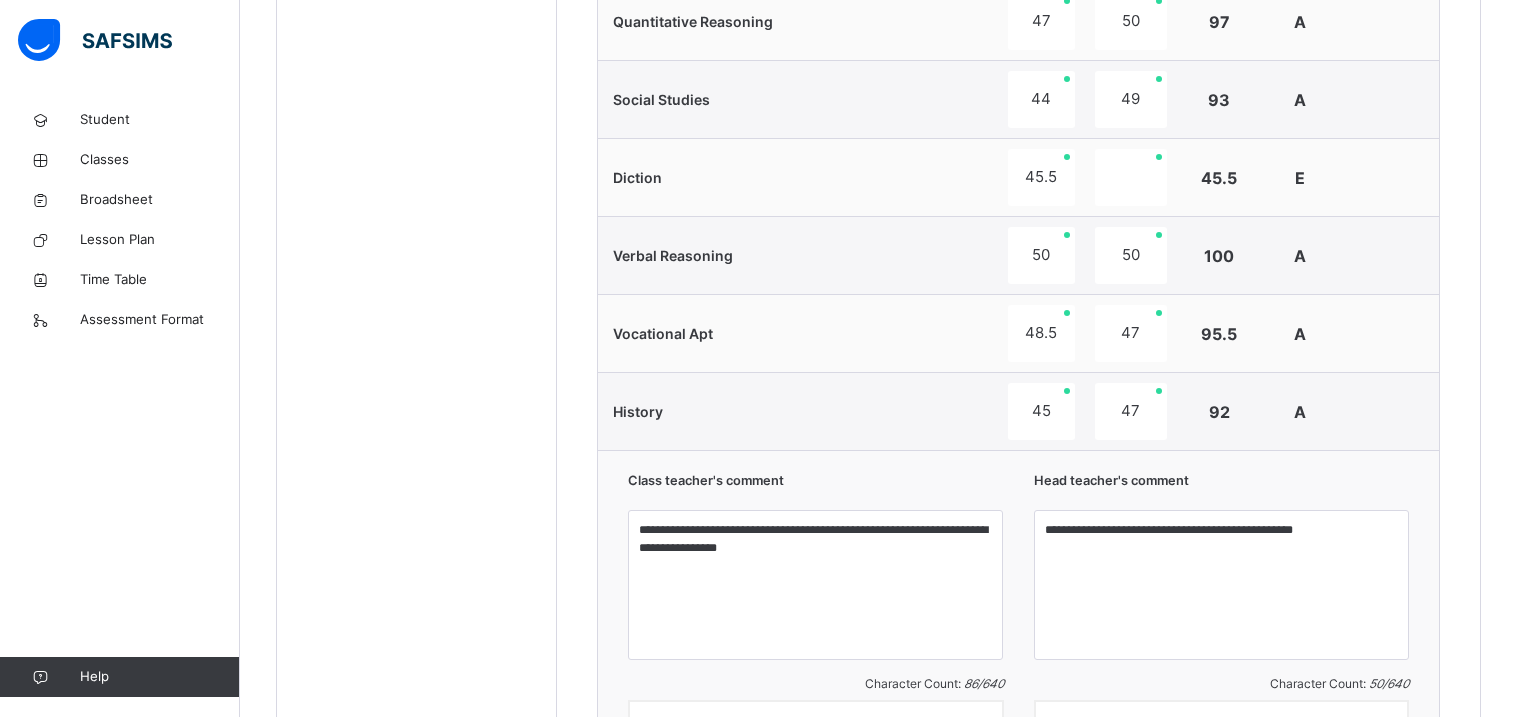 scroll, scrollTop: 1782, scrollLeft: 0, axis: vertical 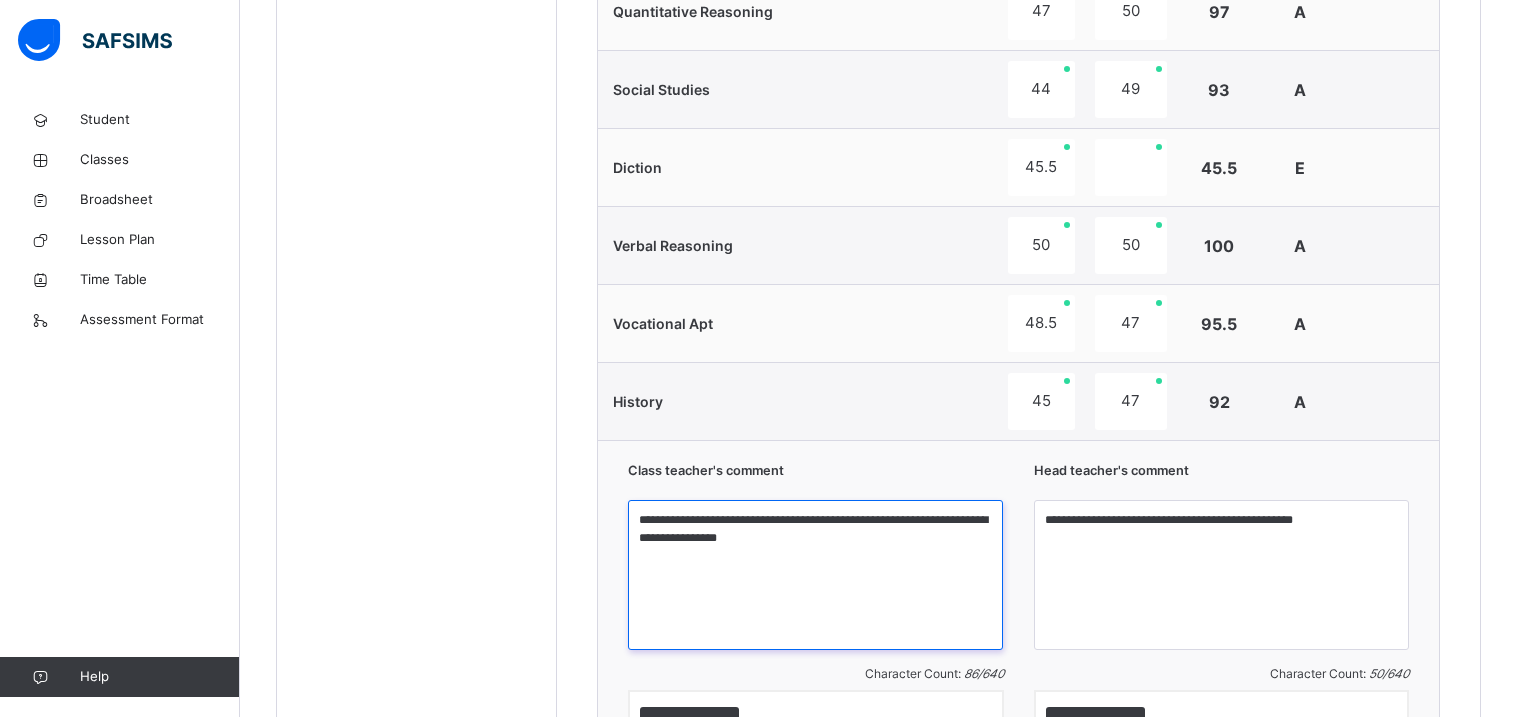 click on "**********" at bounding box center [815, 575] 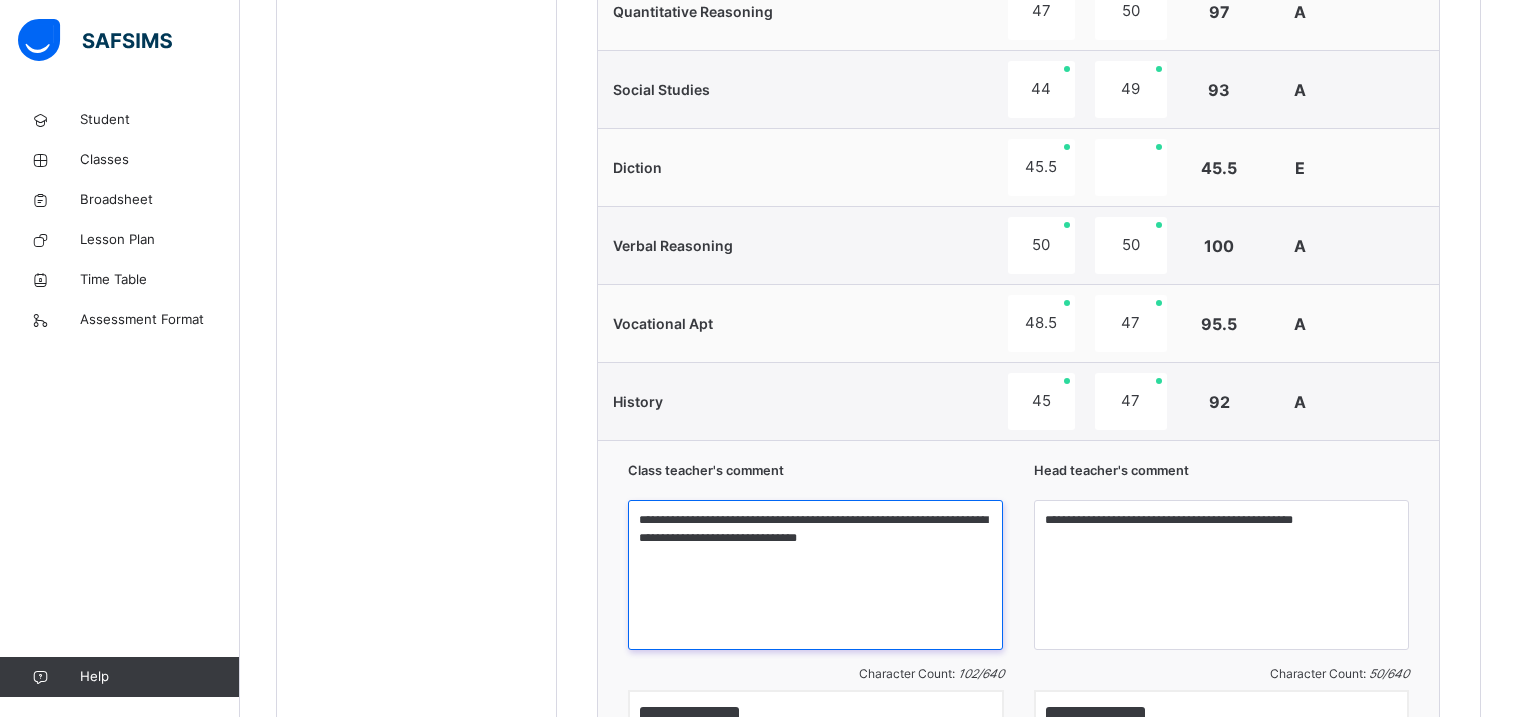 click on "**********" at bounding box center [815, 575] 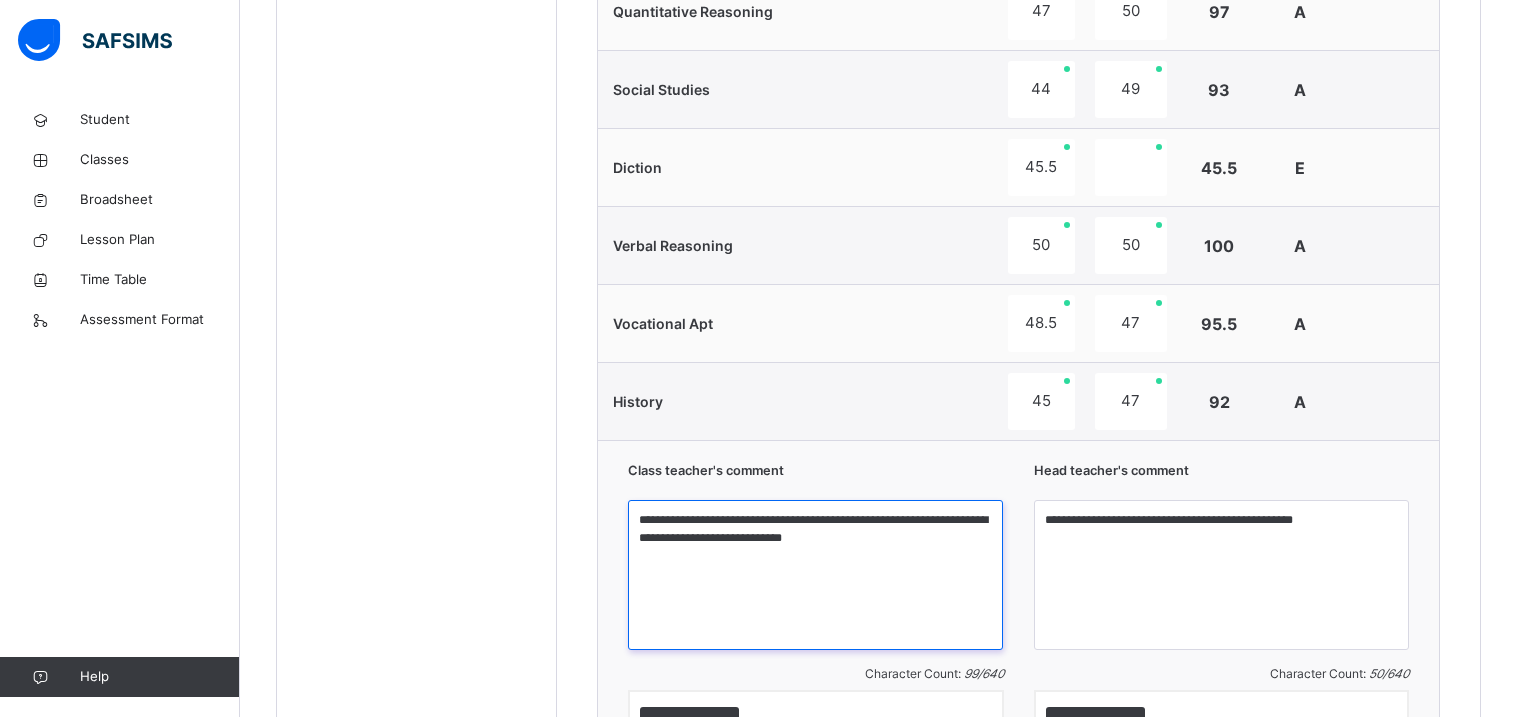 click on "**********" at bounding box center [815, 575] 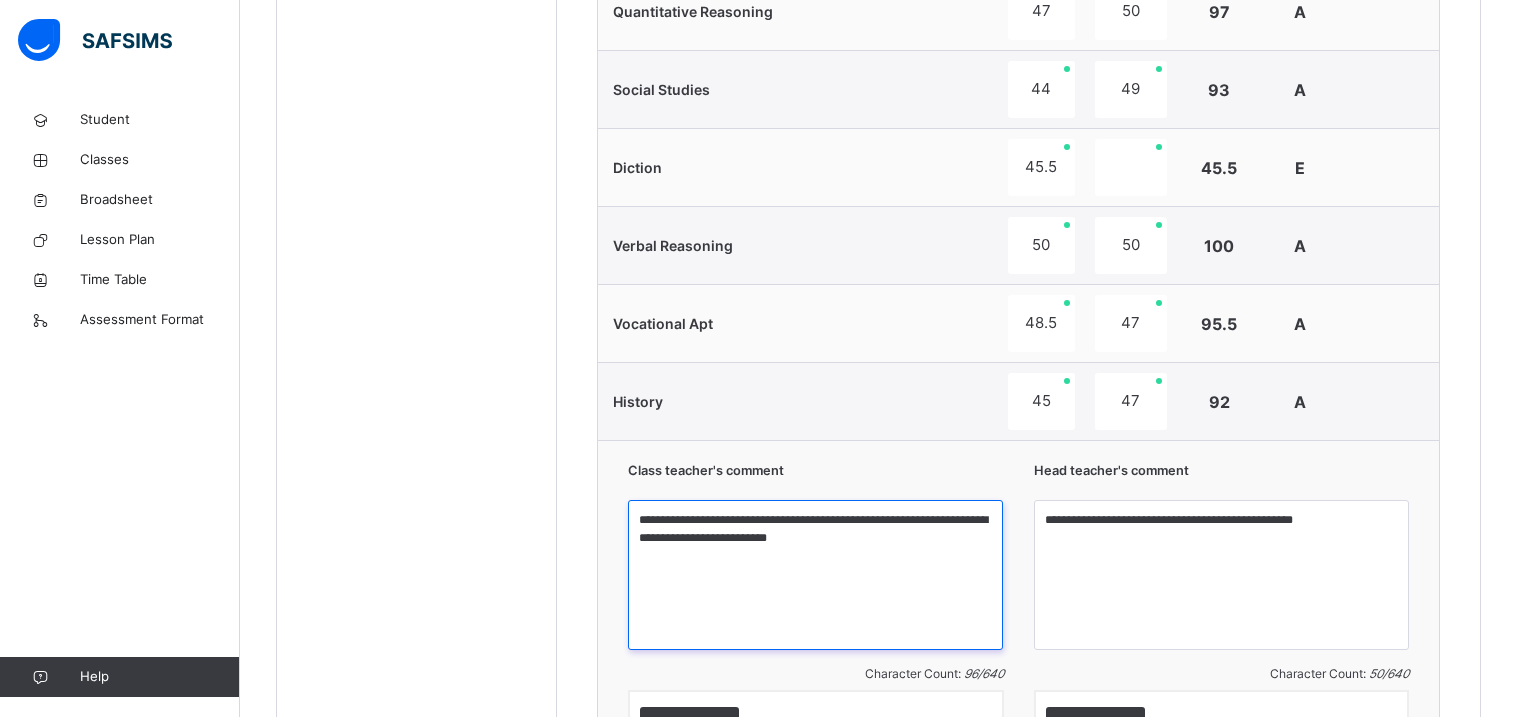 click on "**********" at bounding box center [815, 575] 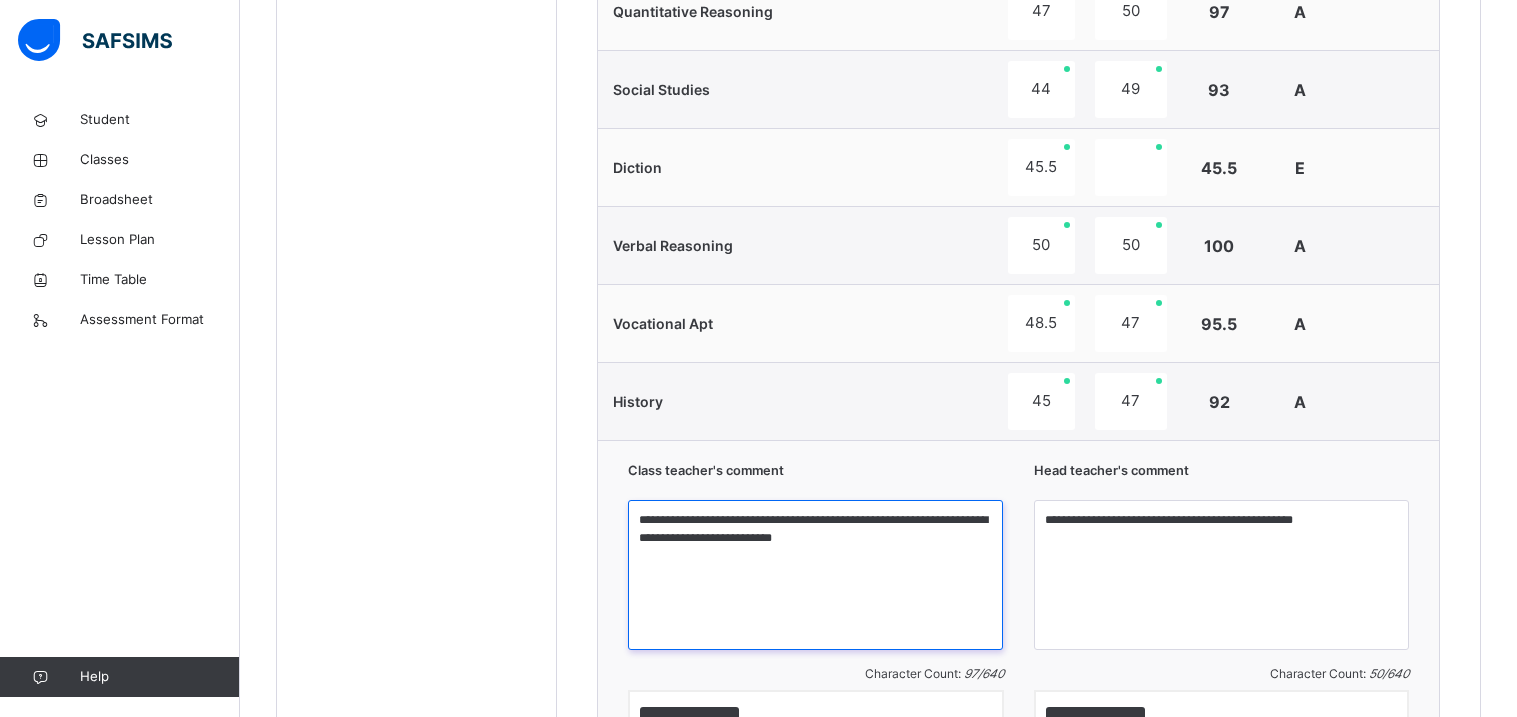 click on "**********" at bounding box center [815, 575] 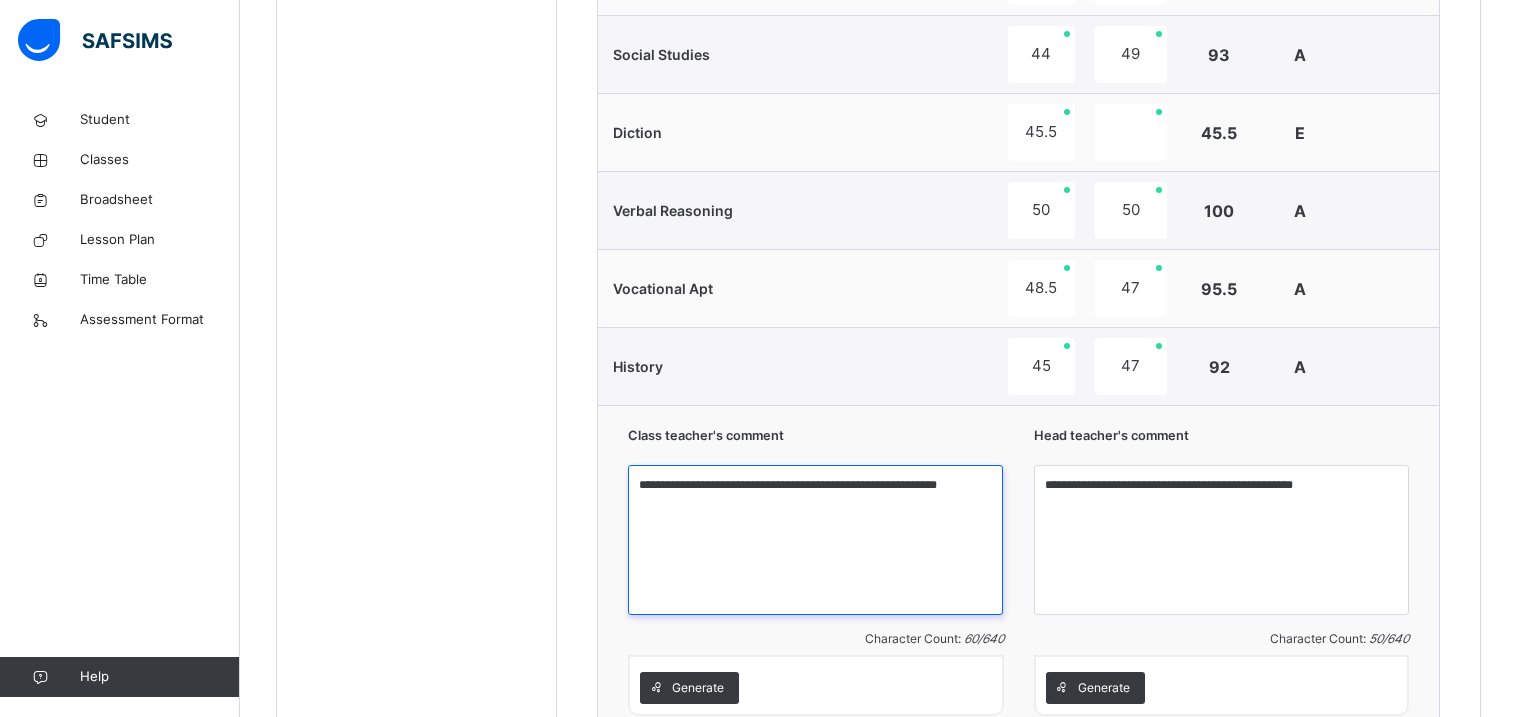 scroll, scrollTop: 1833, scrollLeft: 0, axis: vertical 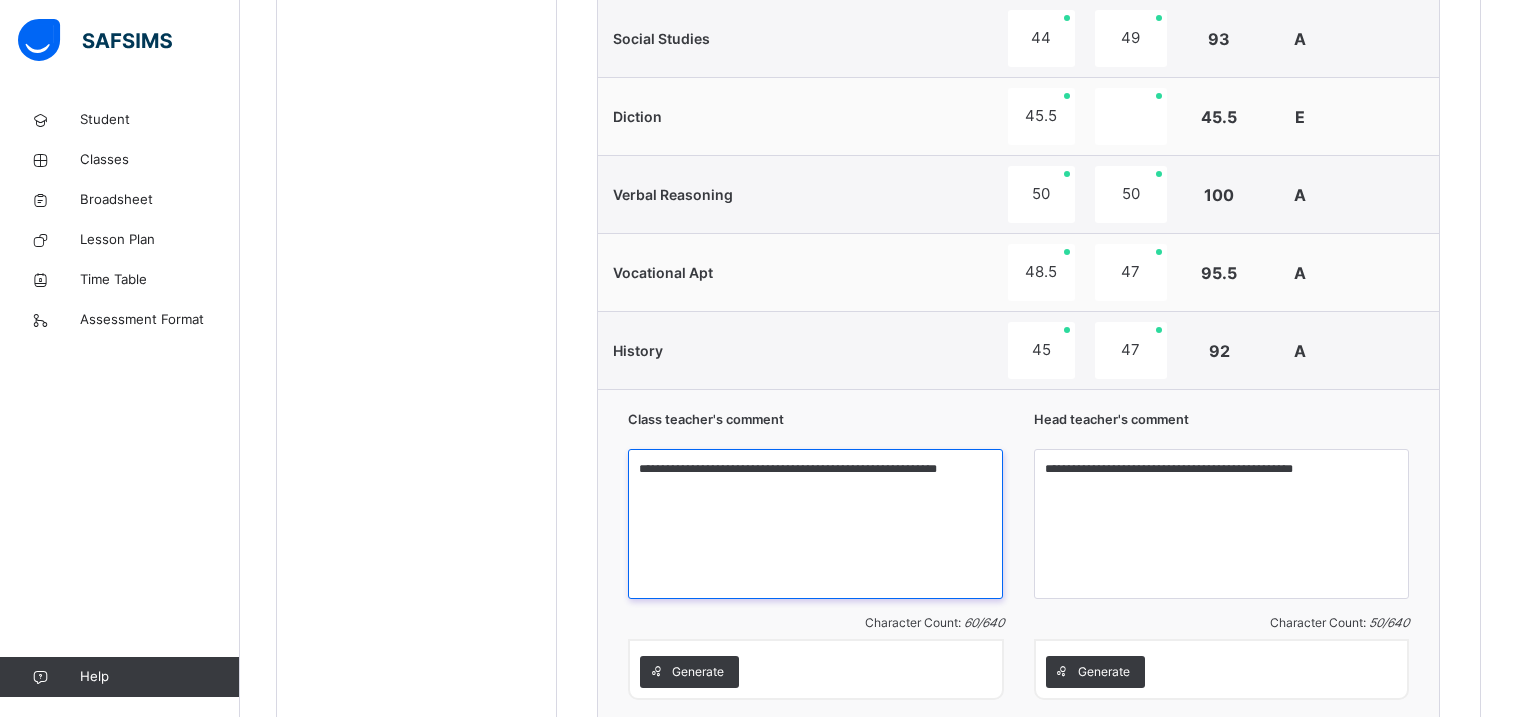 click on "**********" at bounding box center [815, 524] 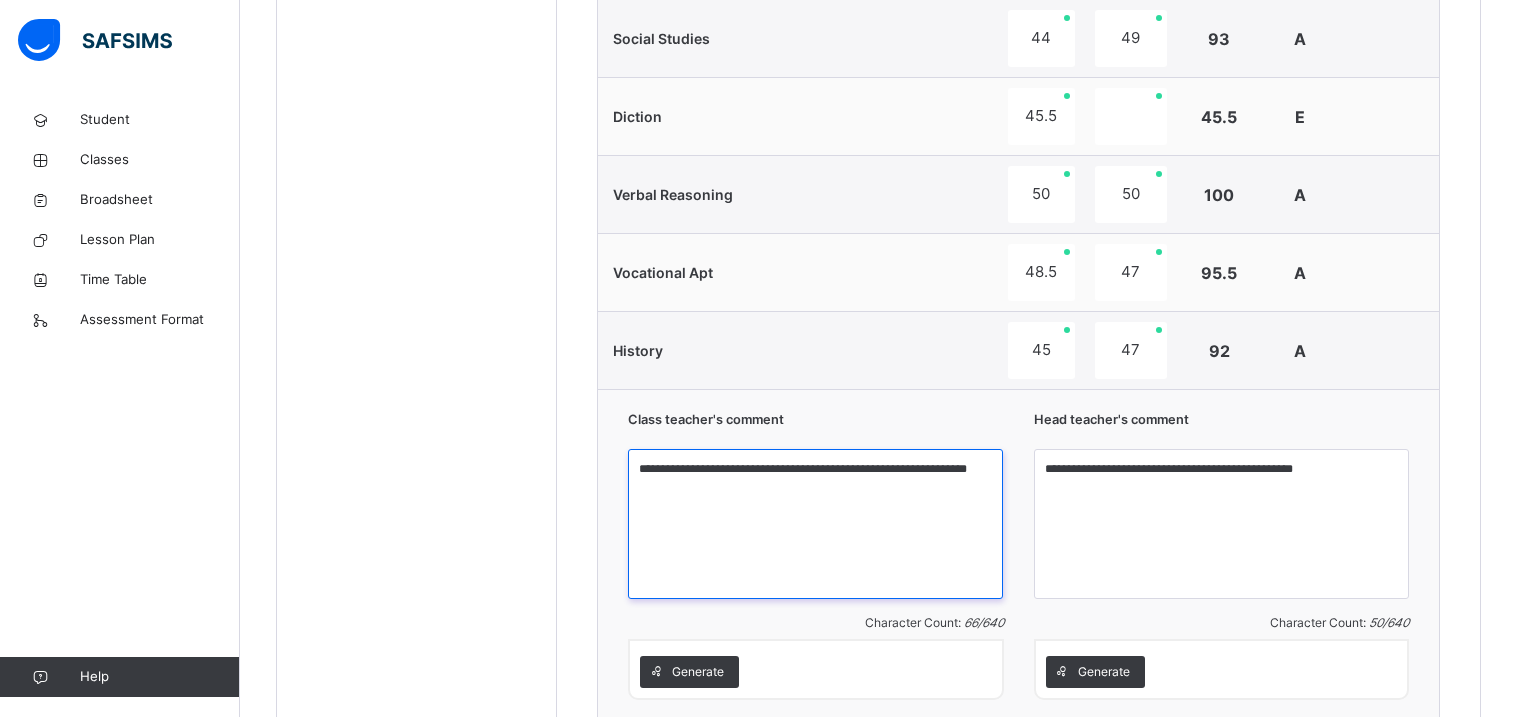 click on "**********" at bounding box center (815, 524) 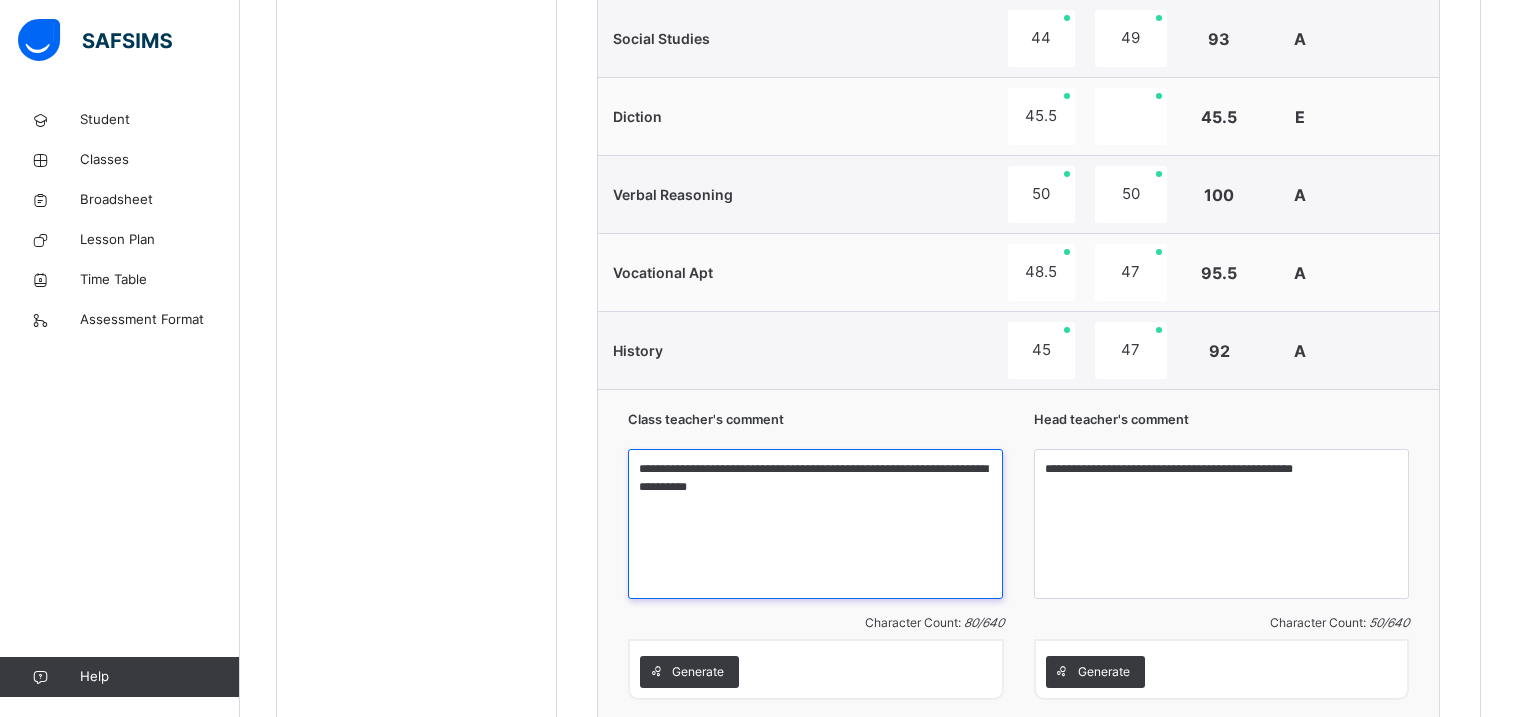 click on "**********" at bounding box center [815, 524] 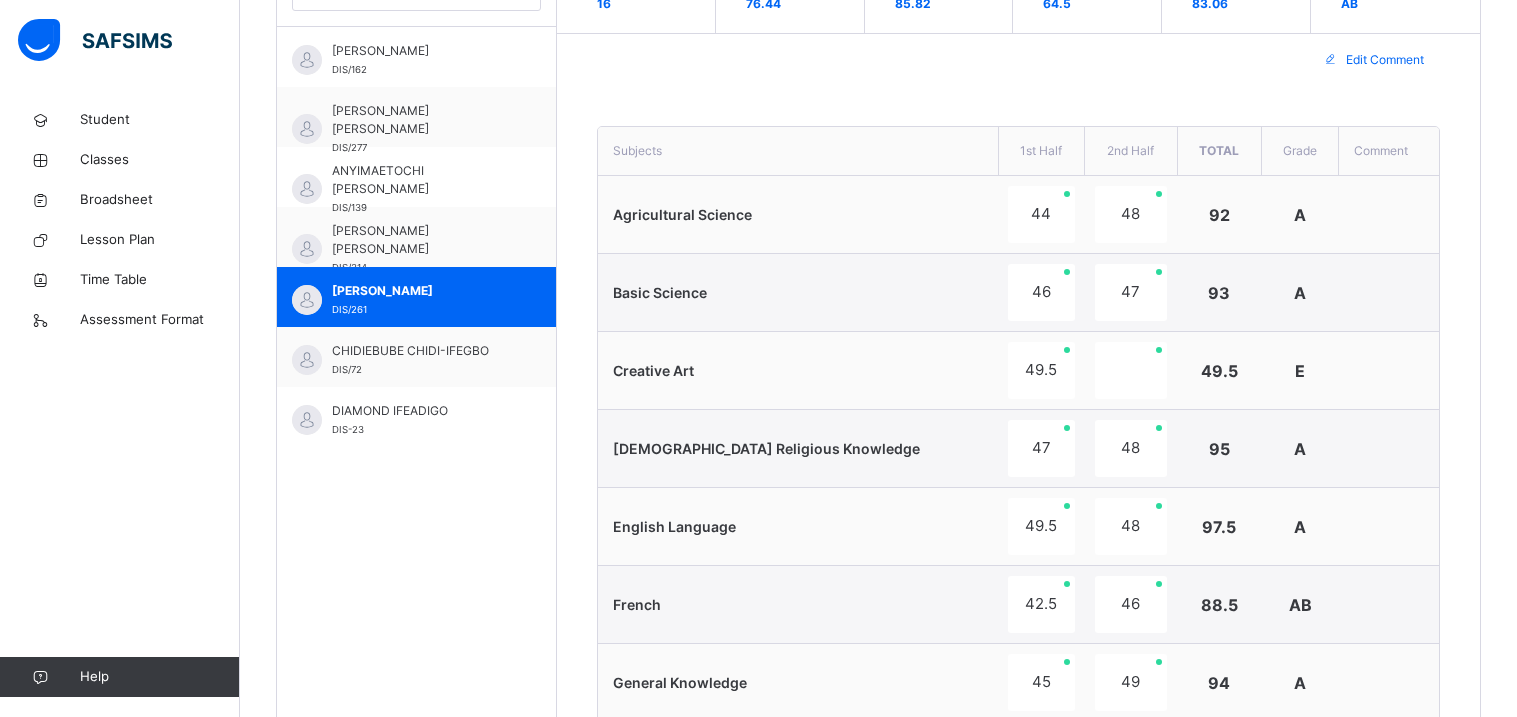 scroll, scrollTop: 637, scrollLeft: 0, axis: vertical 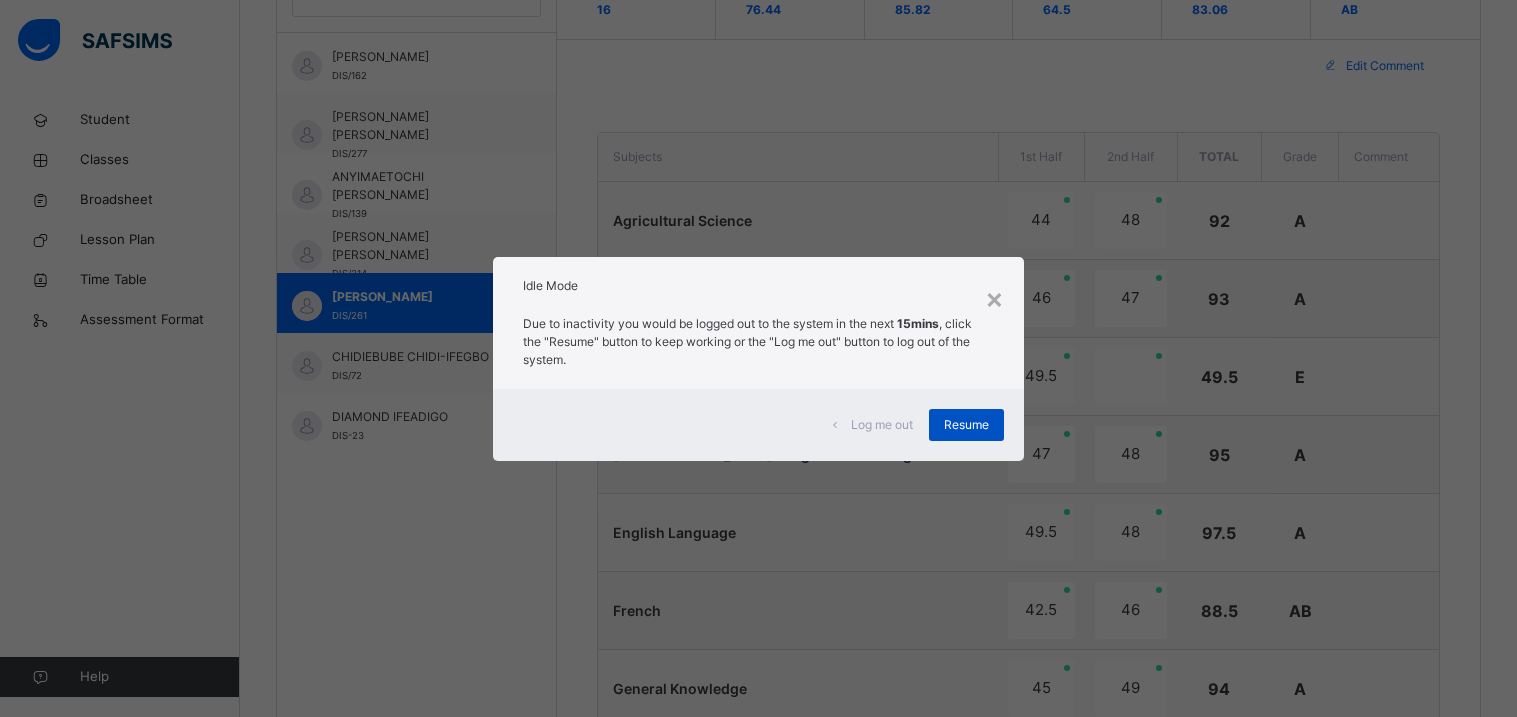 click on "Resume" at bounding box center [966, 425] 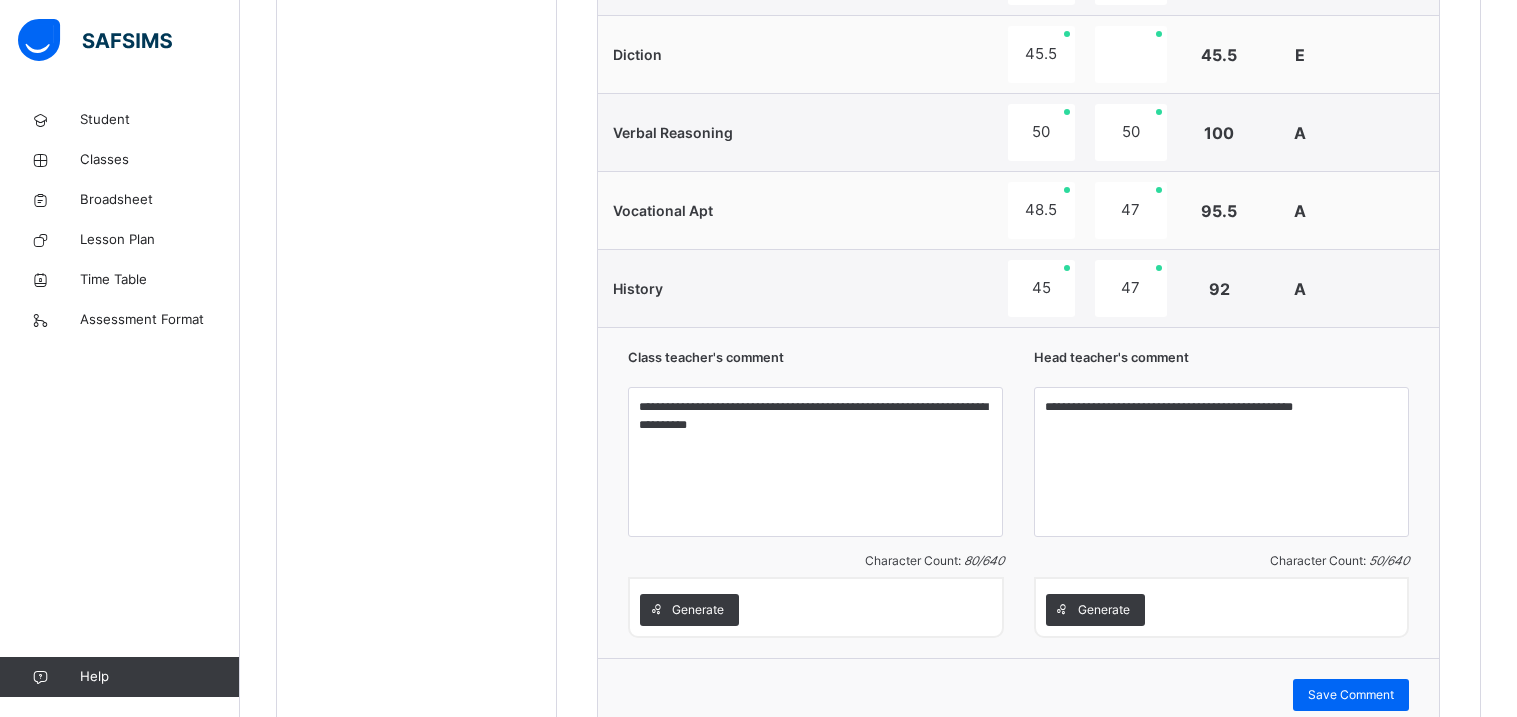 scroll, scrollTop: 1905, scrollLeft: 0, axis: vertical 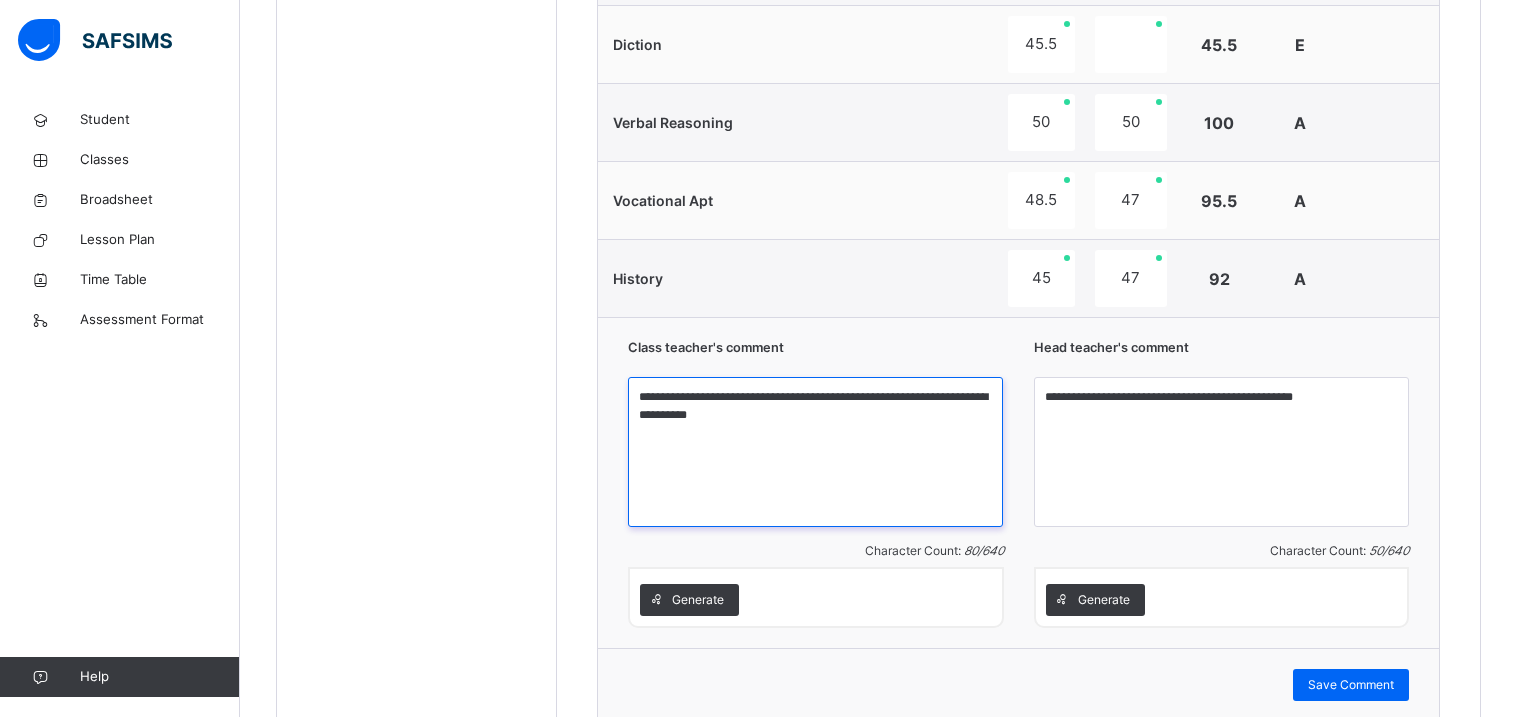 click on "**********" at bounding box center (815, 452) 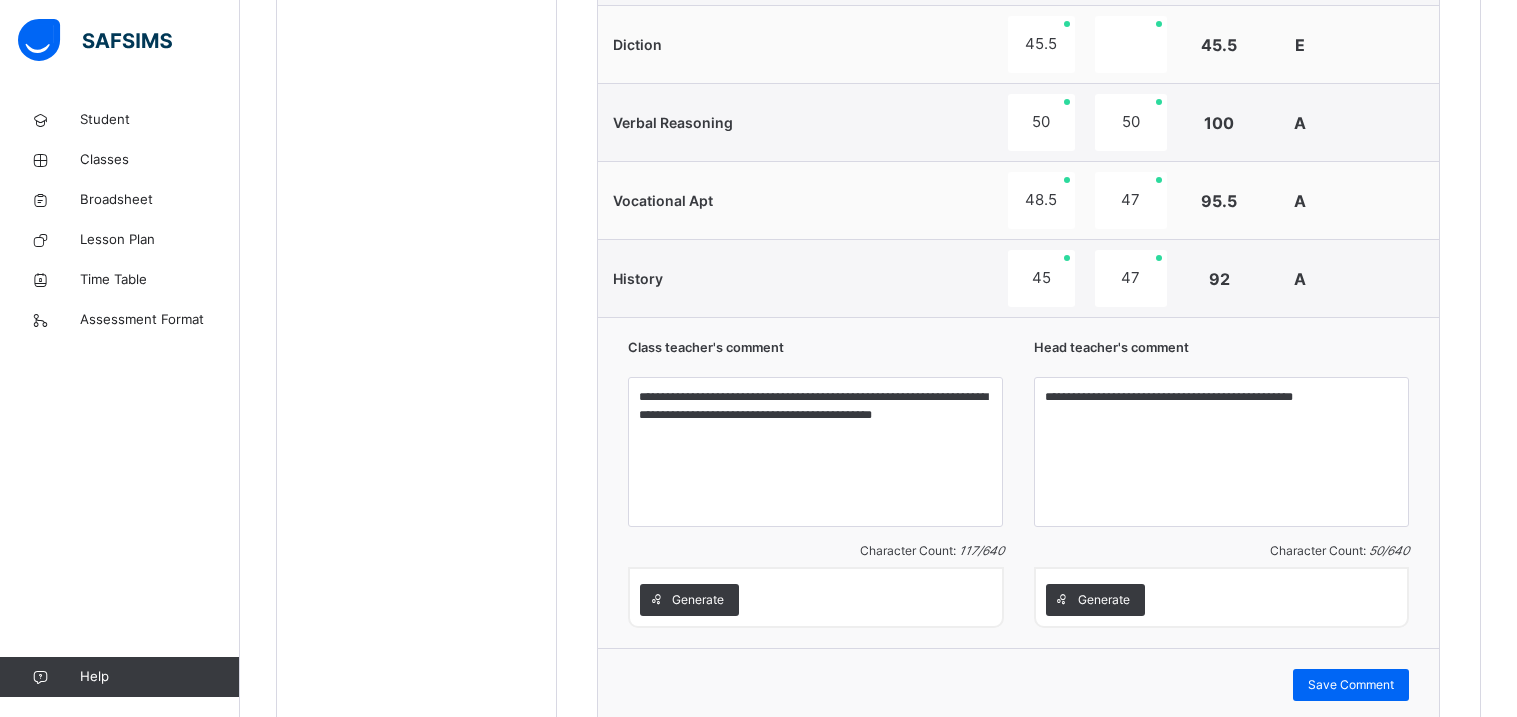 click on "Students [PERSON_NAME] DIS/162 [PERSON_NAME] [PERSON_NAME] DIS/277 ANYIMAETOCHI [PERSON_NAME] DIS/139 [PERSON_NAME] OMOYEMEH [PERSON_NAME] DIS/314 [PERSON_NAME] DIS/261 CHIDIEBUBE  CHIDI-IFEGBO DIS/72 DIAMOND  IFEADIGO DIS-23 EDEN CHIZITERE [PERSON_NAME] DIS/39 EXCEL O. TASIBO DIS/167 FORTUNE  ATOYEBI DIS/23 [PERSON_NAME] DIS/35 [PERSON_NAME] DIS-99 [PERSON_NAME] DIS/71 PURITY DISEYE TASIBO DIS/203 [PERSON_NAME] DIS-30 [PERSON_NAME] [PERSON_NAME] DIS/206" at bounding box center (417, -312) 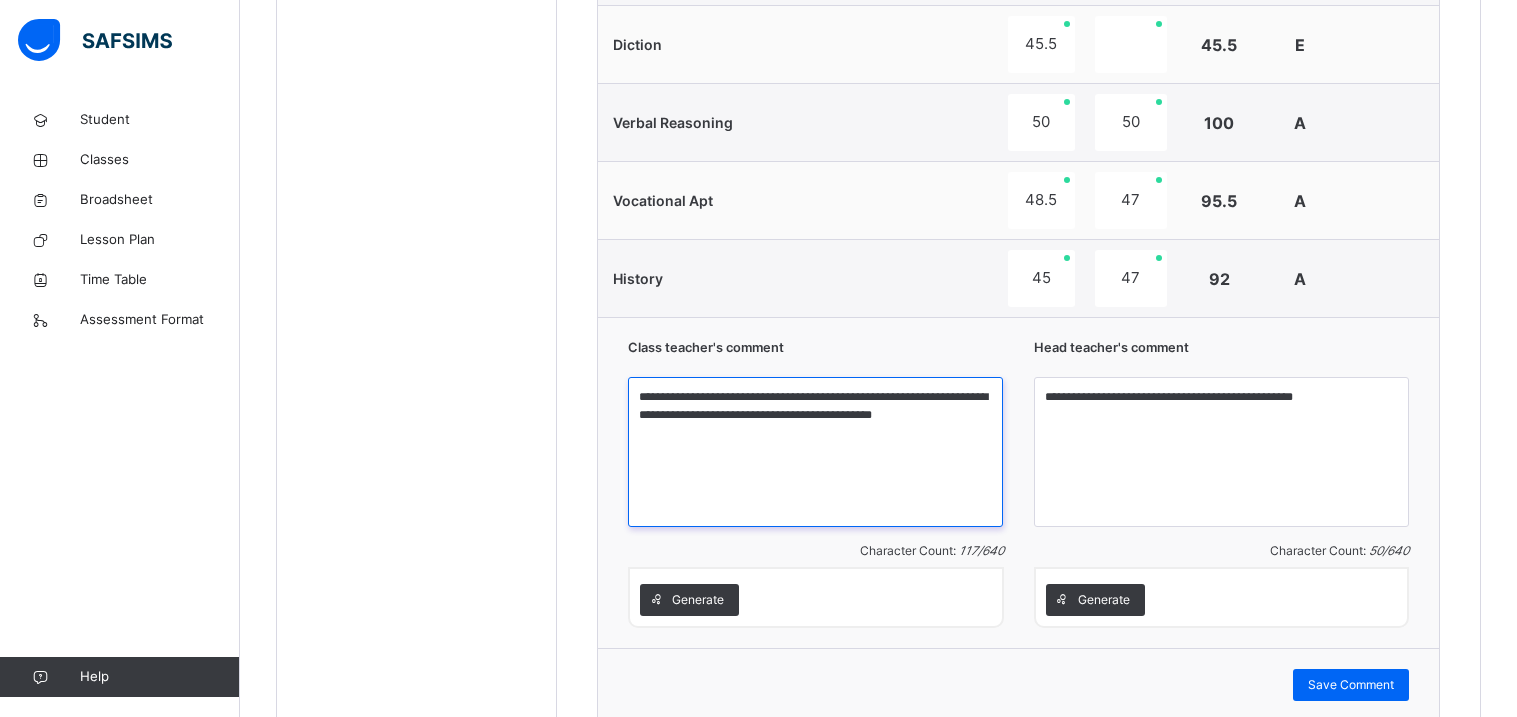click on "**********" at bounding box center [815, 452] 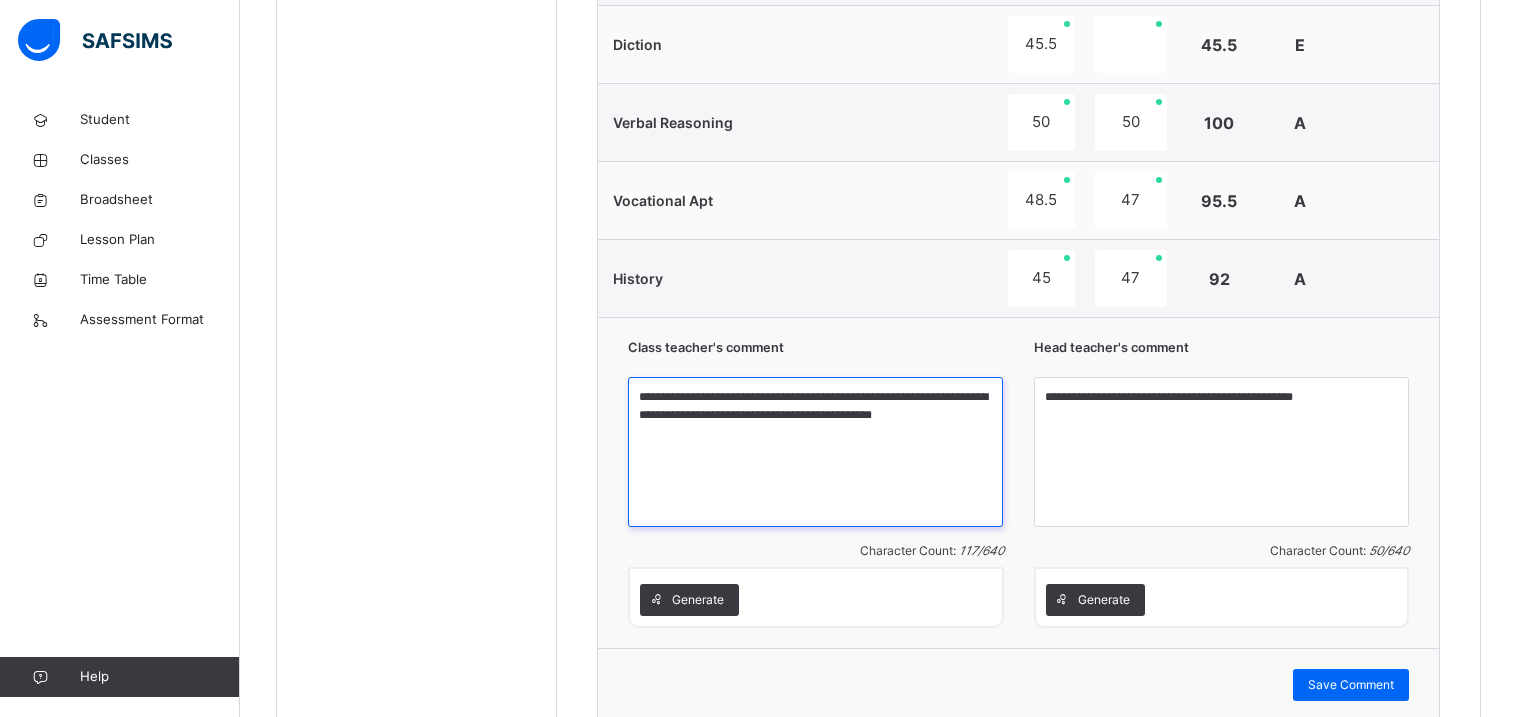 click on "**********" at bounding box center (815, 452) 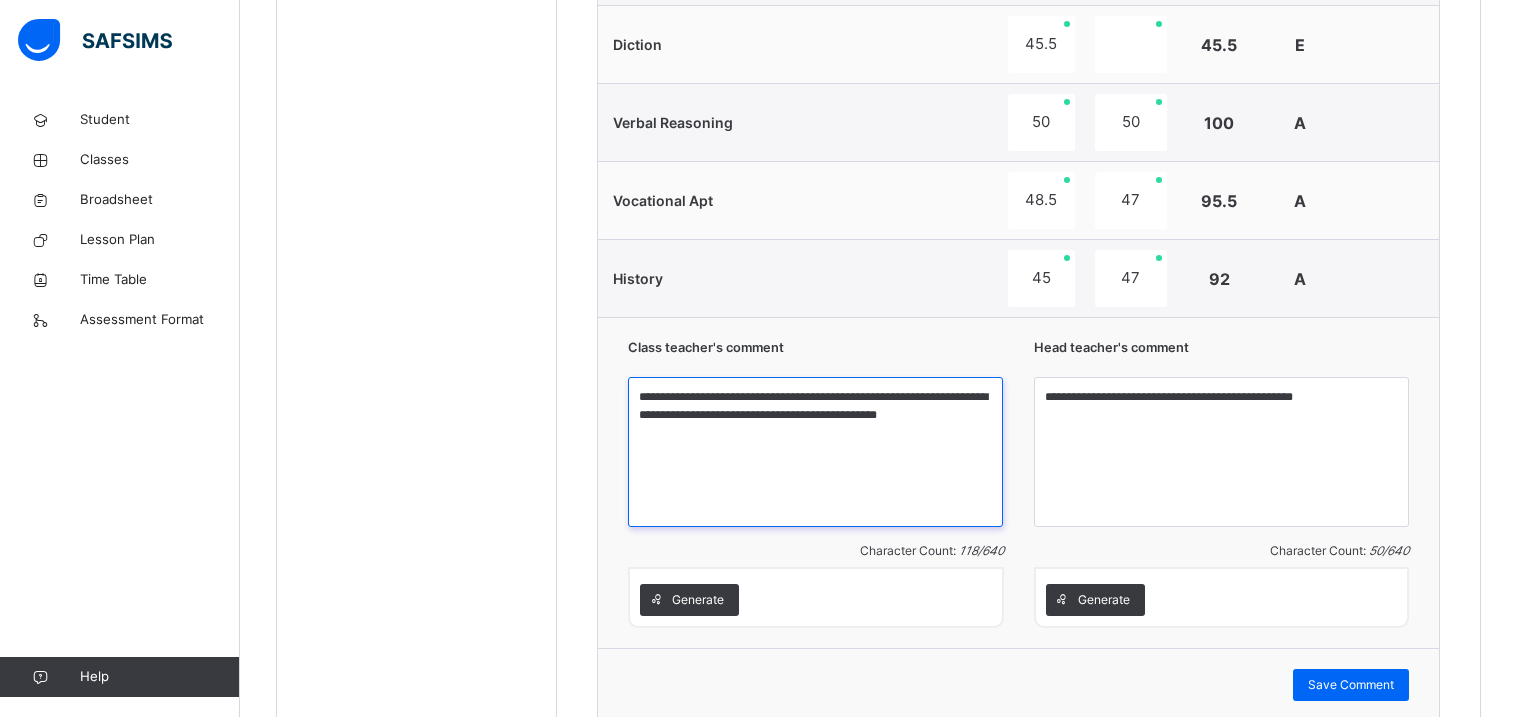 click on "**********" at bounding box center (815, 452) 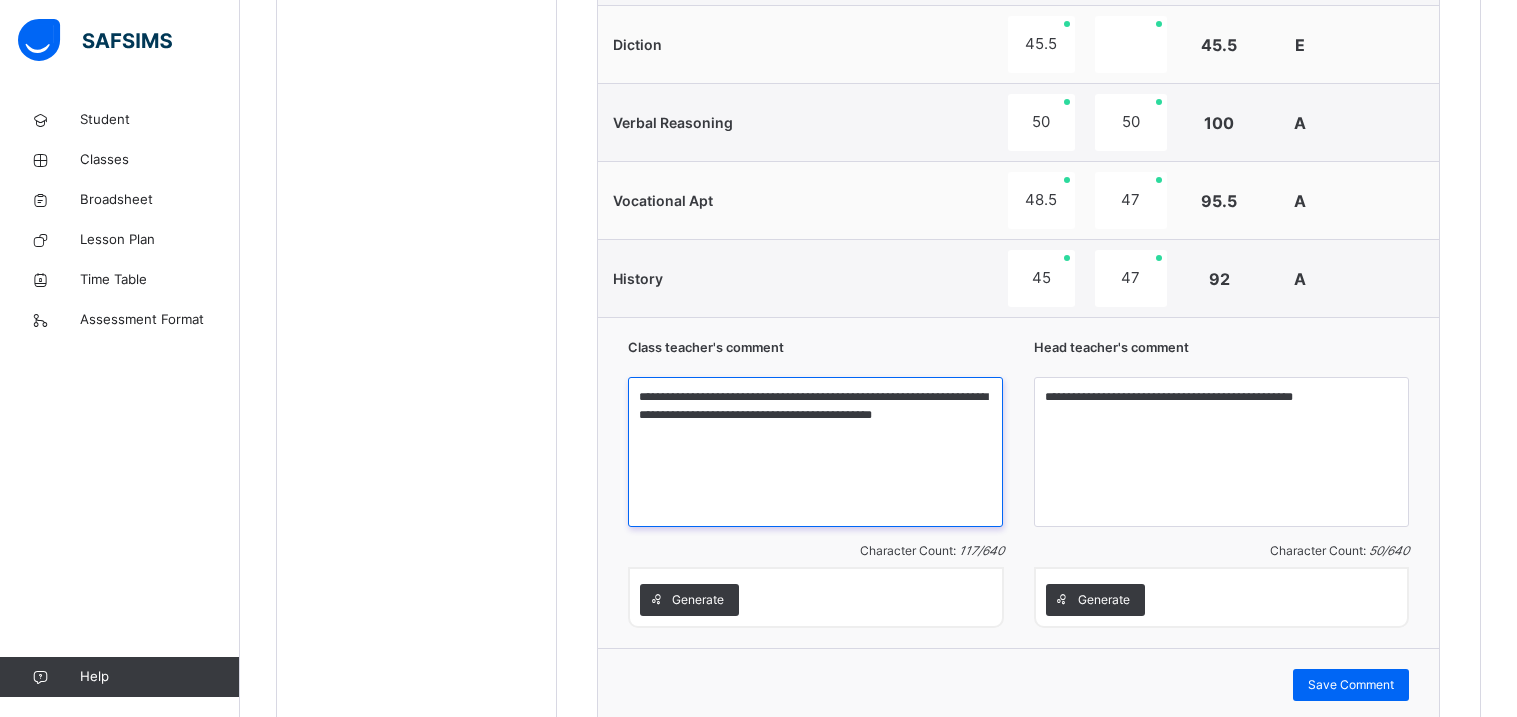 click on "**********" at bounding box center [815, 452] 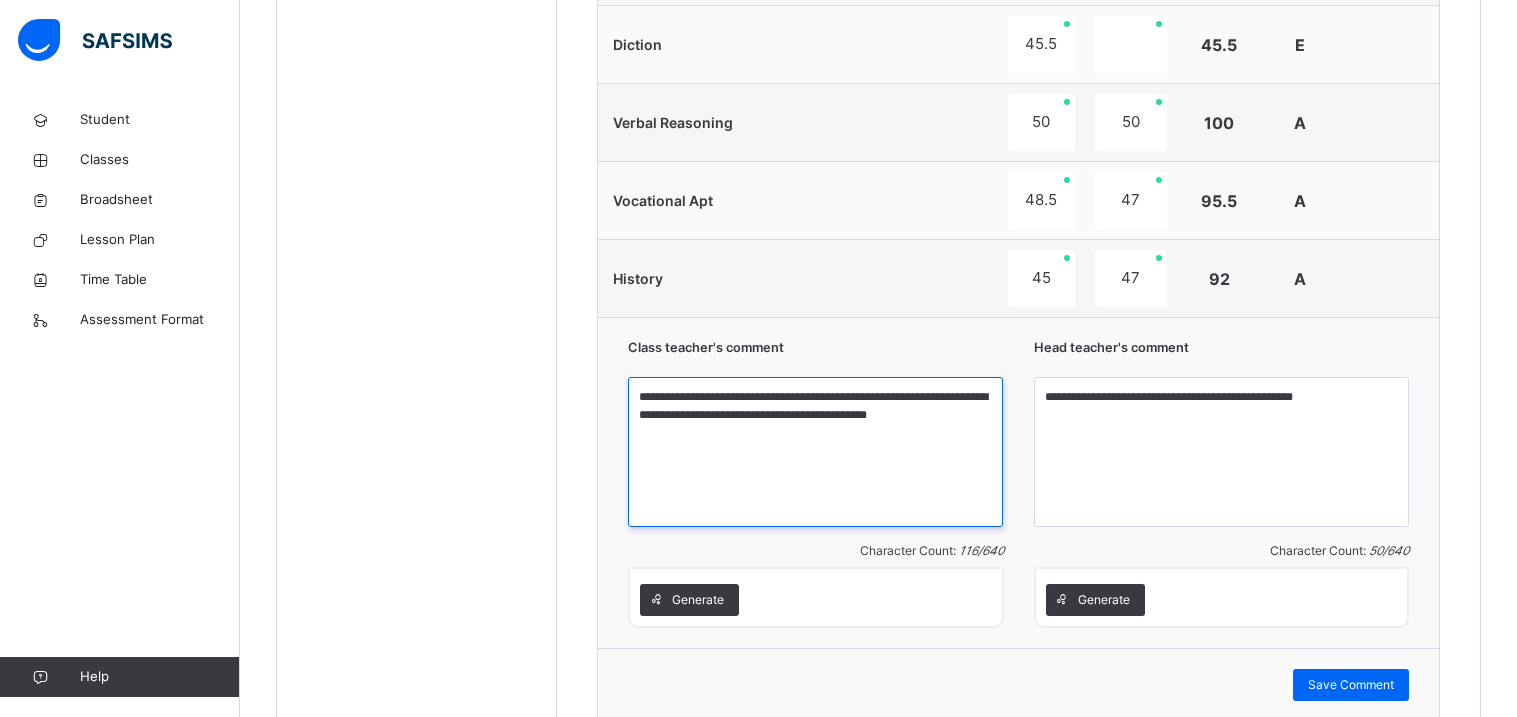 type on "**********" 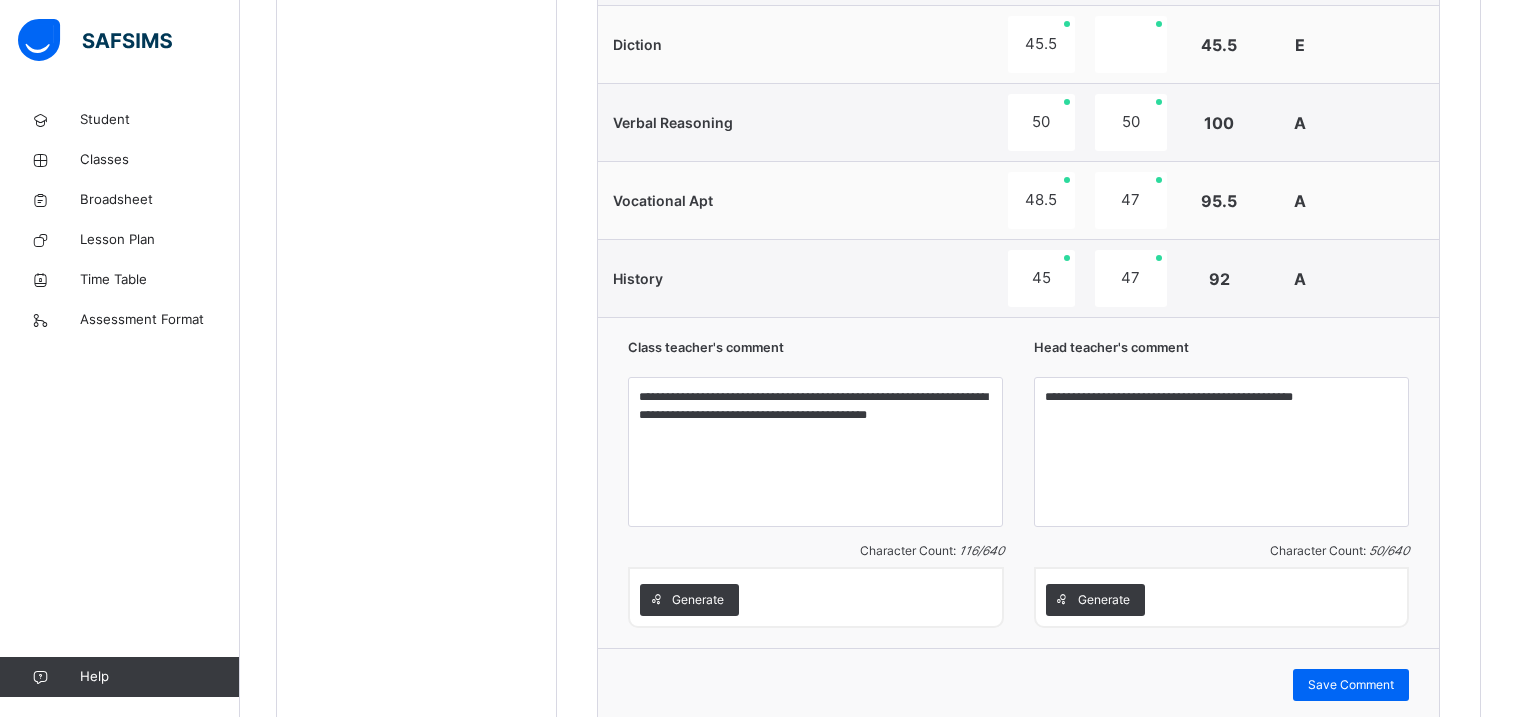 click on "Students [PERSON_NAME] DIS/162 [PERSON_NAME] [PERSON_NAME] DIS/277 ANYIMAETOCHI [PERSON_NAME] DIS/139 [PERSON_NAME] OMOYEMEH [PERSON_NAME] DIS/314 [PERSON_NAME] DIS/261 CHIDIEBUBE  CHIDI-IFEGBO DIS/72 DIAMOND  IFEADIGO DIS-23 EDEN CHIZITERE [PERSON_NAME] DIS/39 EXCEL O. TASIBO DIS/167 FORTUNE  ATOYEBI DIS/23 [PERSON_NAME] DIS/35 [PERSON_NAME] DIS-99 [PERSON_NAME] DIS/71 PURITY DISEYE TASIBO DIS/203 [PERSON_NAME] DIS-30 [PERSON_NAME] [PERSON_NAME] DIS/206" at bounding box center [417, -312] 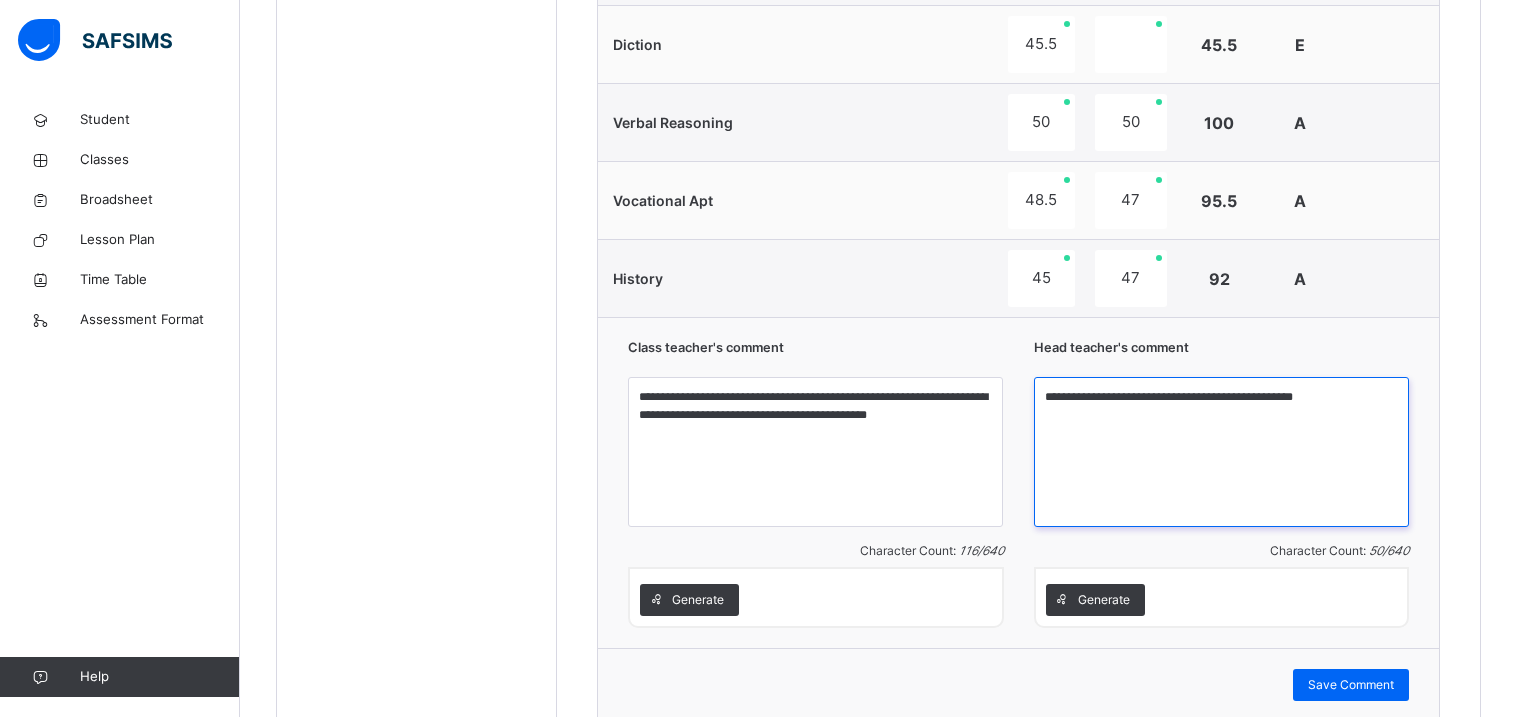 click on "**********" at bounding box center [1221, 452] 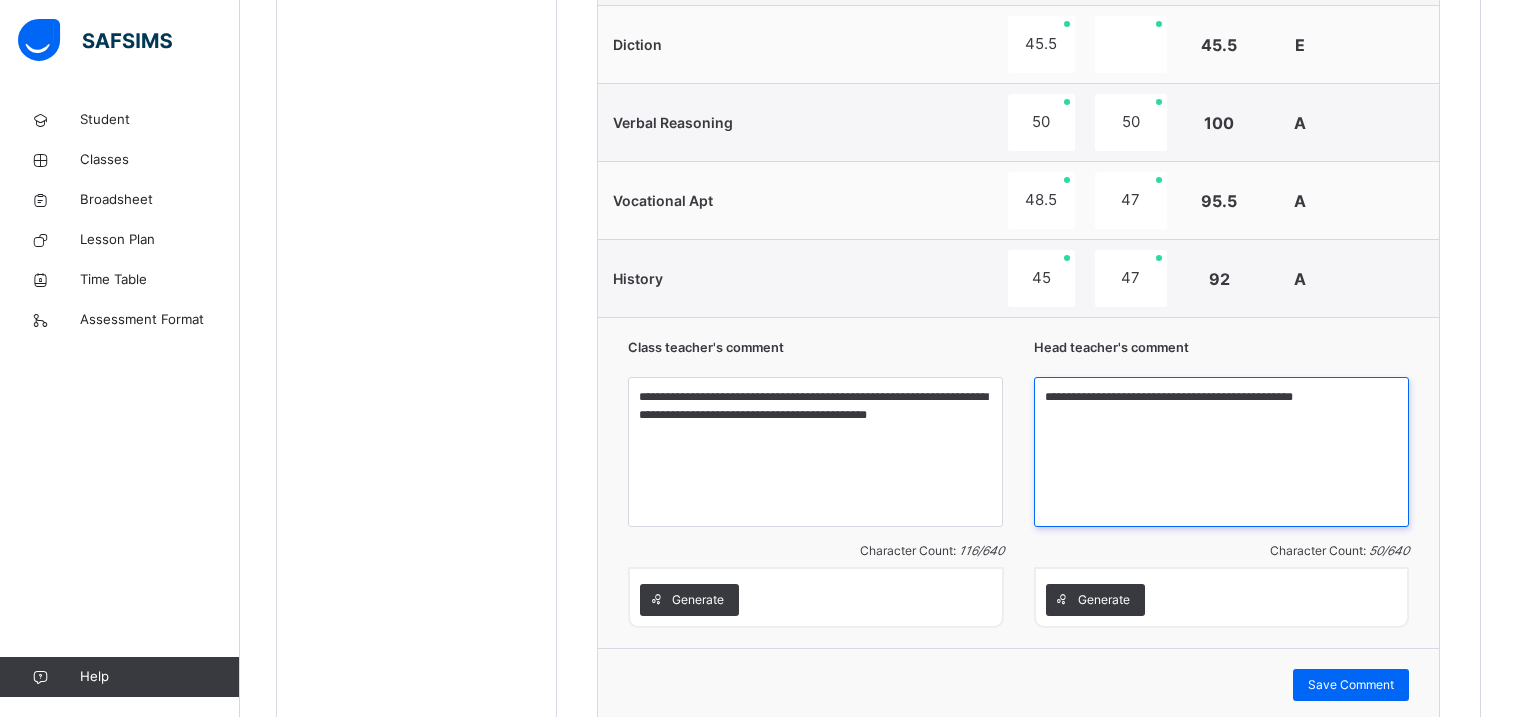 click on "**********" at bounding box center (1221, 452) 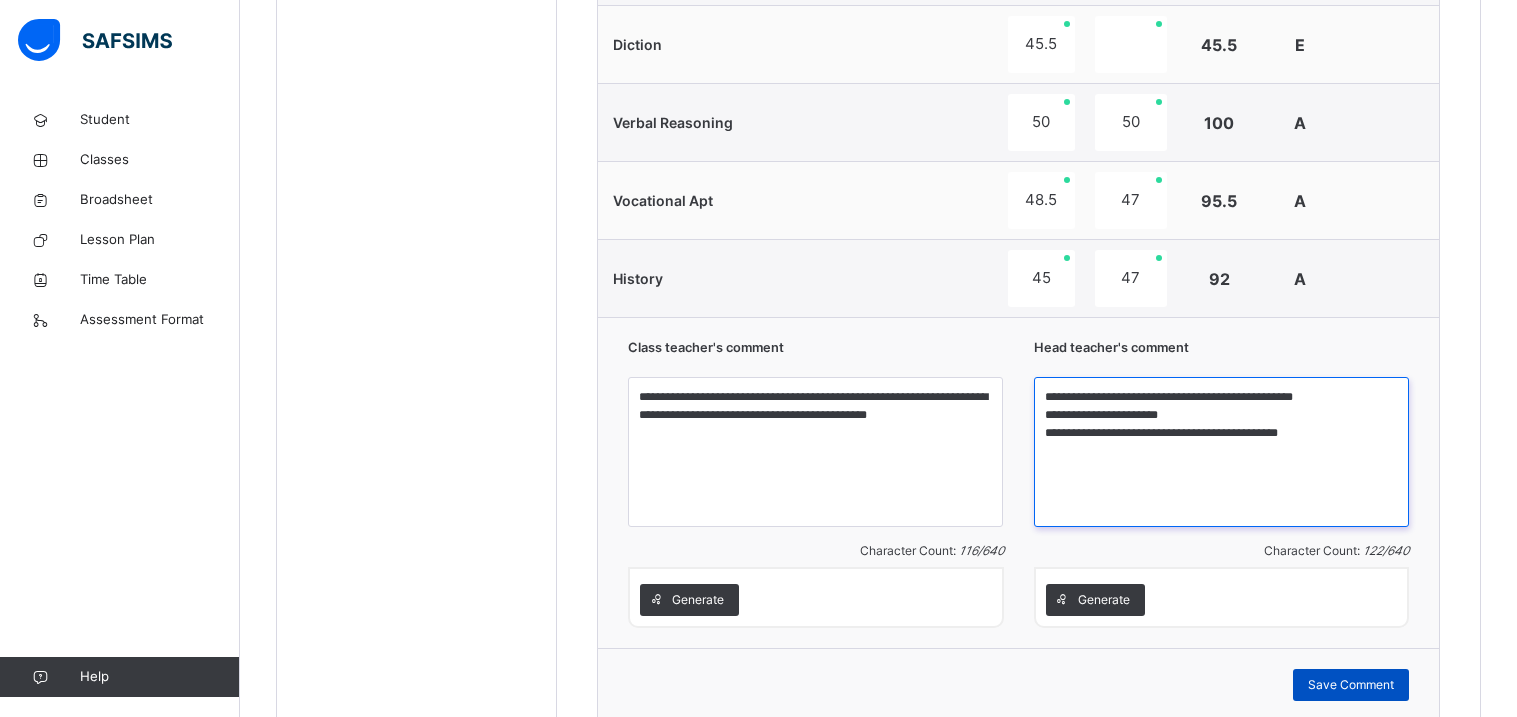 type on "**********" 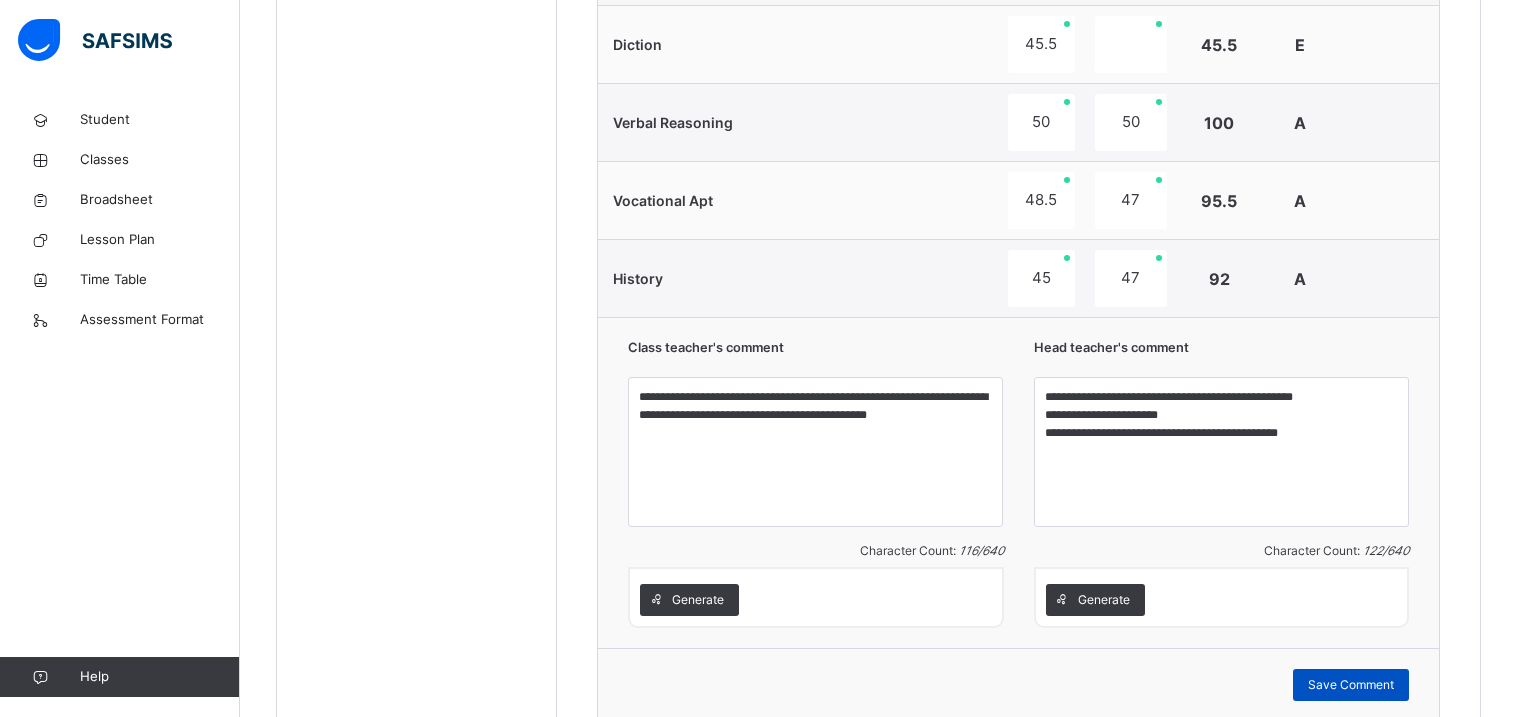 click on "Save Comment" at bounding box center [1351, 685] 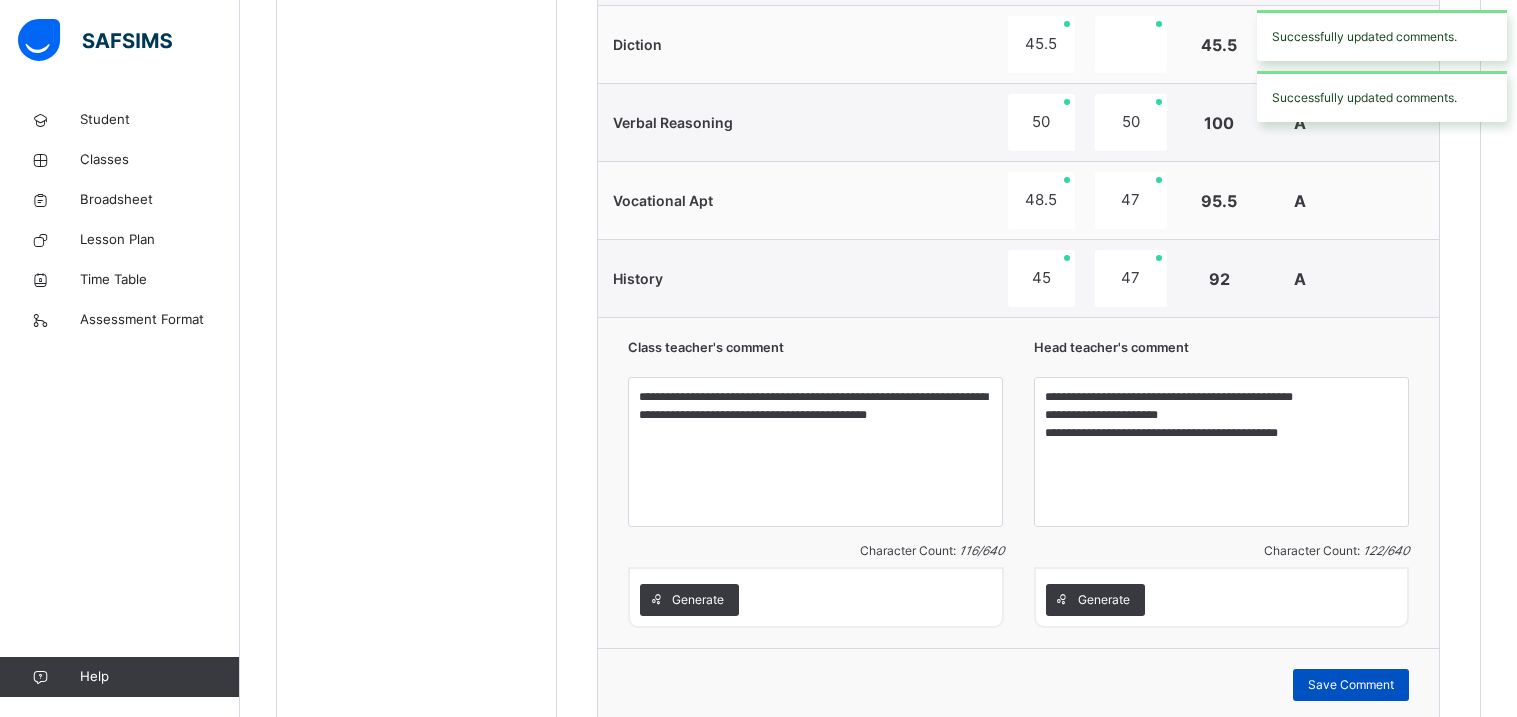 click on "Save Comment" at bounding box center [1351, 685] 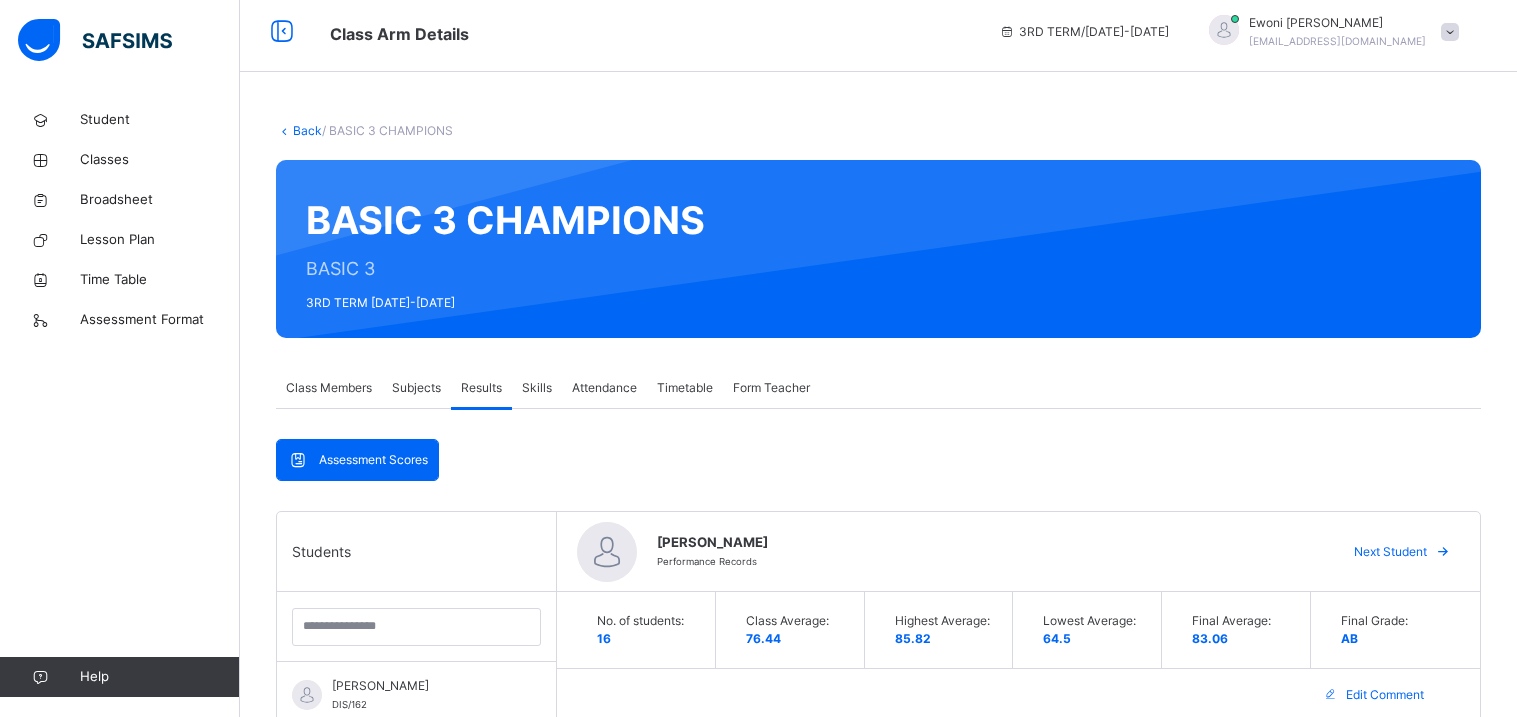 scroll, scrollTop: 7, scrollLeft: 0, axis: vertical 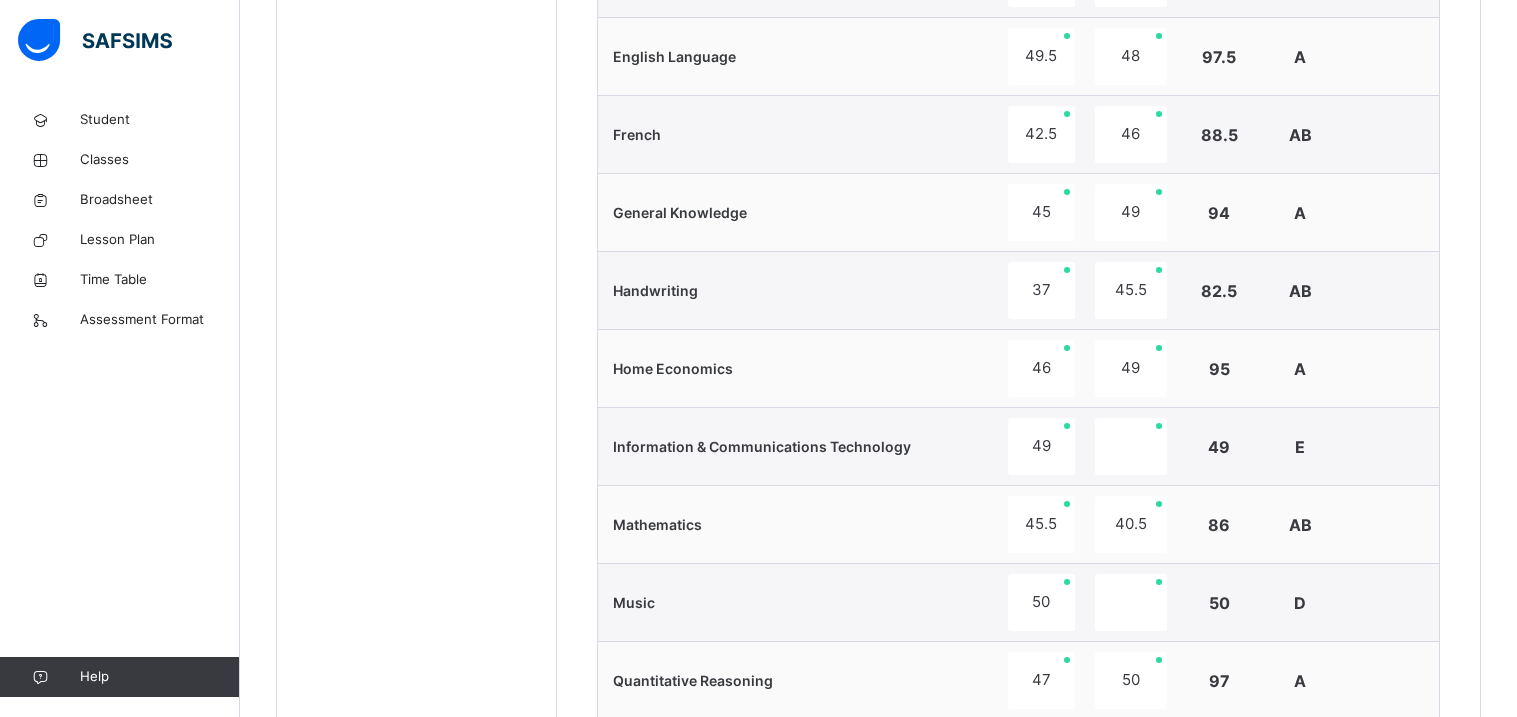 click on "Students [PERSON_NAME] DIS/162 [PERSON_NAME] [PERSON_NAME] DIS/277 ANYIMAETOCHI [PERSON_NAME] DIS/139 [PERSON_NAME] OMOYEMEH [PERSON_NAME] DIS/314 [PERSON_NAME] DIS/261 CHIDIEBUBE  CHIDI-IFEGBO DIS/72 DIAMOND  IFEADIGO DIS-23 EDEN CHIZITERE [PERSON_NAME] DIS/39 EXCEL O. TASIBO DIS/167 FORTUNE  ATOYEBI DIS/23 [PERSON_NAME] DIS/35 [PERSON_NAME] DIS-99 [PERSON_NAME] DIS/71 PURITY DISEYE TASIBO DIS/203 [PERSON_NAME] DIS-30 [PERSON_NAME] [PERSON_NAME] DIS/206" at bounding box center [417, 480] 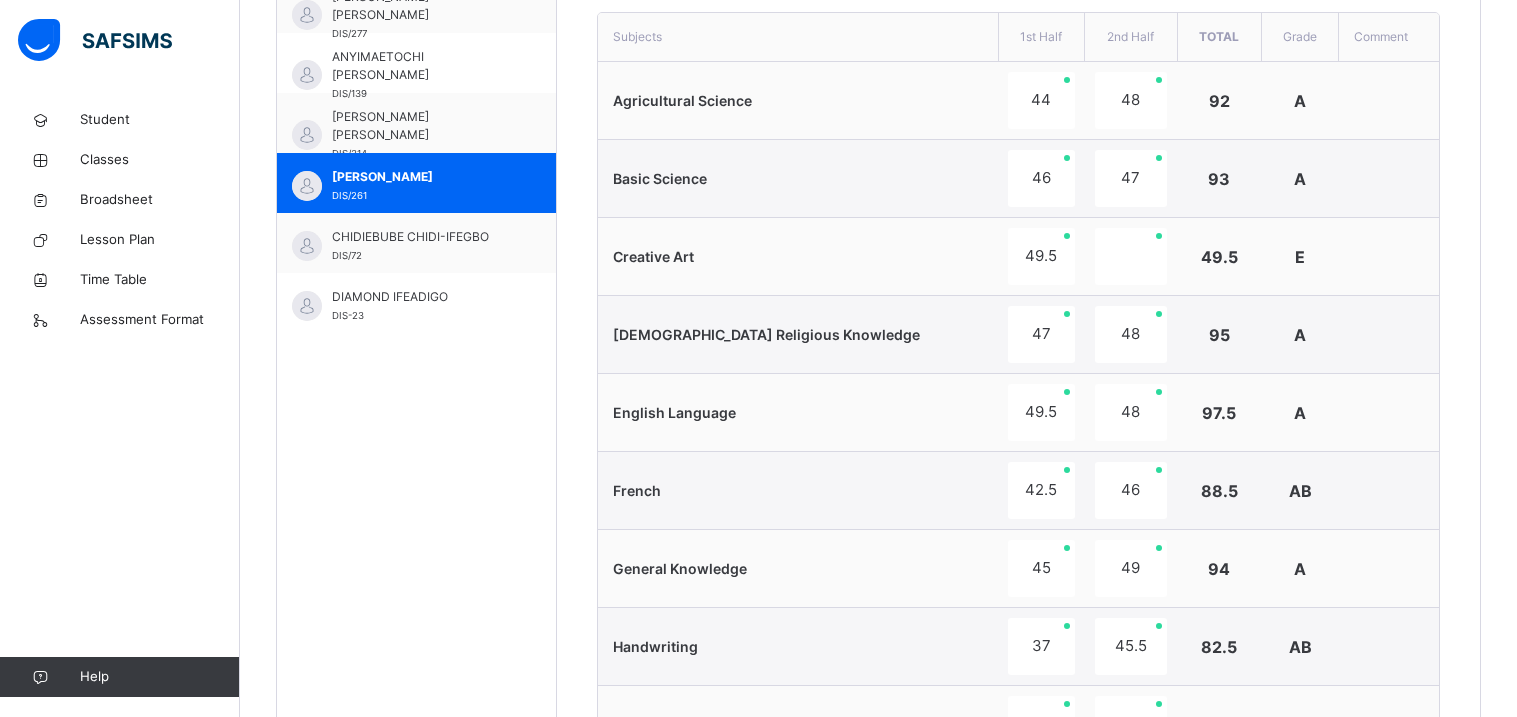 scroll, scrollTop: 755, scrollLeft: 0, axis: vertical 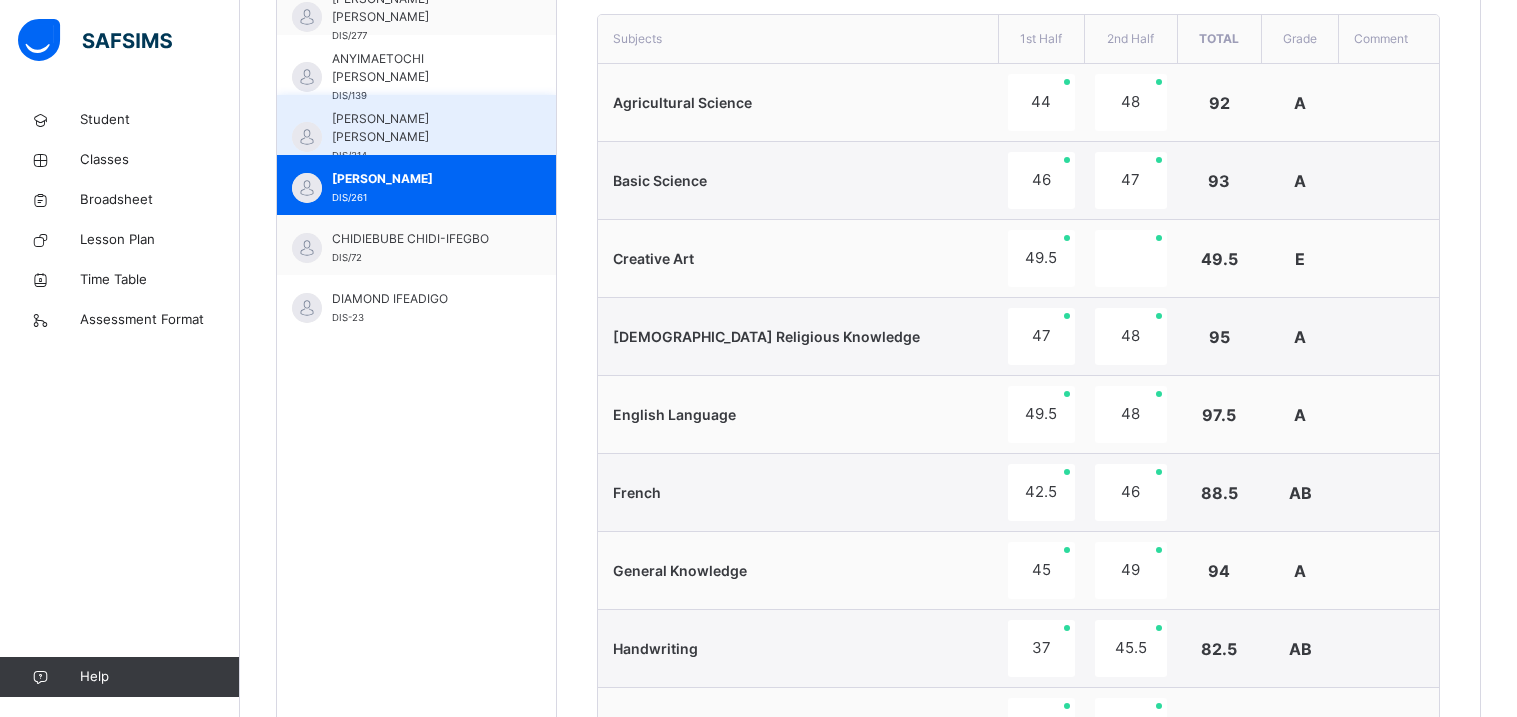click on "[PERSON_NAME] [PERSON_NAME]" at bounding box center (421, 128) 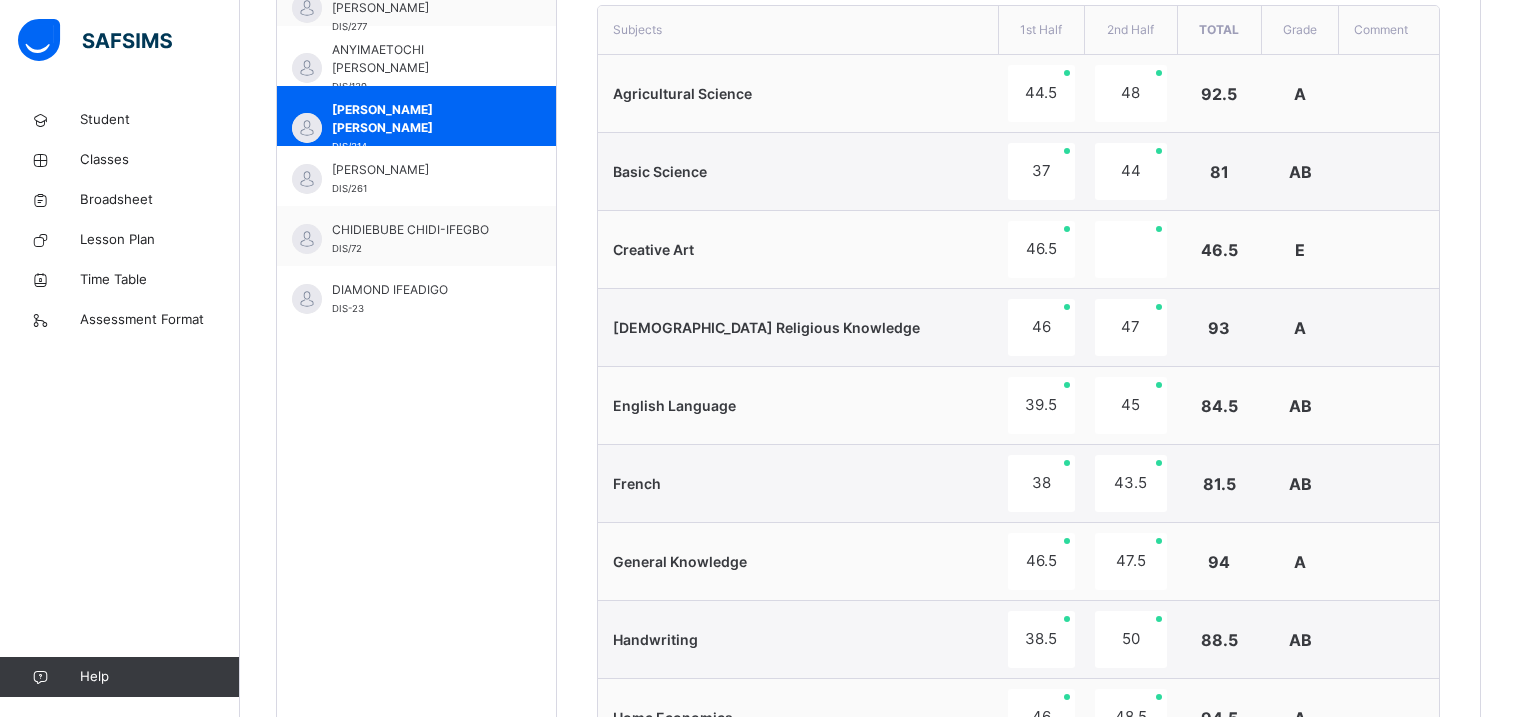 scroll, scrollTop: 788, scrollLeft: 0, axis: vertical 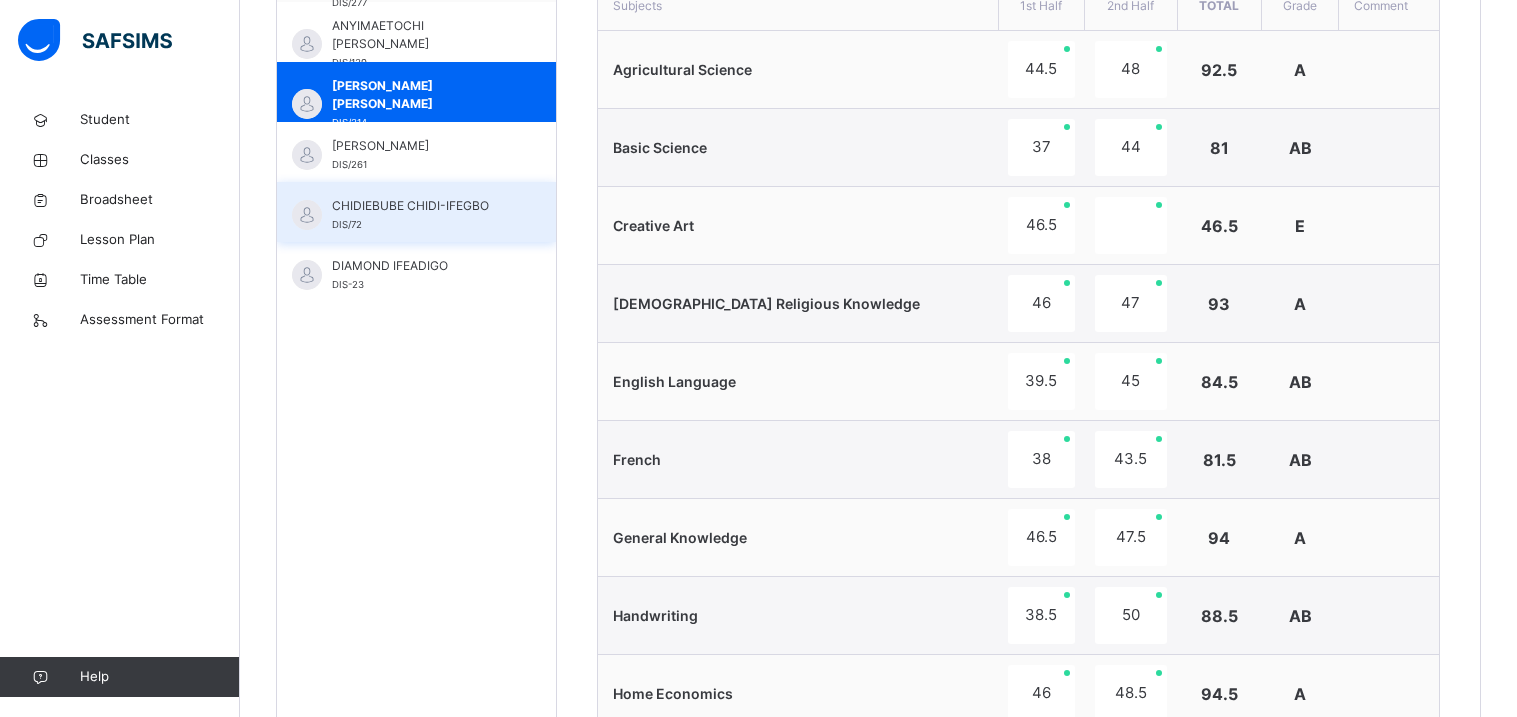 click on "CHIDIEBUBE  CHIDI-IFEGBO" at bounding box center (421, 206) 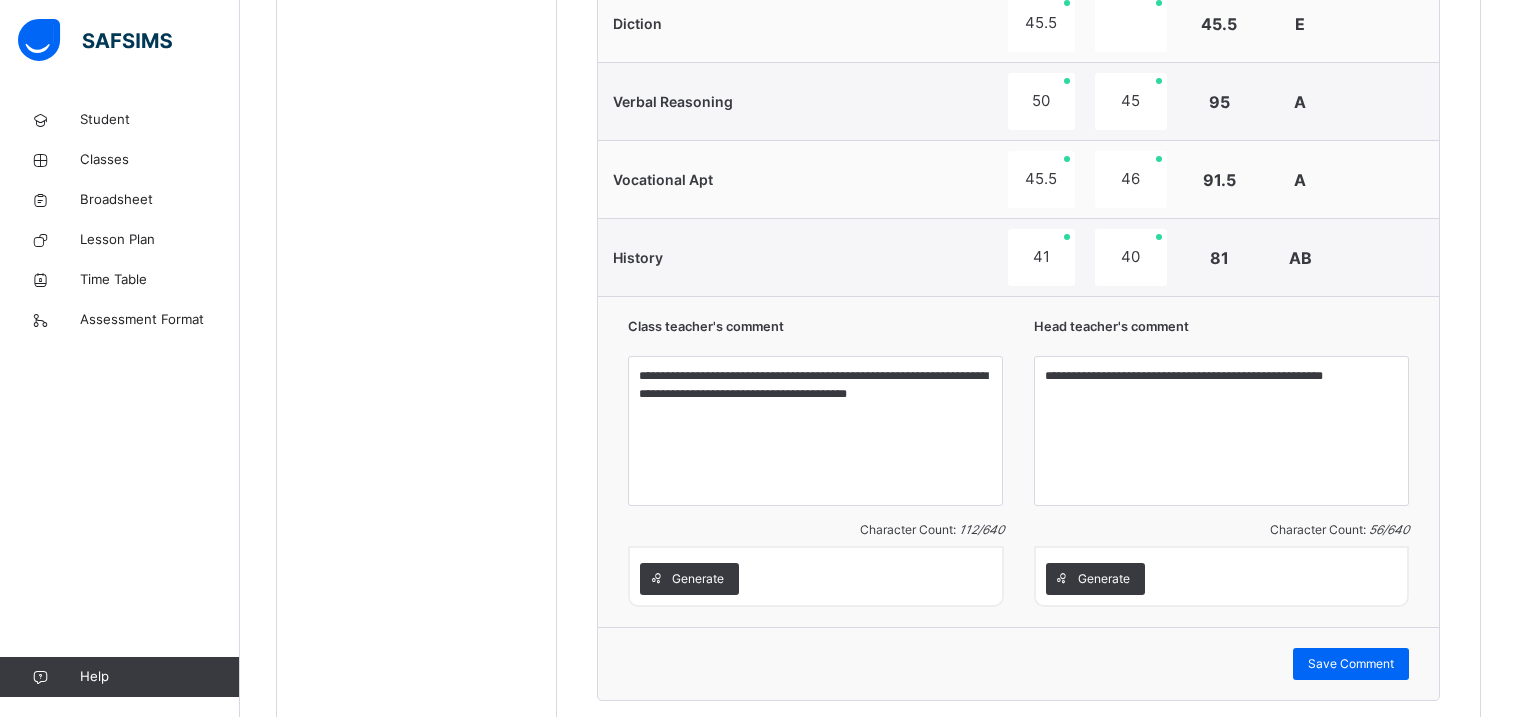 scroll, scrollTop: 1927, scrollLeft: 0, axis: vertical 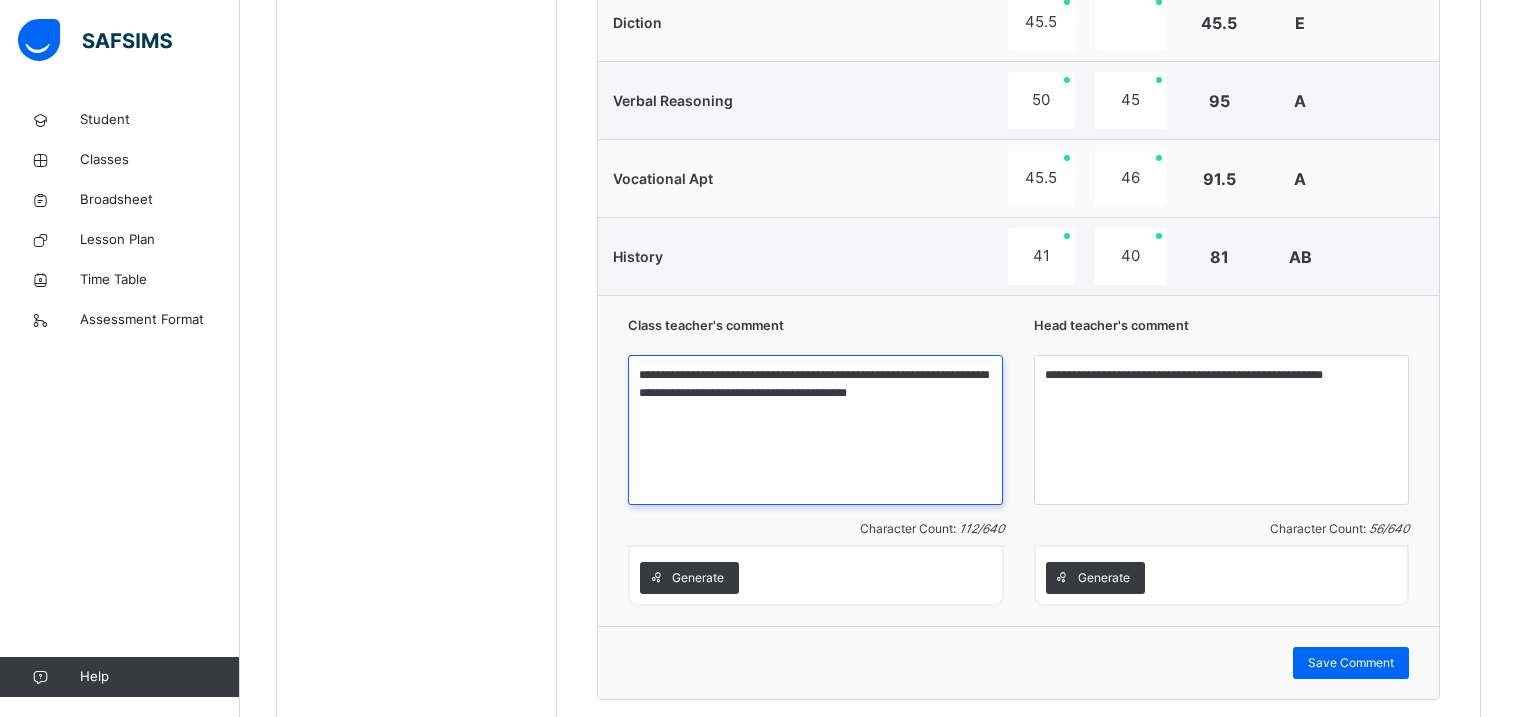click on "**********" at bounding box center (815, 430) 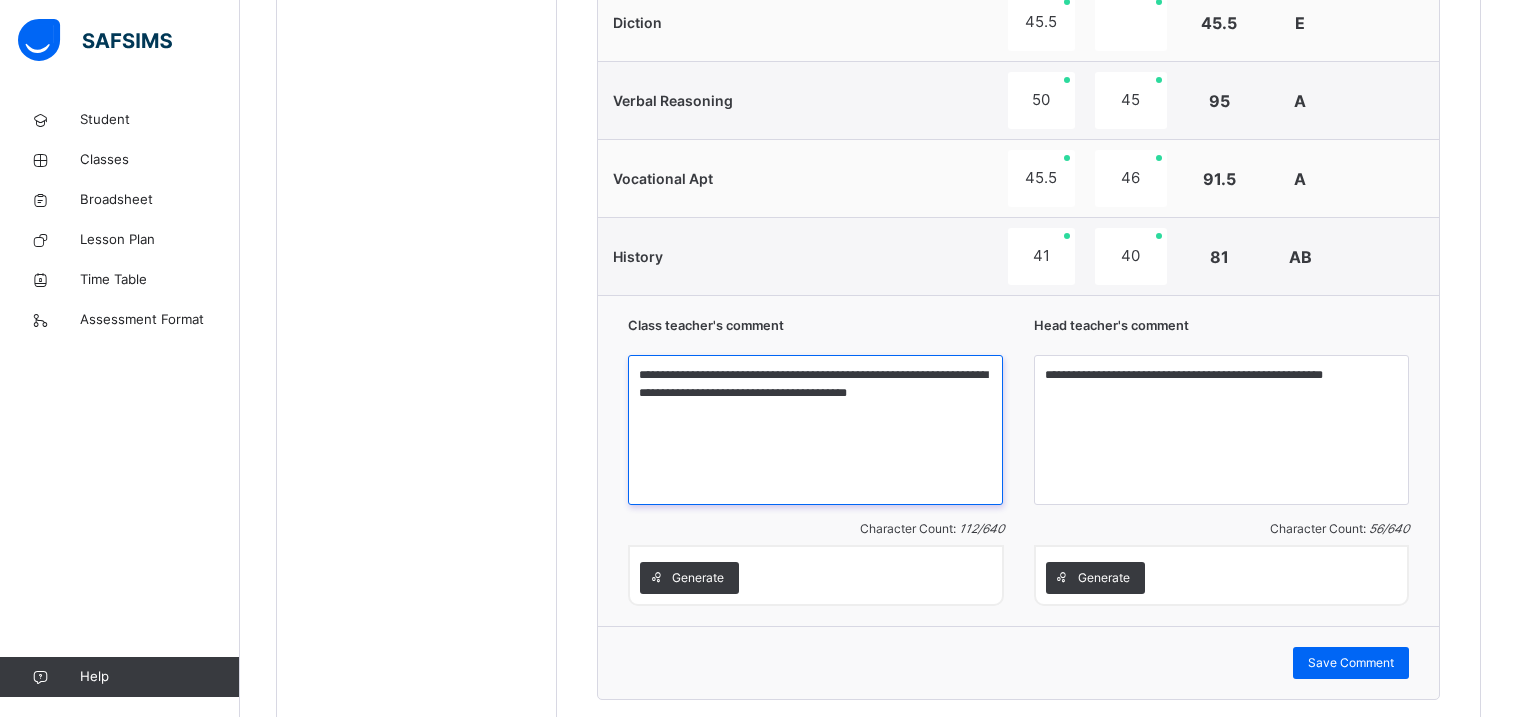 click on "**********" at bounding box center [815, 430] 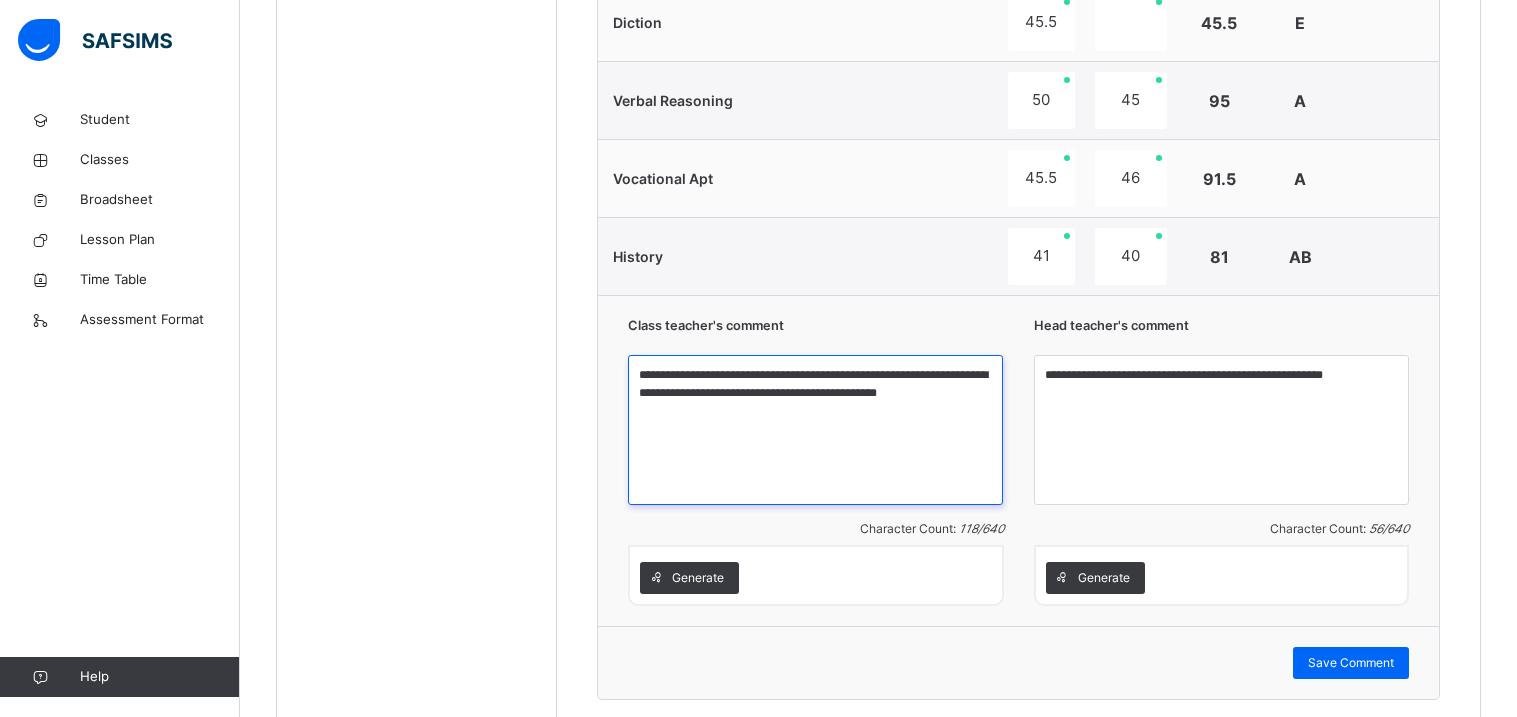 click on "**********" at bounding box center [815, 430] 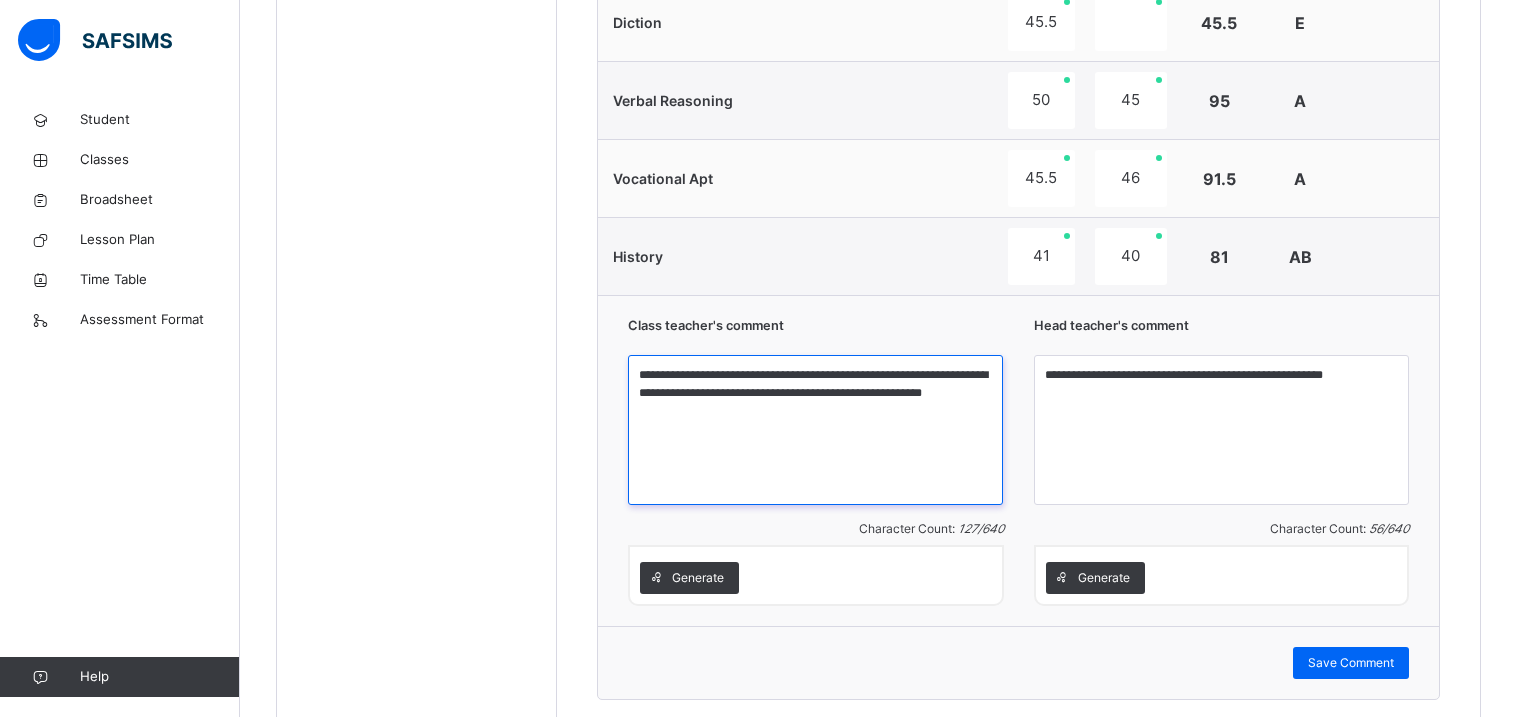 click on "**********" at bounding box center (815, 430) 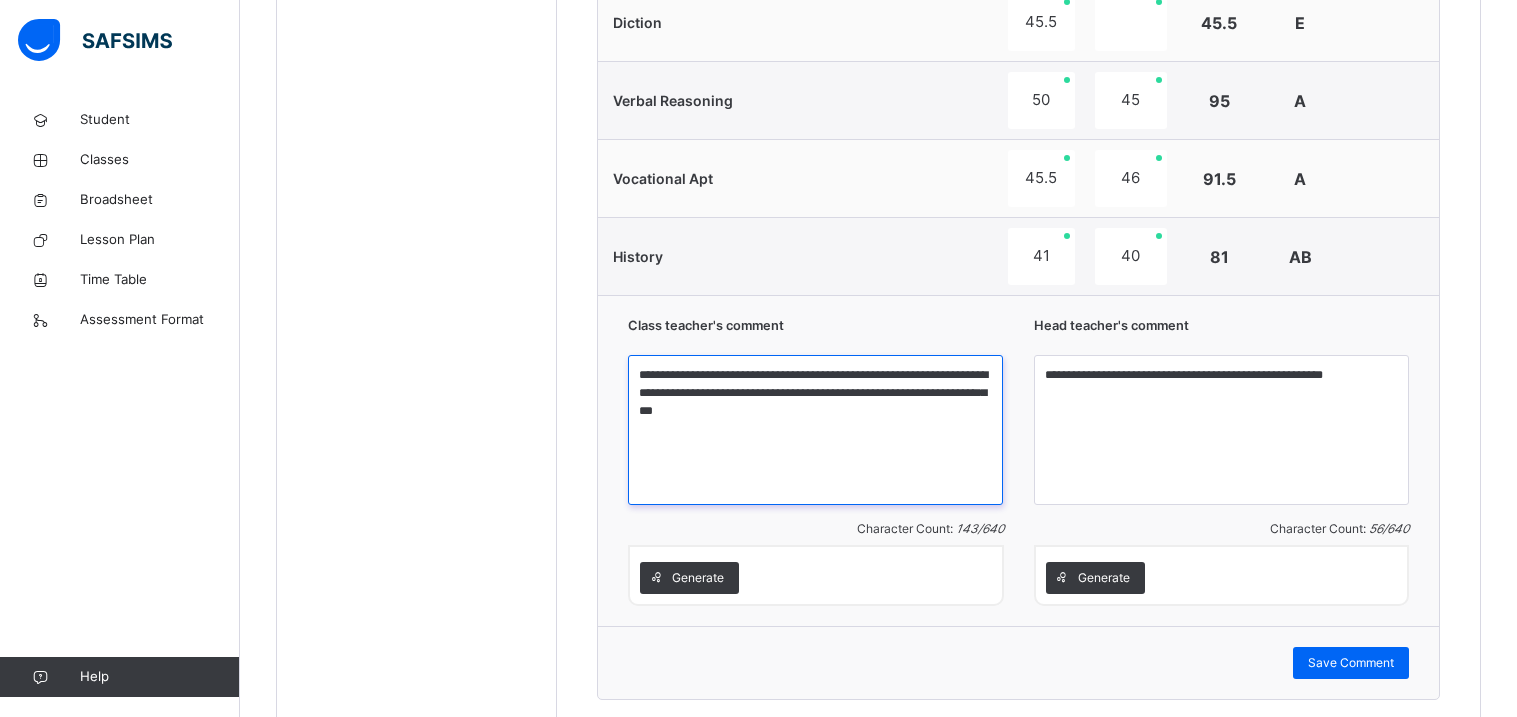 click on "**********" at bounding box center [815, 430] 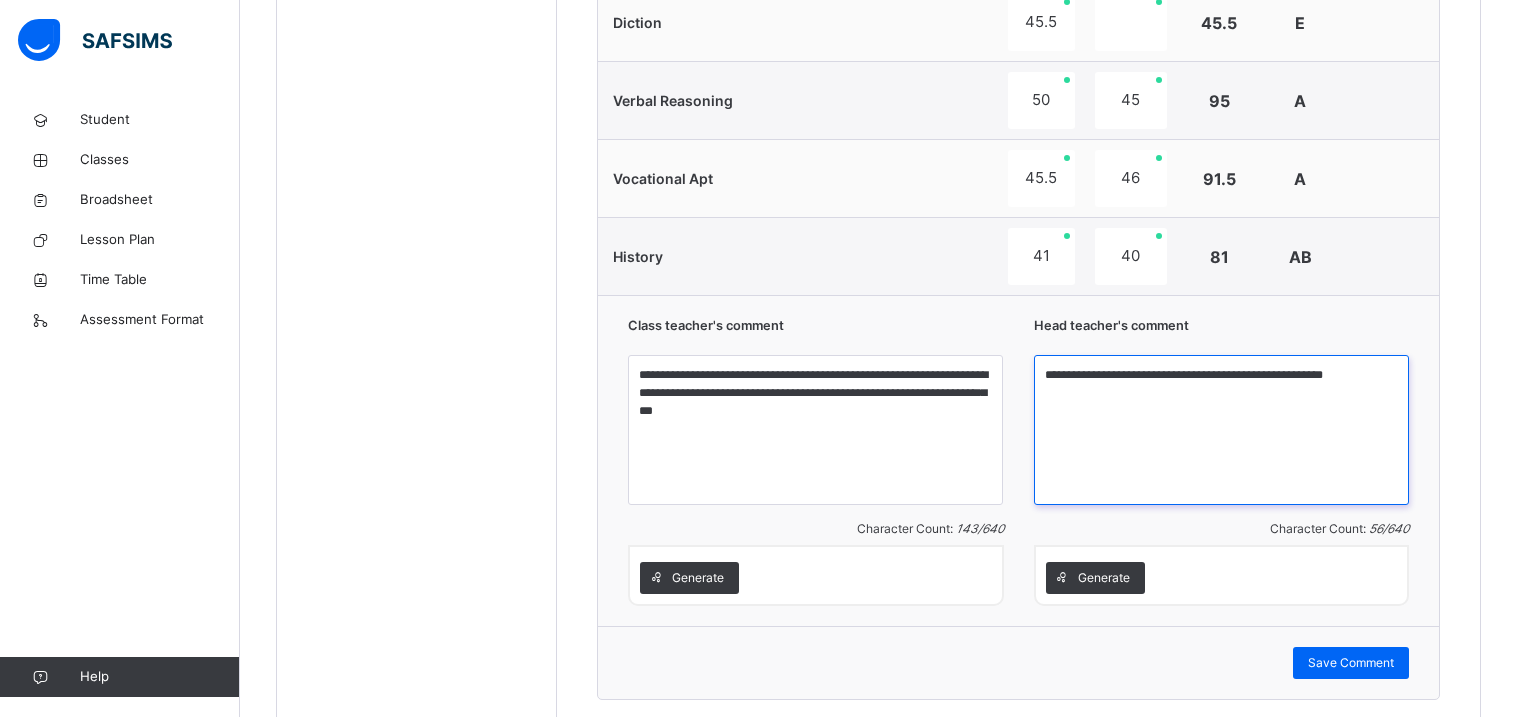 click on "**********" at bounding box center (1221, 430) 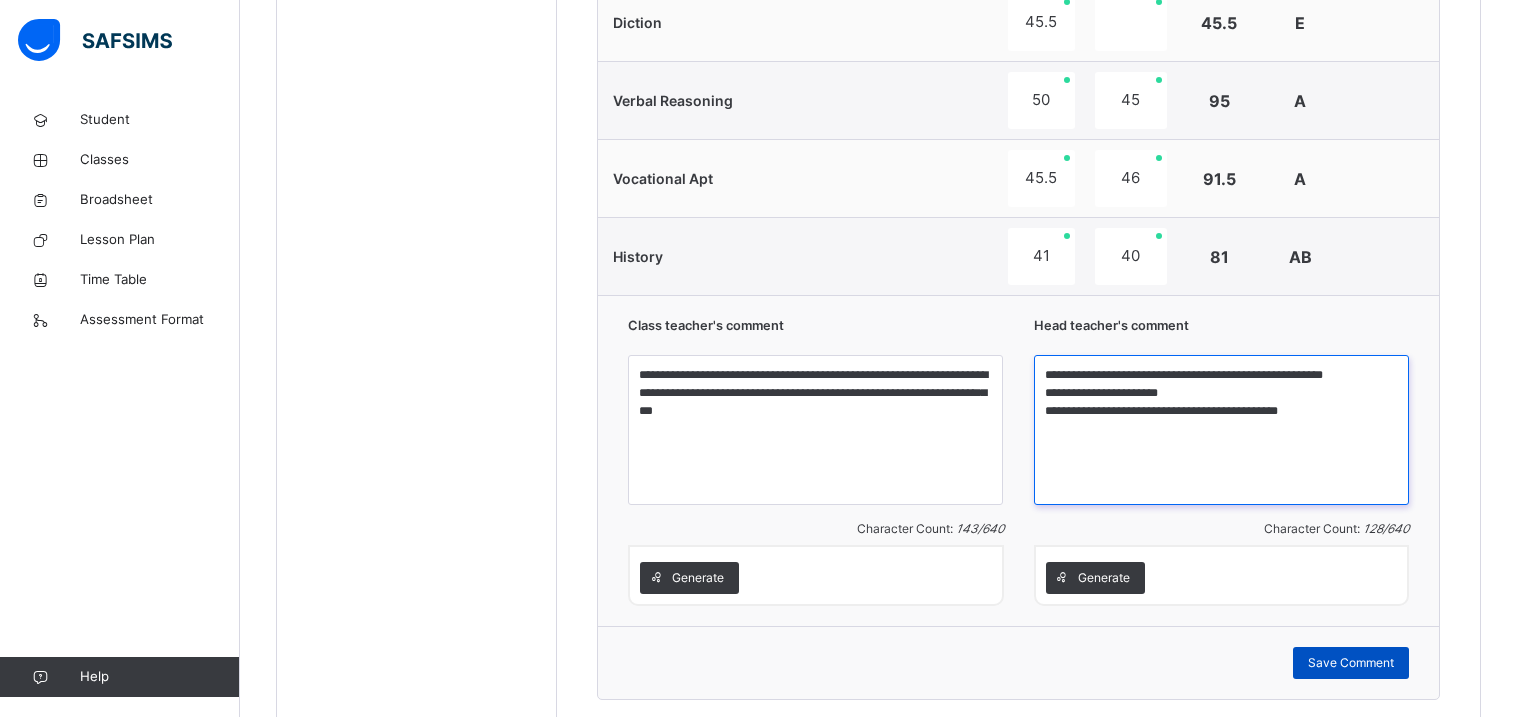 type on "**********" 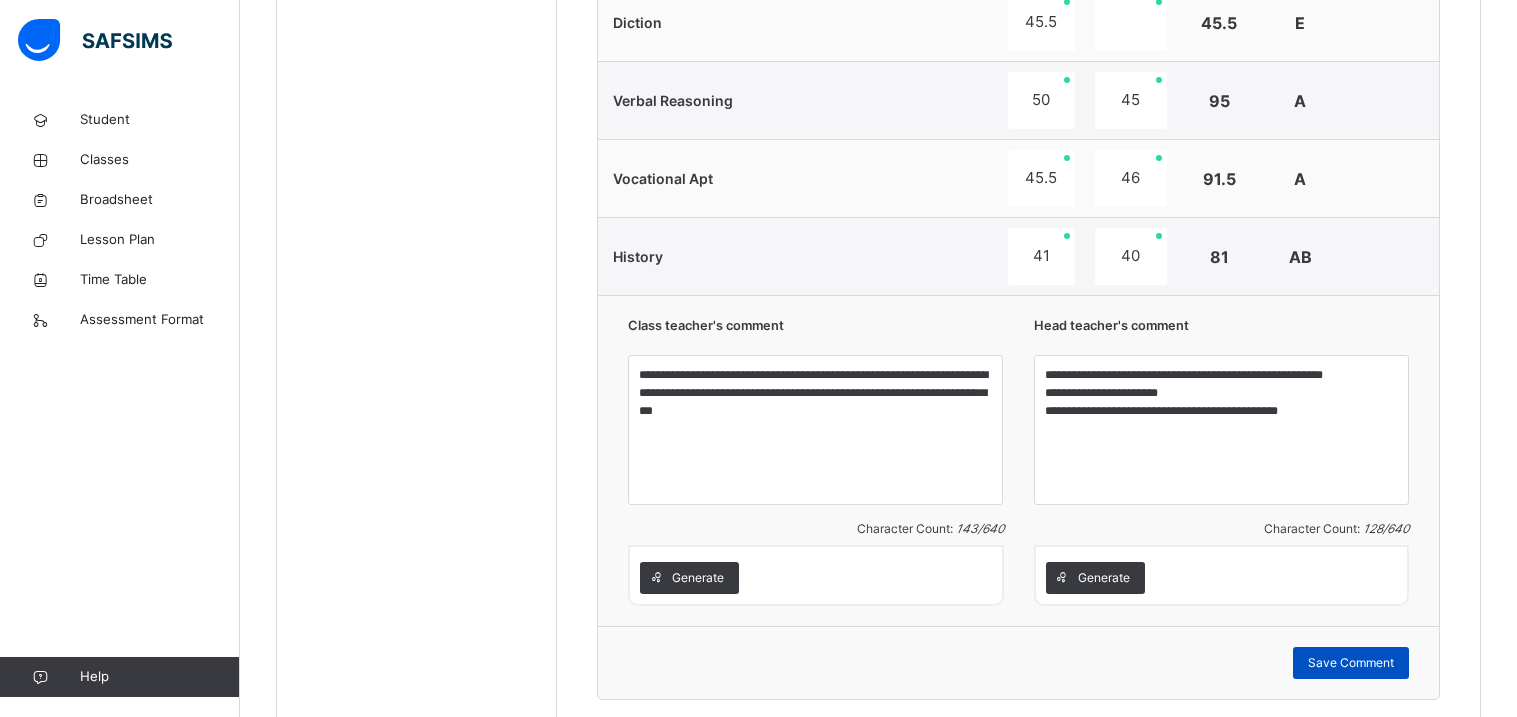 click on "Save Comment" at bounding box center [1351, 663] 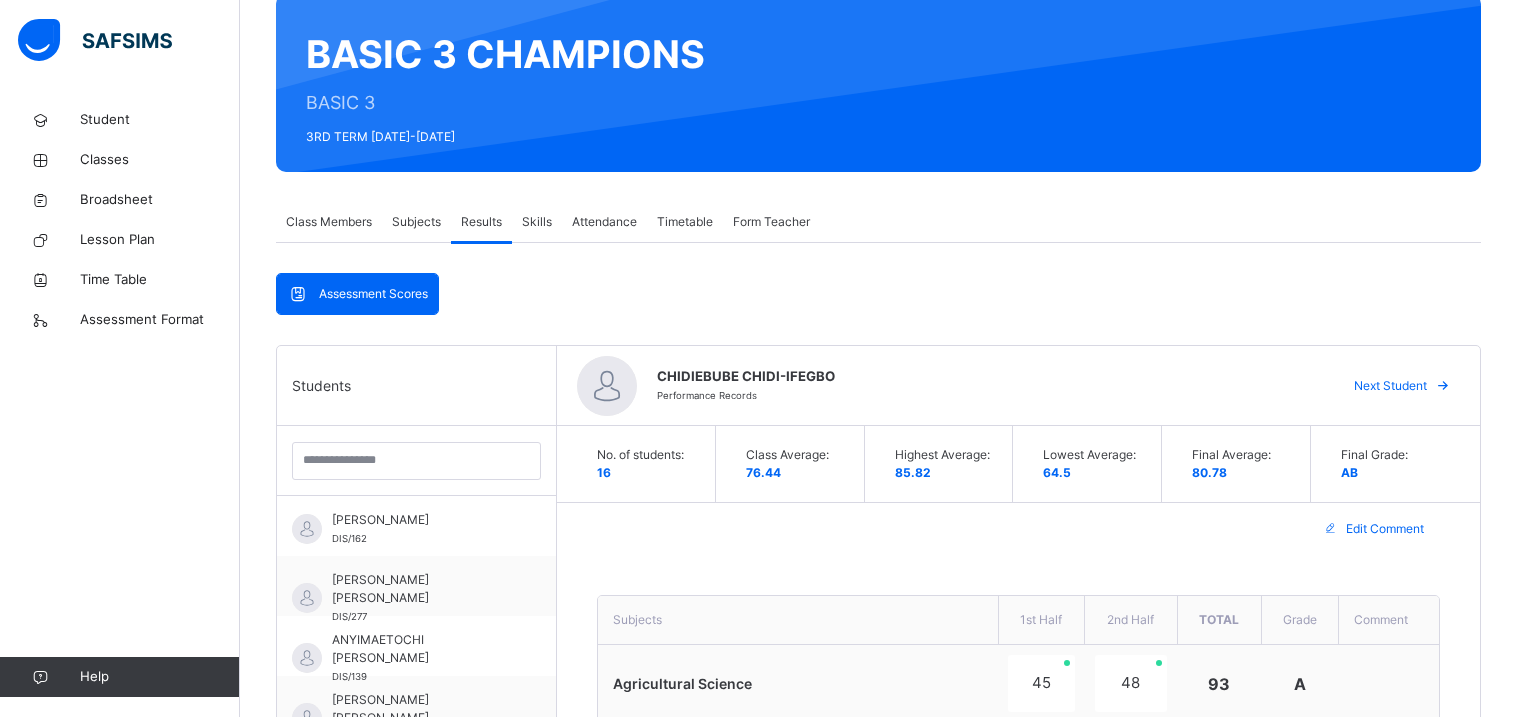 scroll, scrollTop: 172, scrollLeft: 0, axis: vertical 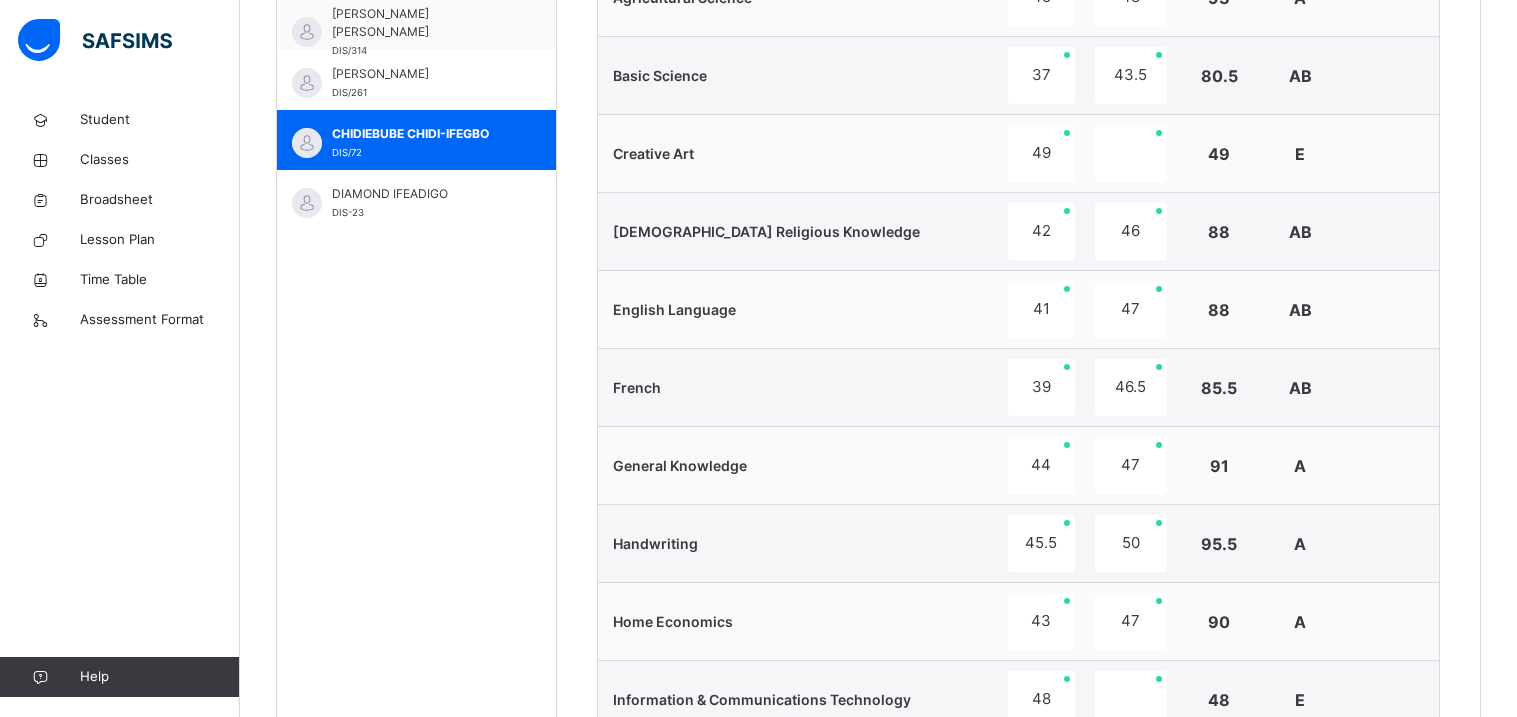 click on "DIAMOND  IFEADIGO" at bounding box center [421, 194] 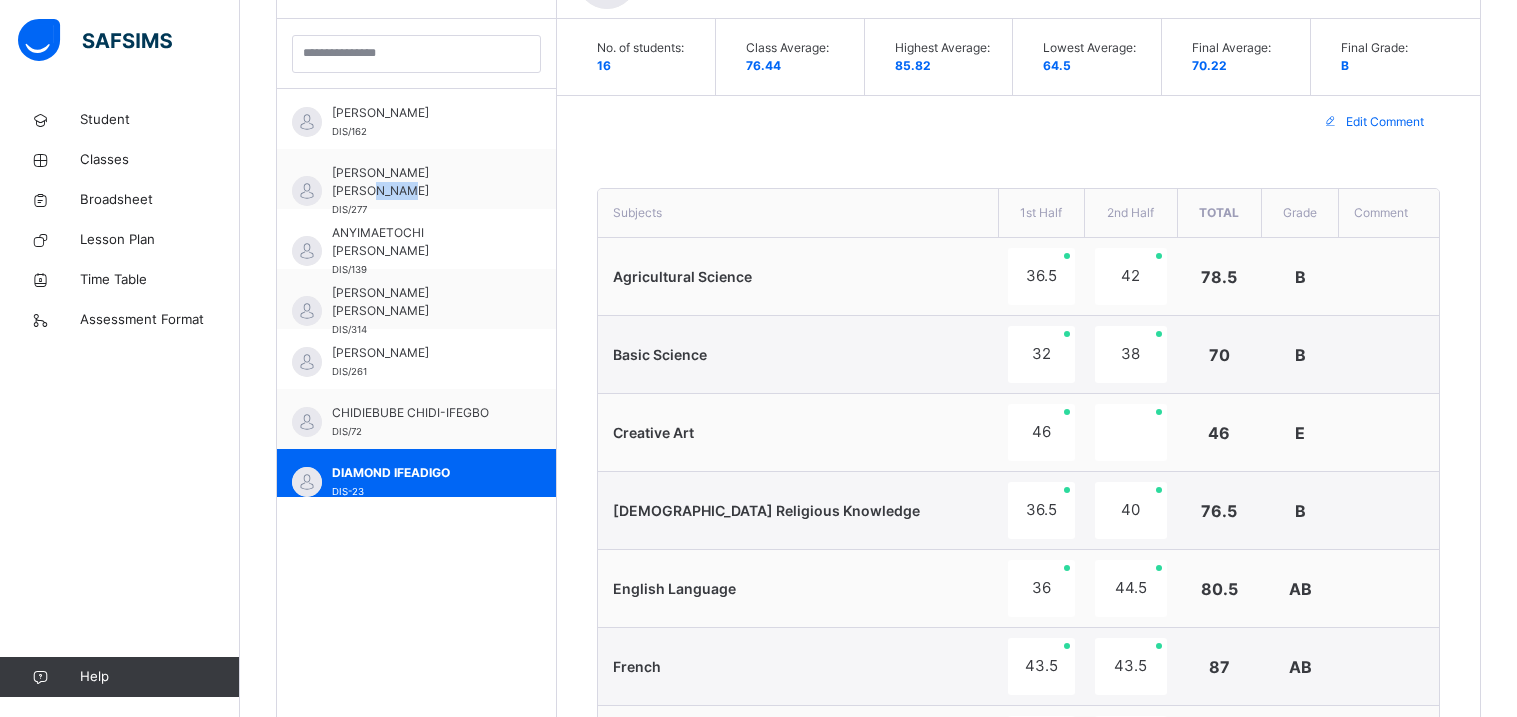 scroll, scrollTop: 860, scrollLeft: 0, axis: vertical 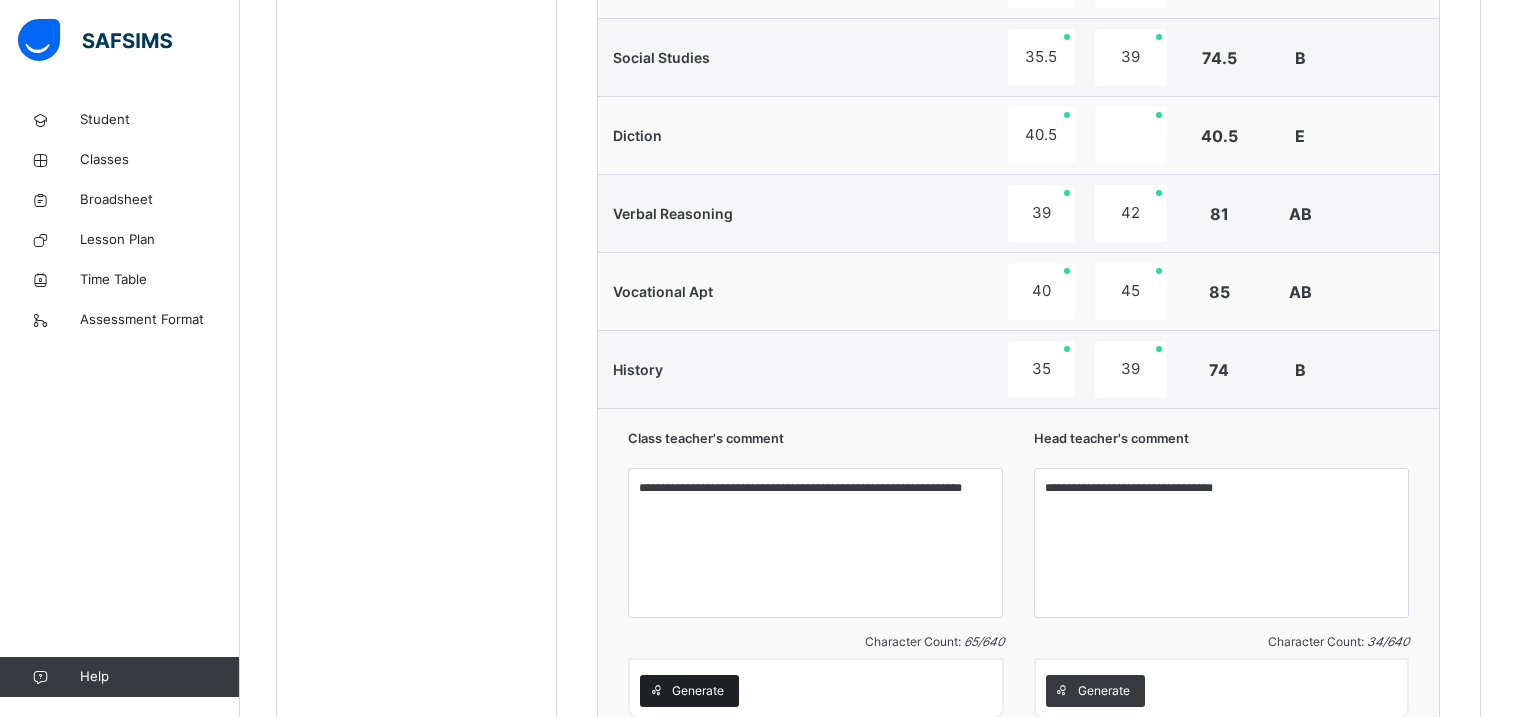 click on "Generate" at bounding box center [698, 691] 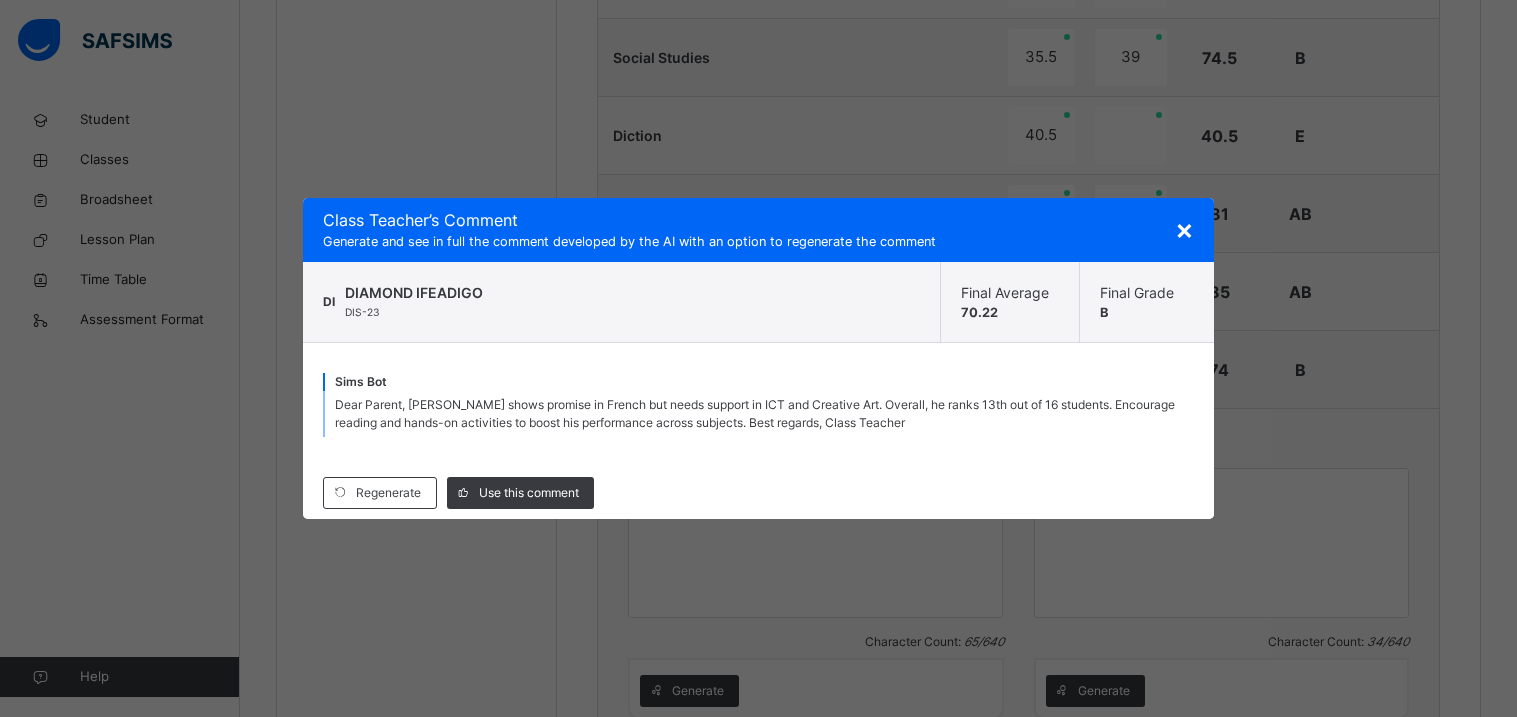 click on "×" at bounding box center (1184, 229) 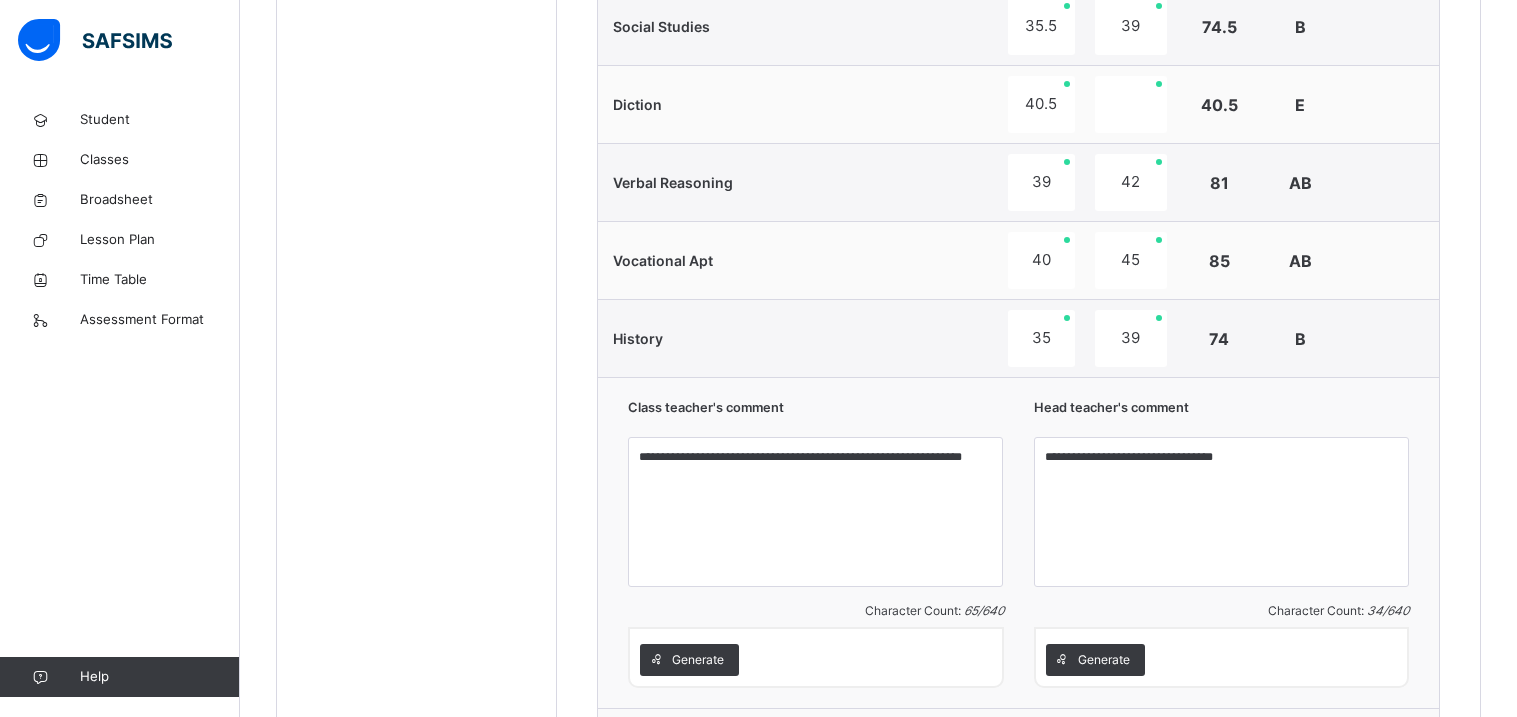 scroll, scrollTop: 1854, scrollLeft: 0, axis: vertical 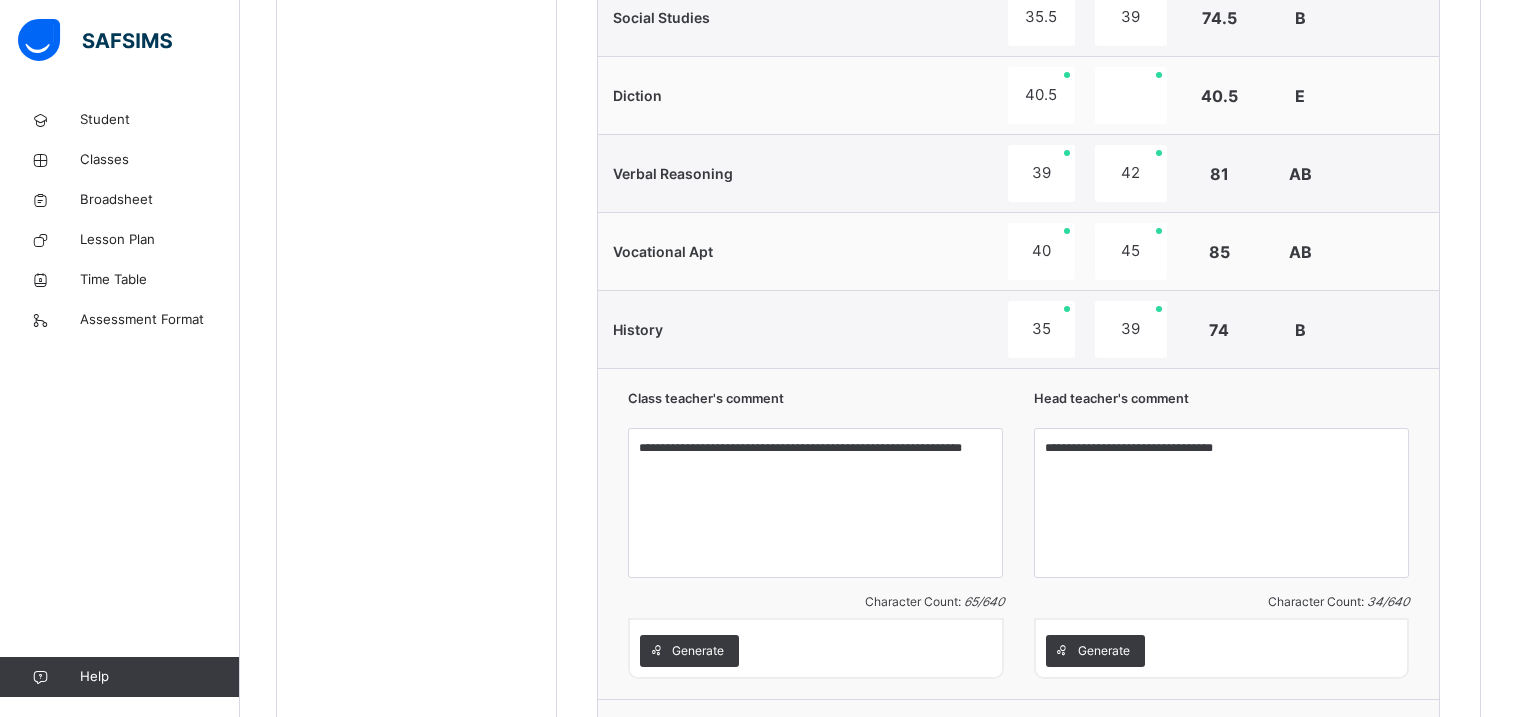 click on "Back  / BASIC 3 CHAMPIONS BASIC 3 CHAMPIONS BASIC 3 3RD TERM [DATE]-[DATE] Class Members Subjects Results Skills Attendance Timetable Form Teacher Results More Options   16  Students in class Download Pdf Report Excel Report View subject profile Bulk upload Add Class Members [GEOGRAPHIC_DATA] Date: [DATE] 7:47:22 pm Class Members Class:  BASIC 3 CHAMPIONS Total no. of Students:  16 Term:  3RD TERM Session:  [DATE]-[DATE] S/NO Admission No. Last Name First Name Other Name 1 DIS/162 [PERSON_NAME] [PERSON_NAME] 2 DIS/277 [PERSON_NAME] [PERSON_NAME] 3 DIS/139 GINI ANYIMAETOCHI [PERSON_NAME] 4 DIS/314 [PERSON_NAME] OMOYEMEH 5 DIS/261 OGARI [PERSON_NAME] 6 DIS/72 CHIDI-IFEGBO CHIDIEBUBE 7 DIS-23 IFEADIGO DIAMOND 8 DIS/39 [PERSON_NAME] CHIZITERE 9 DIS/167 TASIBO EXCEL O. 10 DIS/23 ATOYEBI FORTUNE 11 DIS/35 OKONTAH [PERSON_NAME] 12 DIS-99 [PERSON_NAME] 13 DIS/71 [PERSON_NAME] 14 DIS/203 TASIBO PURITY DISEYE 15 DIS-30 AMOJO [PERSON_NAME] 16 DIS/206 ADEYEMI [PERSON_NAME] Students Actions [PERSON_NAME] DIS/162 View Profile" at bounding box center [878, -440] 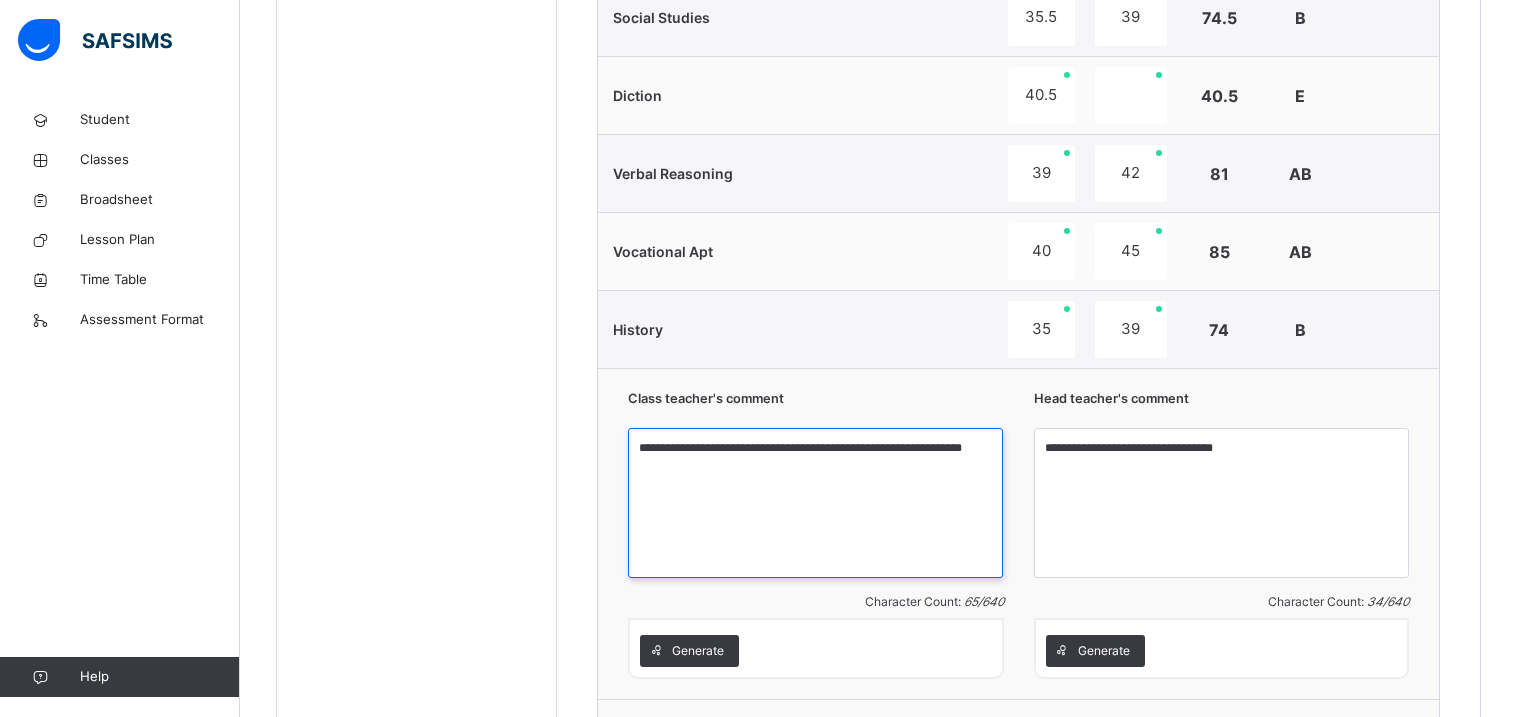 click on "**********" at bounding box center [815, 503] 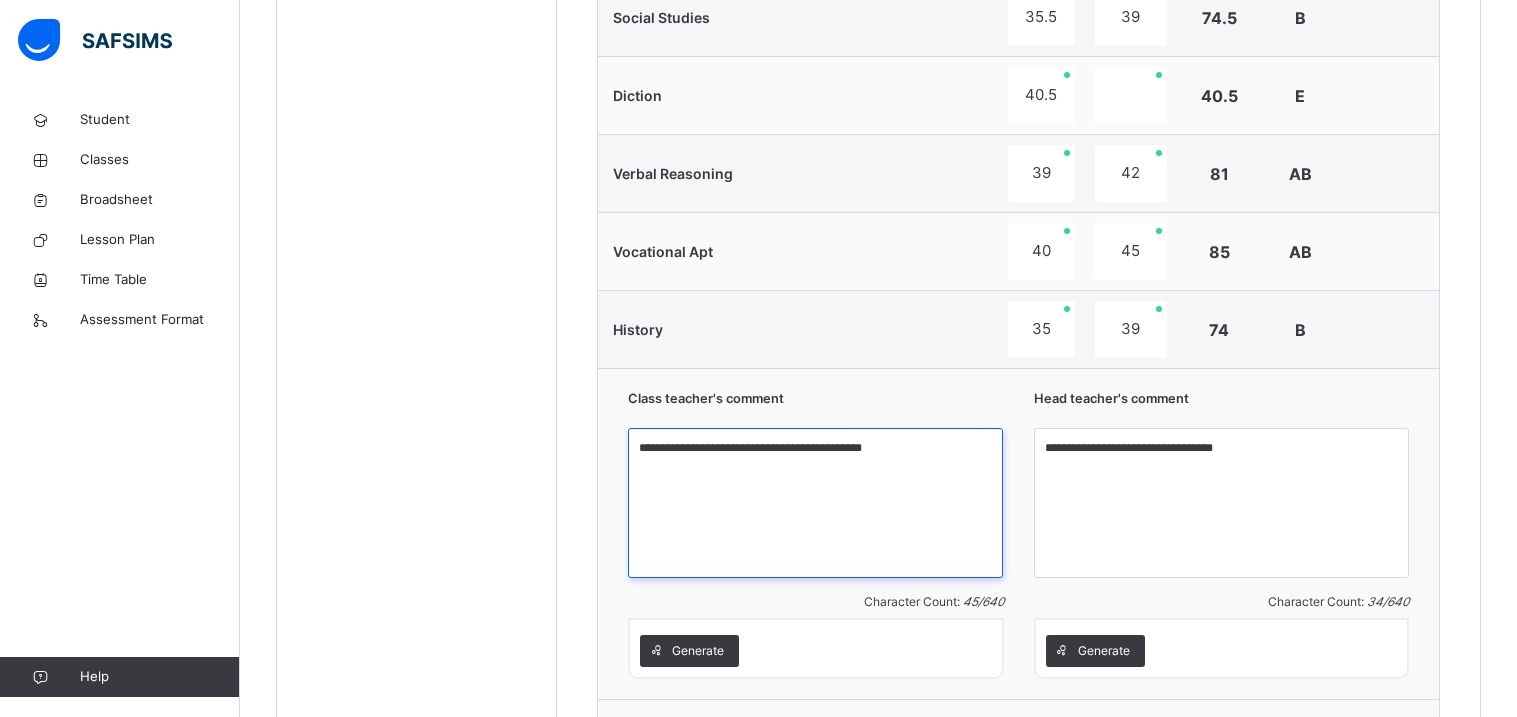 click on "**********" at bounding box center [815, 503] 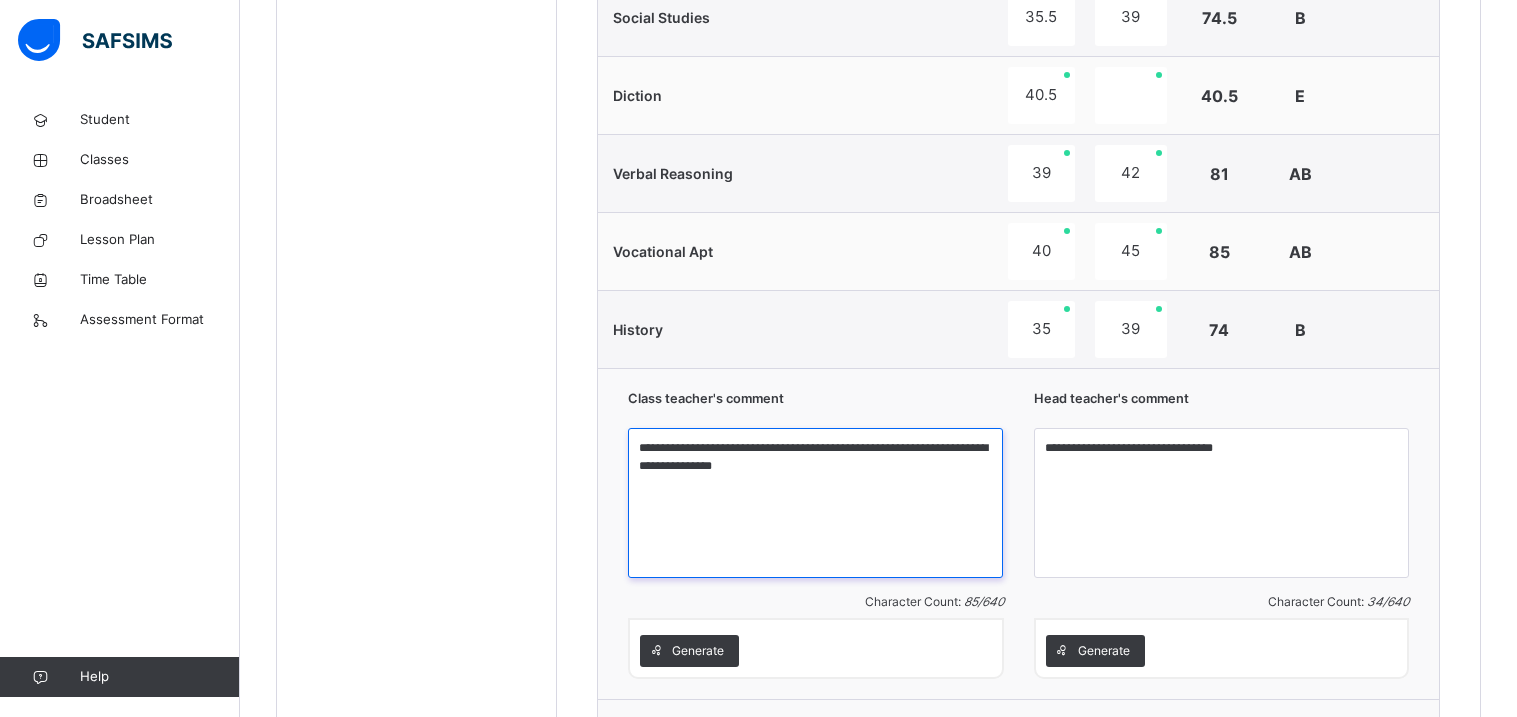 click on "**********" at bounding box center [815, 503] 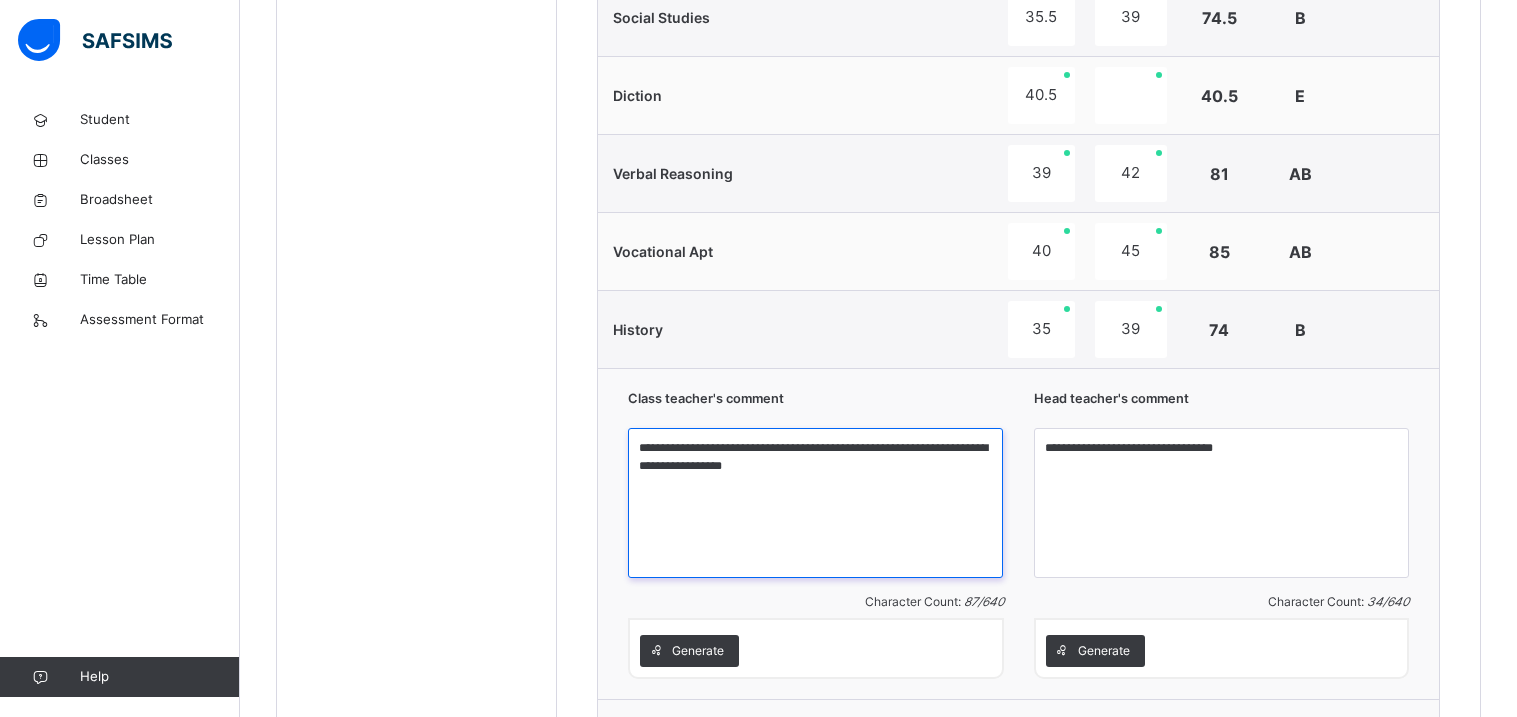 click on "**********" at bounding box center (815, 503) 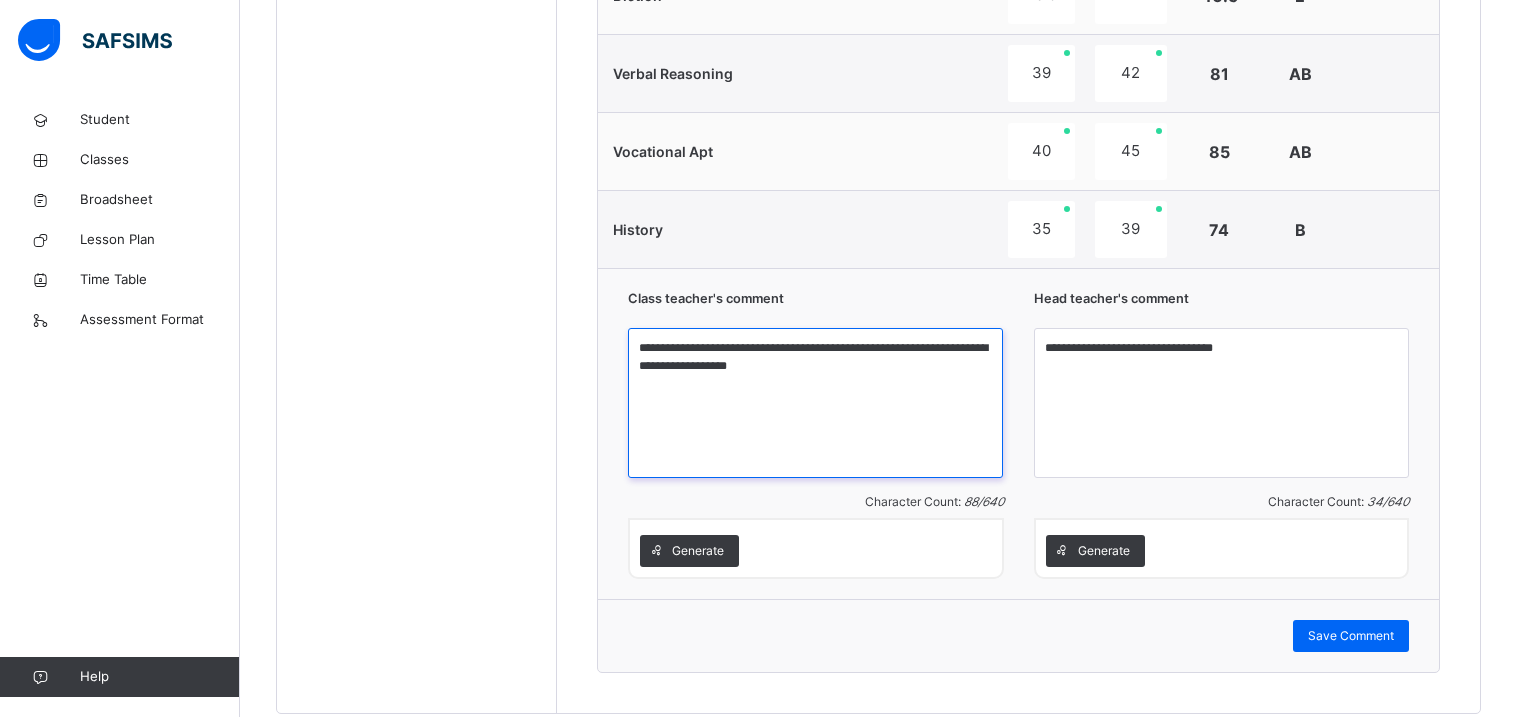scroll, scrollTop: 2012, scrollLeft: 0, axis: vertical 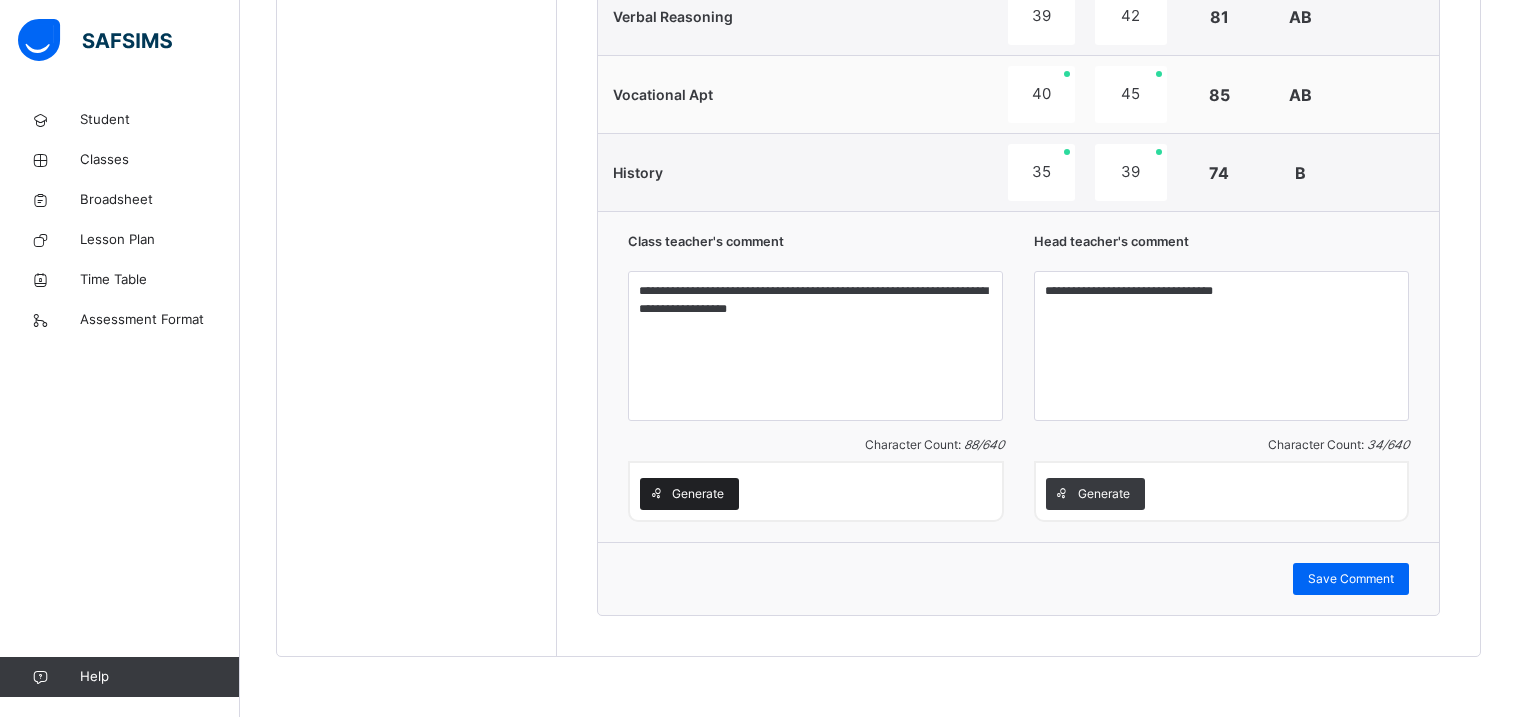 click on "Generate" at bounding box center [698, 494] 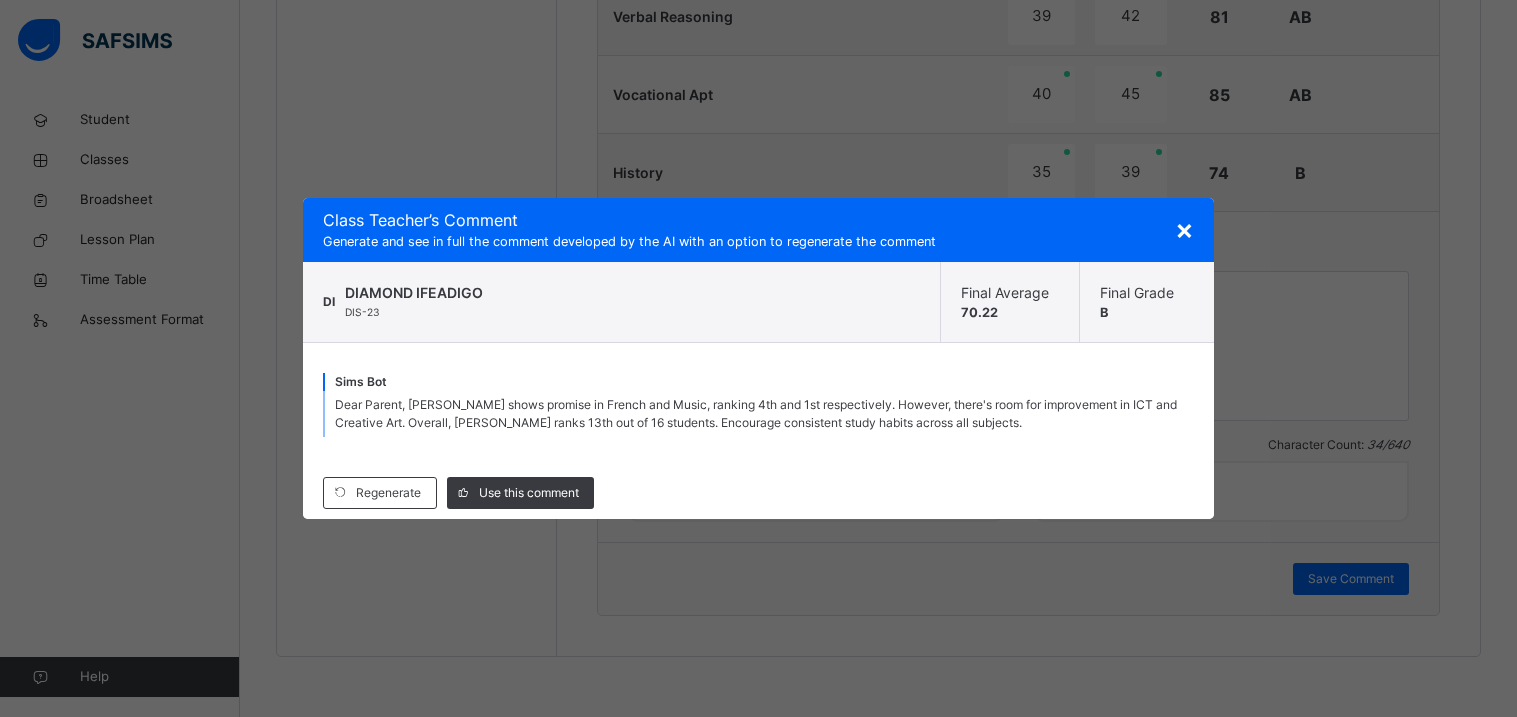 click on "×" at bounding box center [1184, 229] 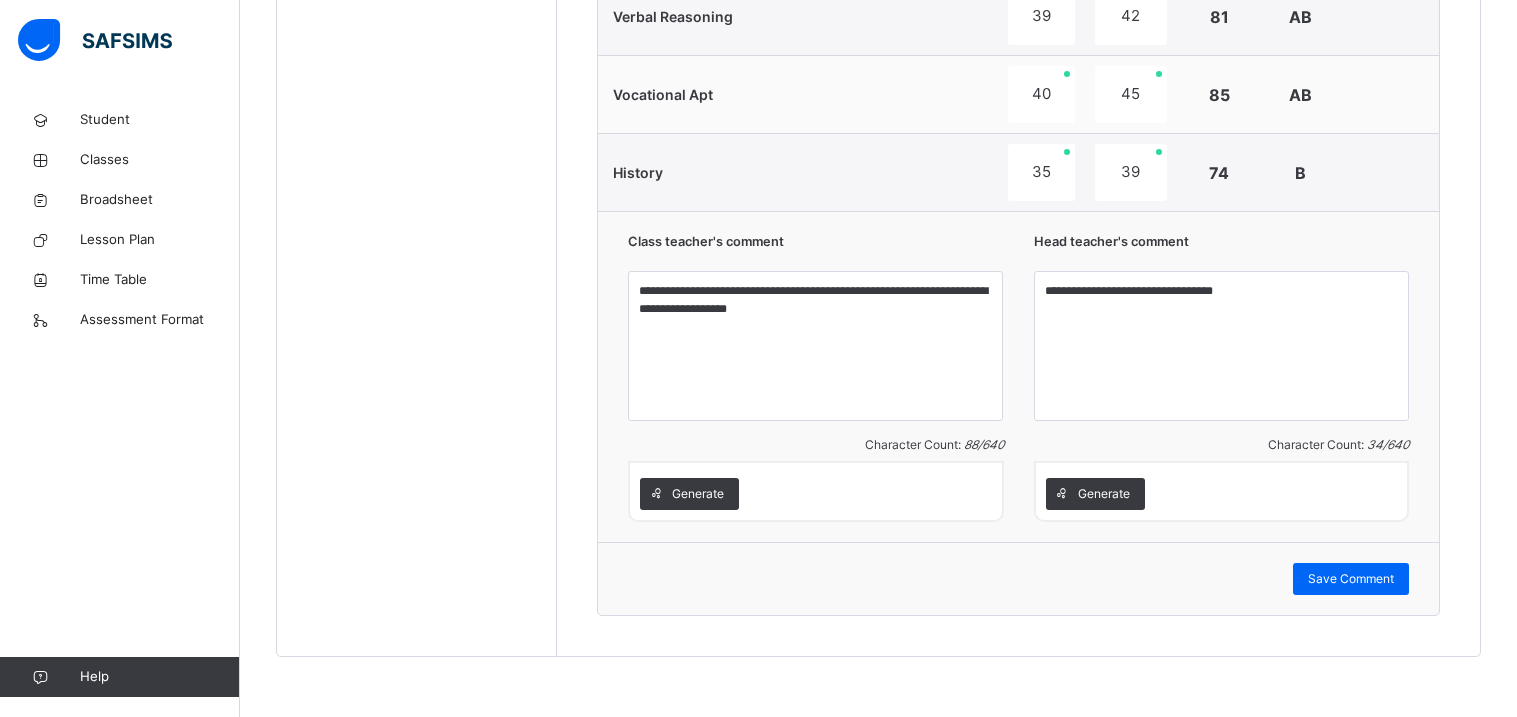 click on "Students [PERSON_NAME] DIS/162 [PERSON_NAME] [PERSON_NAME] DIS/277 ANYIMAETOCHI [PERSON_NAME] DIS/139 [PERSON_NAME] OMOYEMEH [PERSON_NAME] DIS/314 [PERSON_NAME] DIS/261 CHIDIEBUBE  CHIDI-IFEGBO DIS/72 DIAMOND  IFEADIGO DIS-23 EDEN CHIZITERE [PERSON_NAME] DIS/39 EXCEL O. TASIBO DIS/167 FORTUNE  ATOYEBI DIS/23 [PERSON_NAME] DIS/35 [PERSON_NAME] DIS-99 [PERSON_NAME] DIS/71 PURITY DISEYE TASIBO DIS/203 [PERSON_NAME] DIS-30 [PERSON_NAME] [PERSON_NAME] DIS/206" at bounding box center (417, -418) 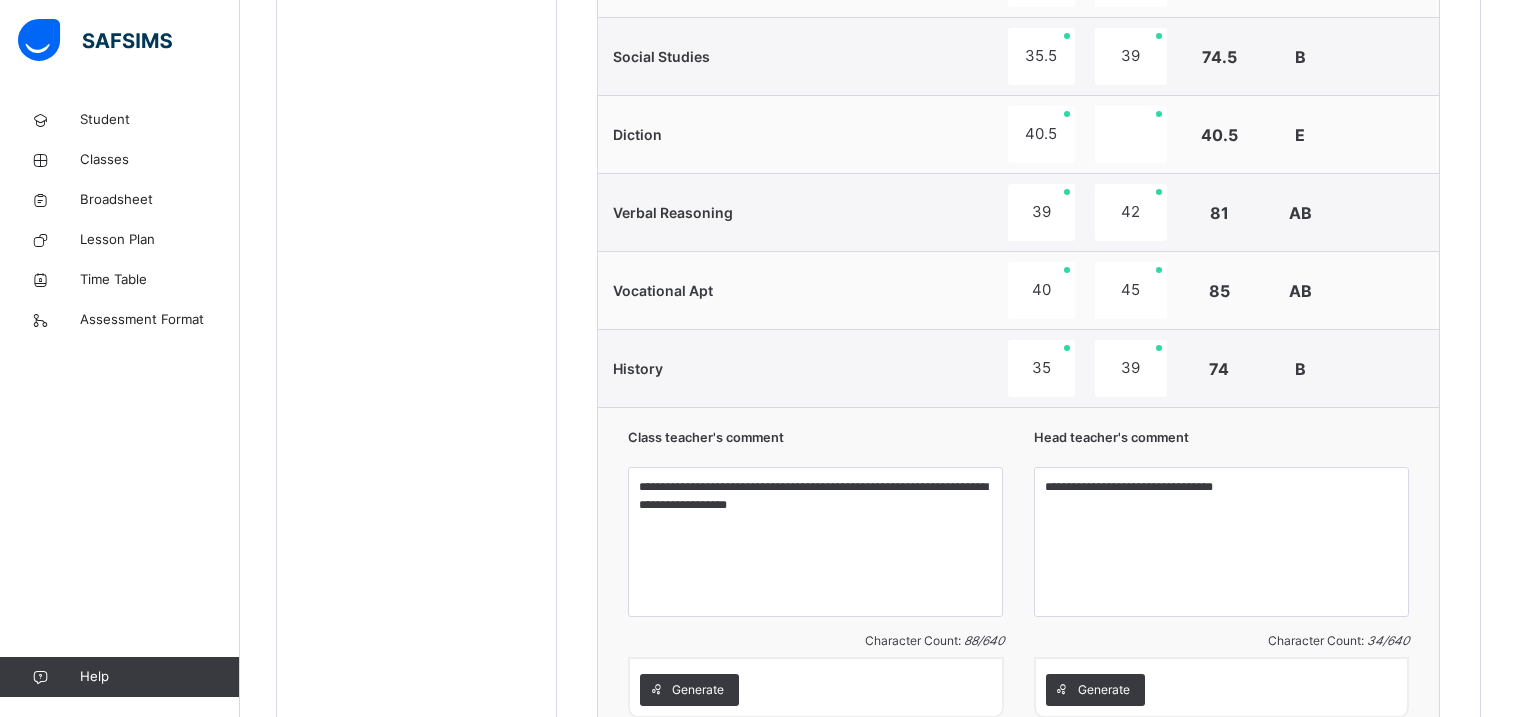 scroll, scrollTop: 1817, scrollLeft: 0, axis: vertical 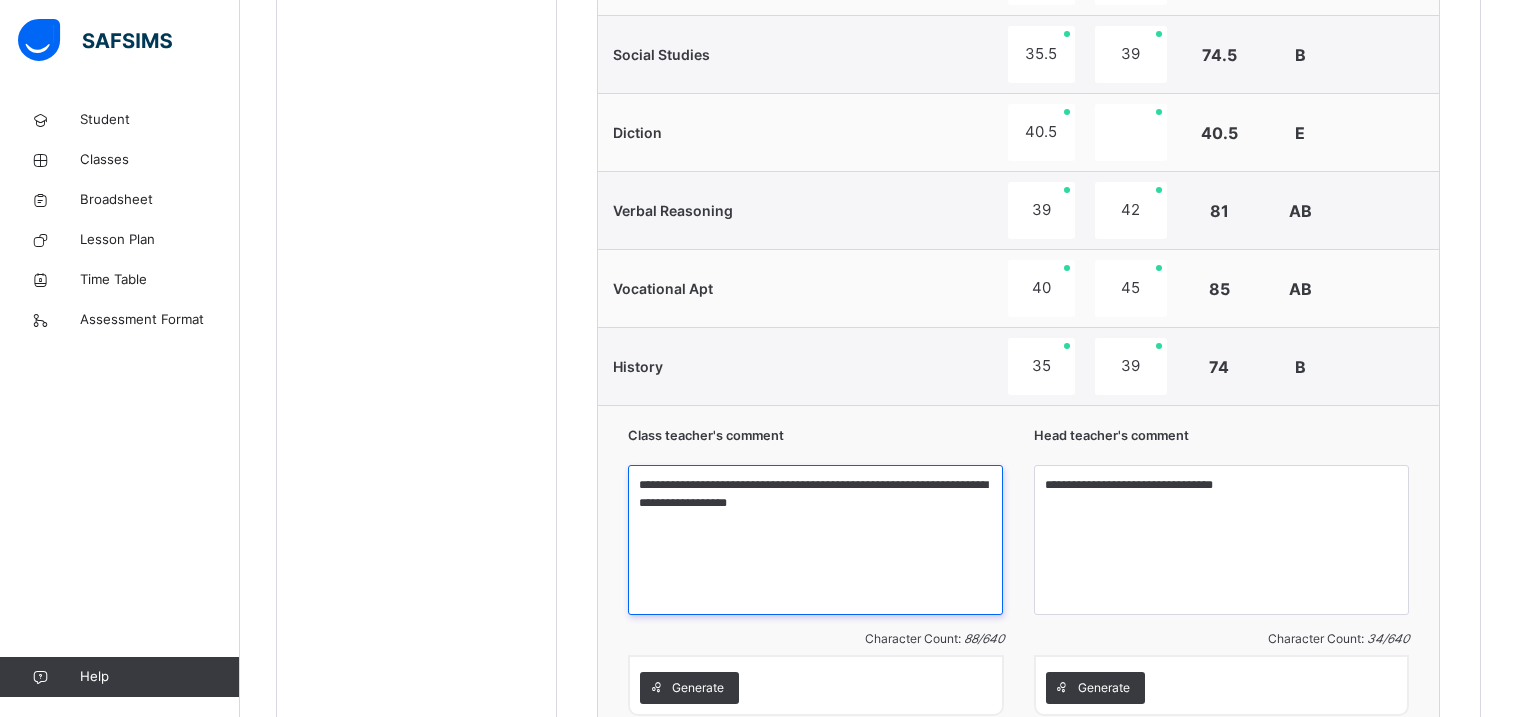 click on "**********" at bounding box center [815, 540] 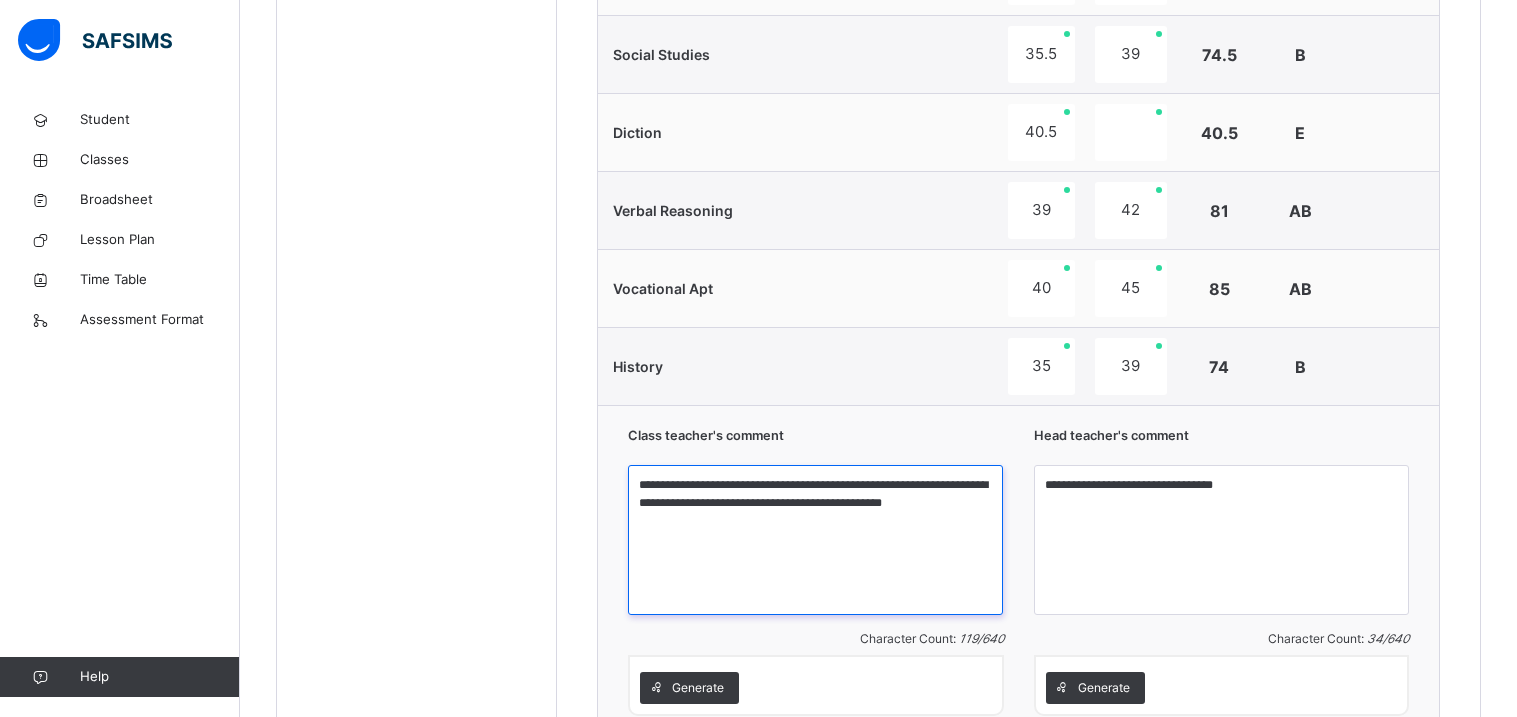 type on "**********" 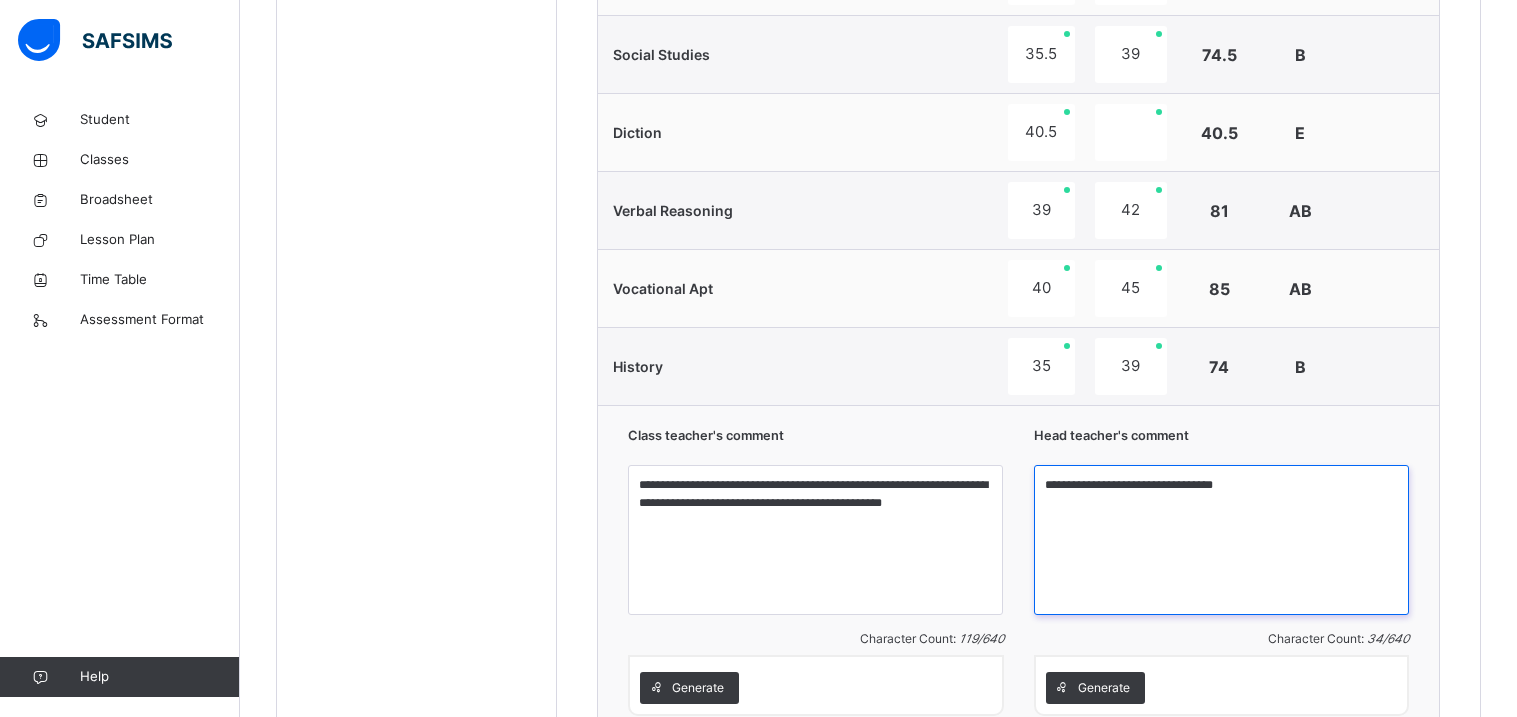 click on "**********" at bounding box center (1221, 540) 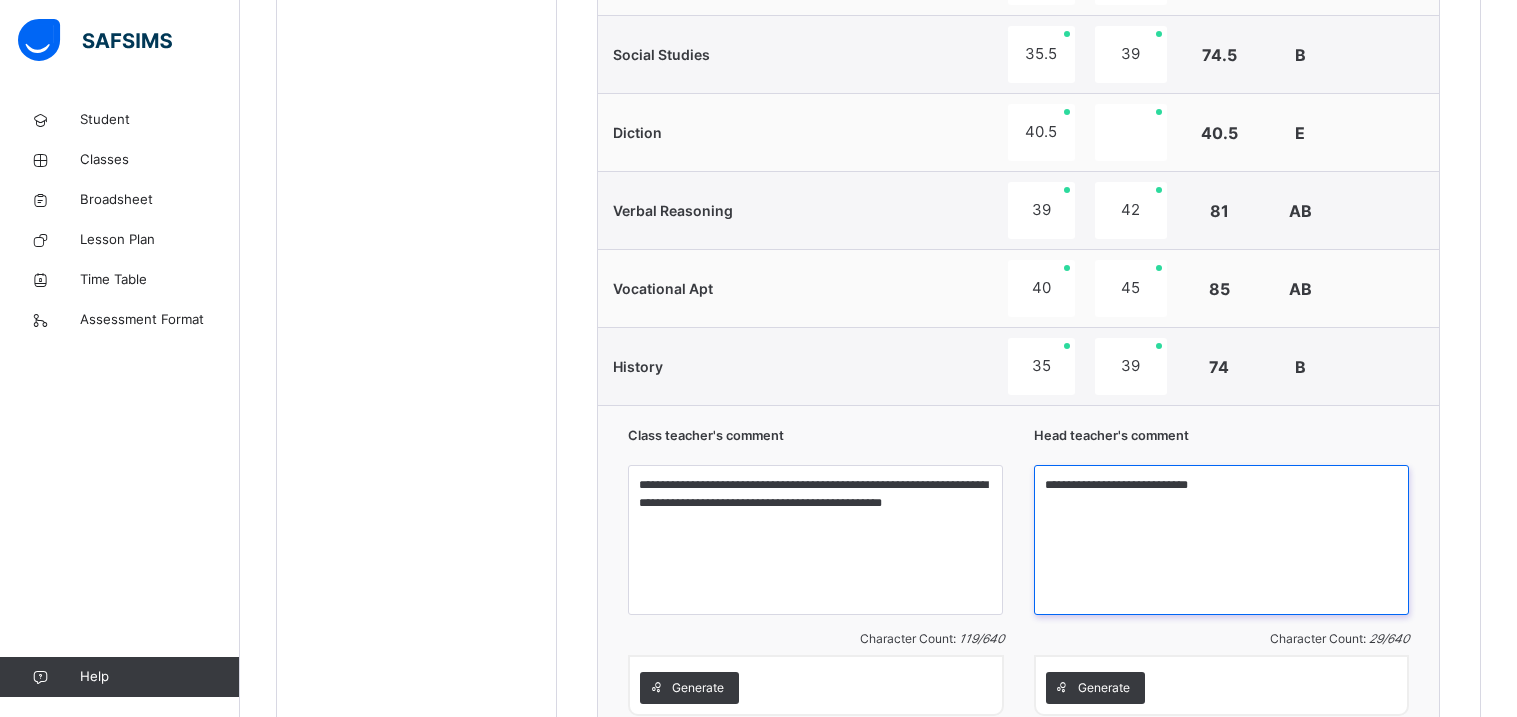 click on "**********" at bounding box center (1221, 540) 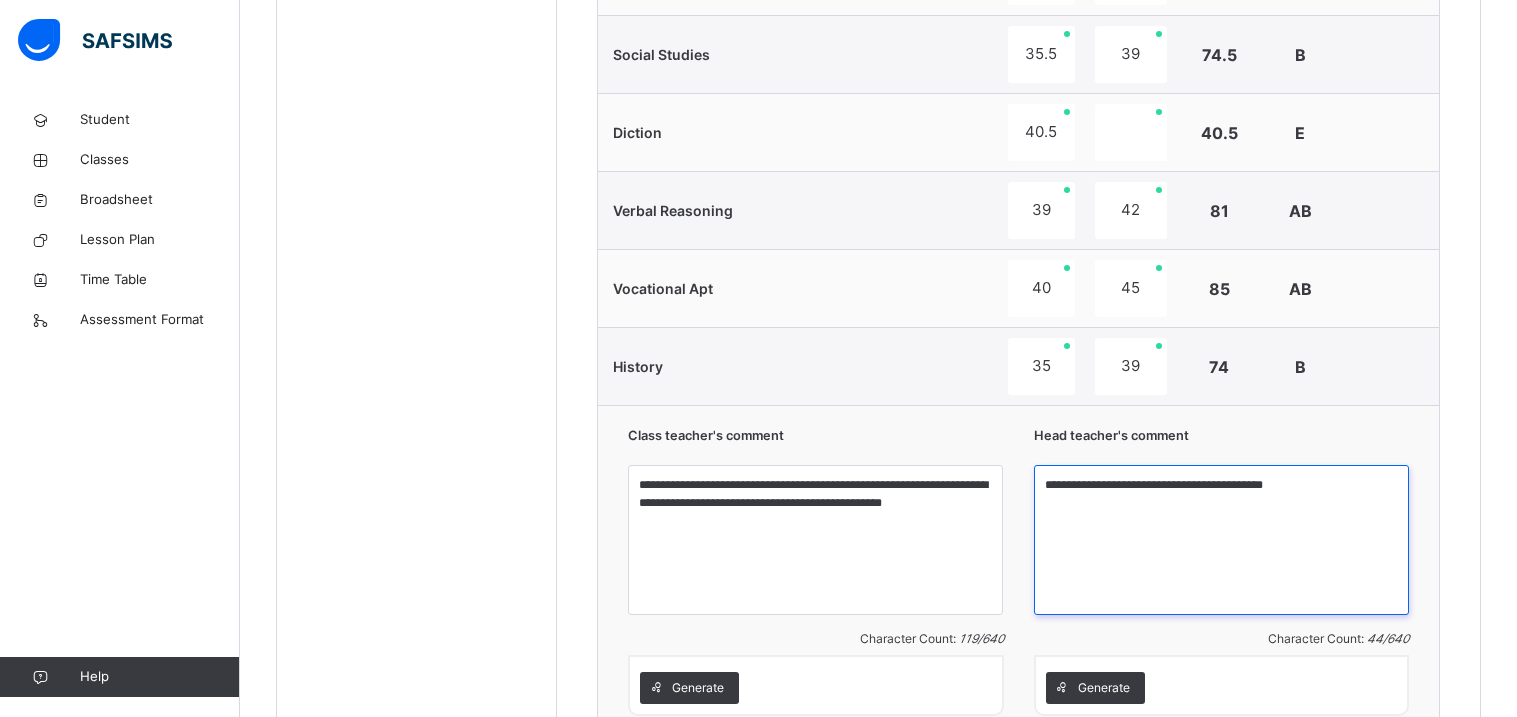 click on "**********" at bounding box center [1221, 540] 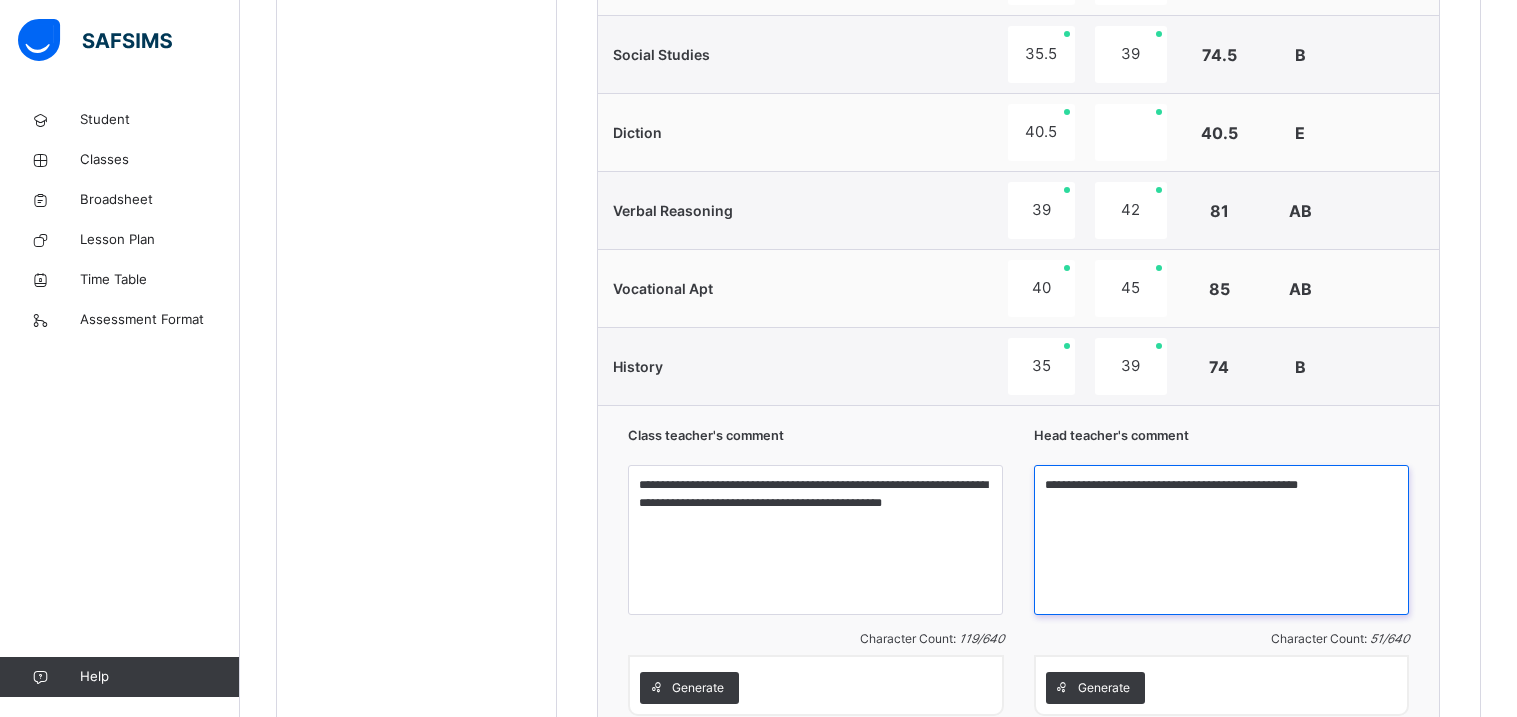 click on "**********" at bounding box center (1221, 540) 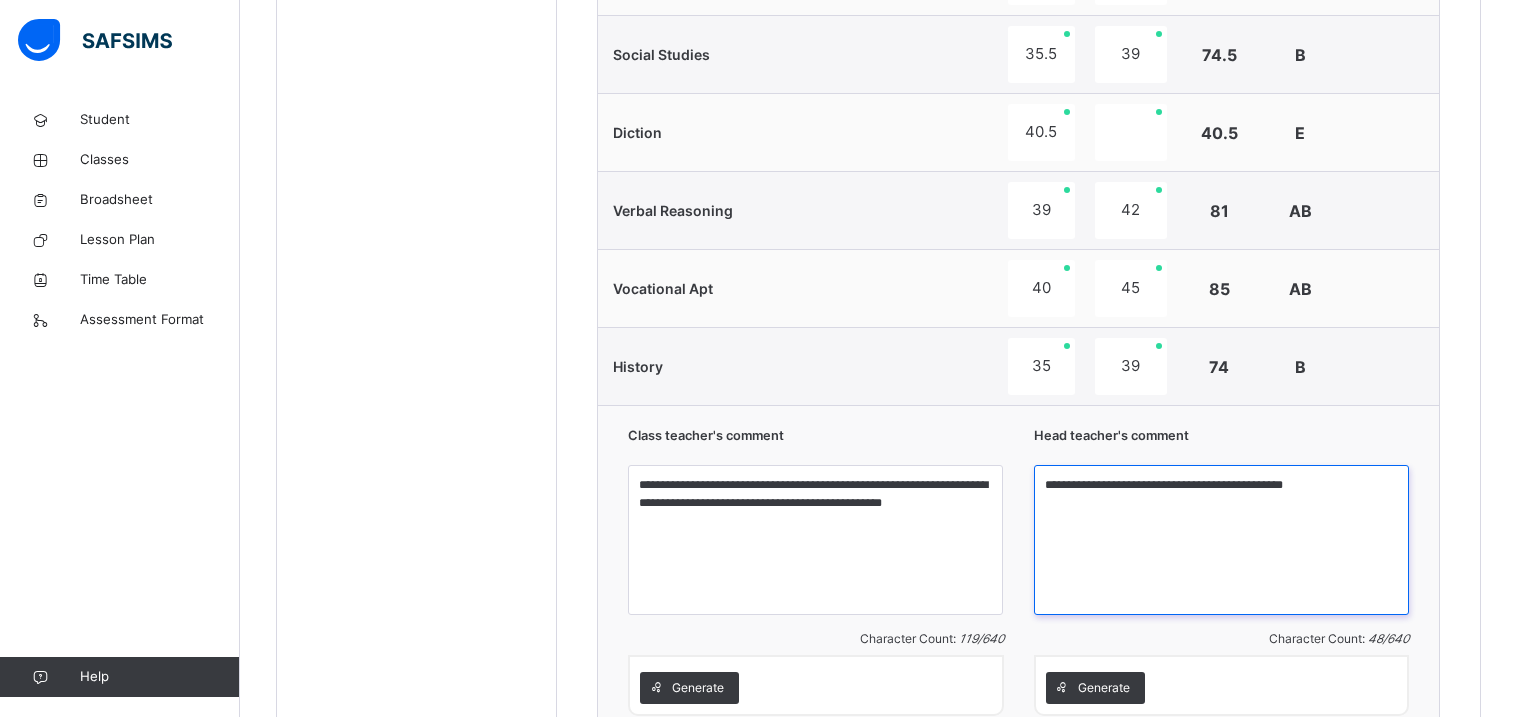click on "**********" at bounding box center [1221, 540] 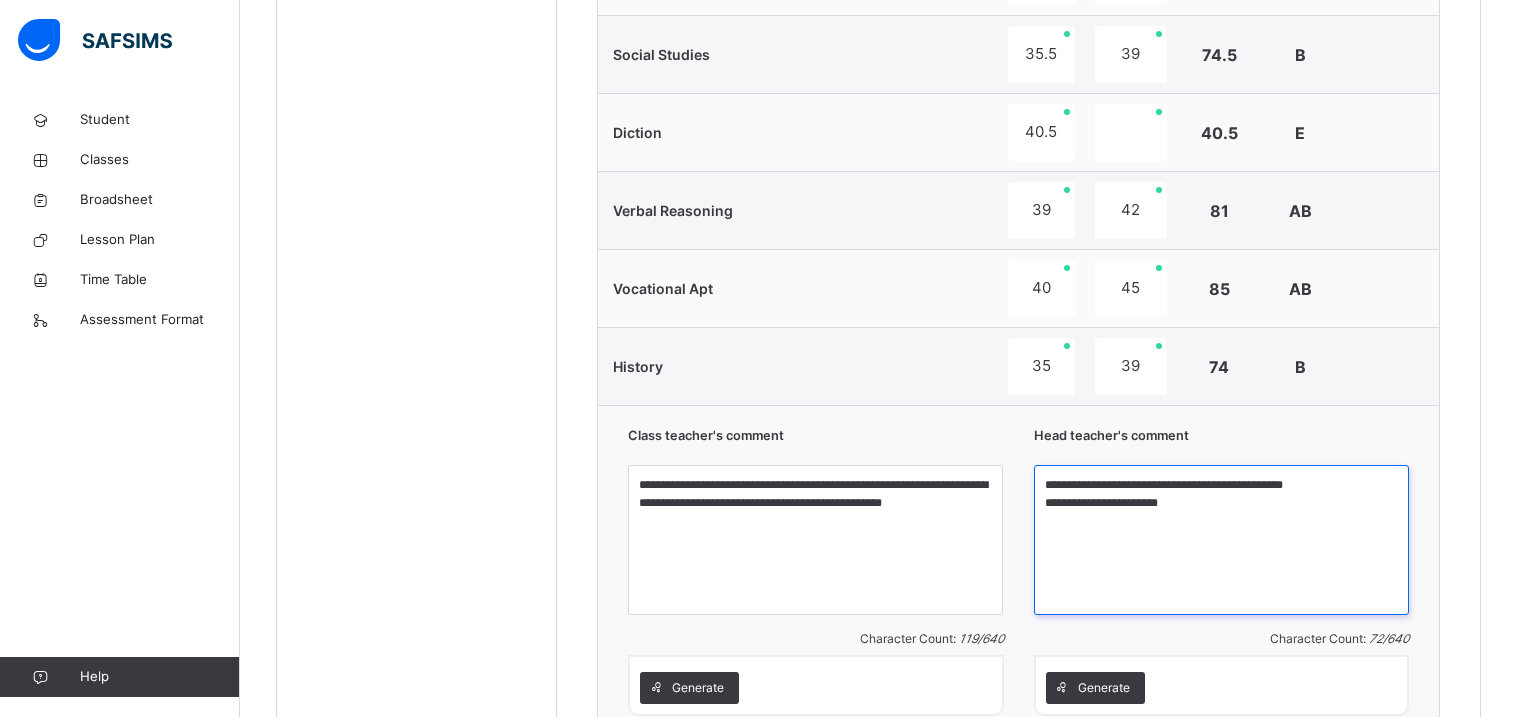 click on "**********" at bounding box center [1221, 540] 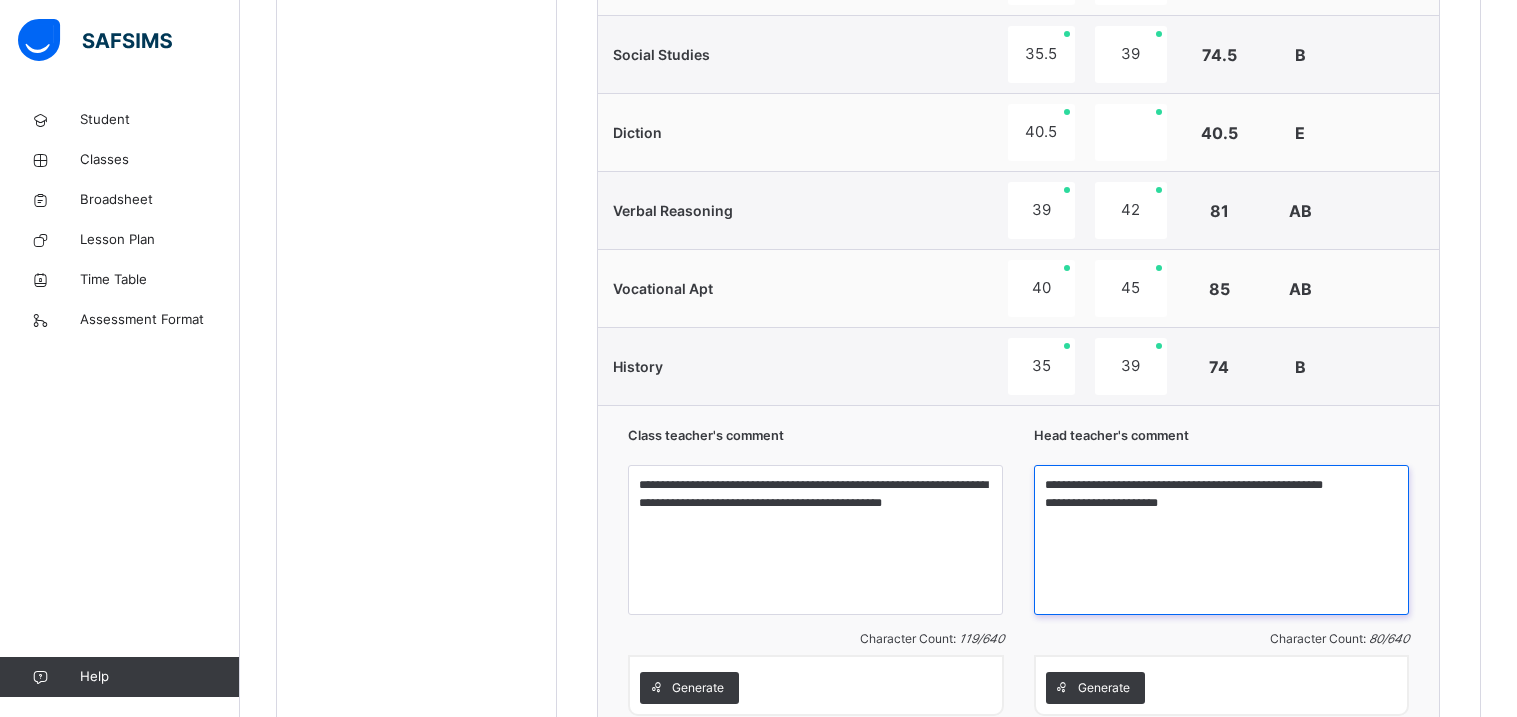 click on "**********" at bounding box center (1221, 540) 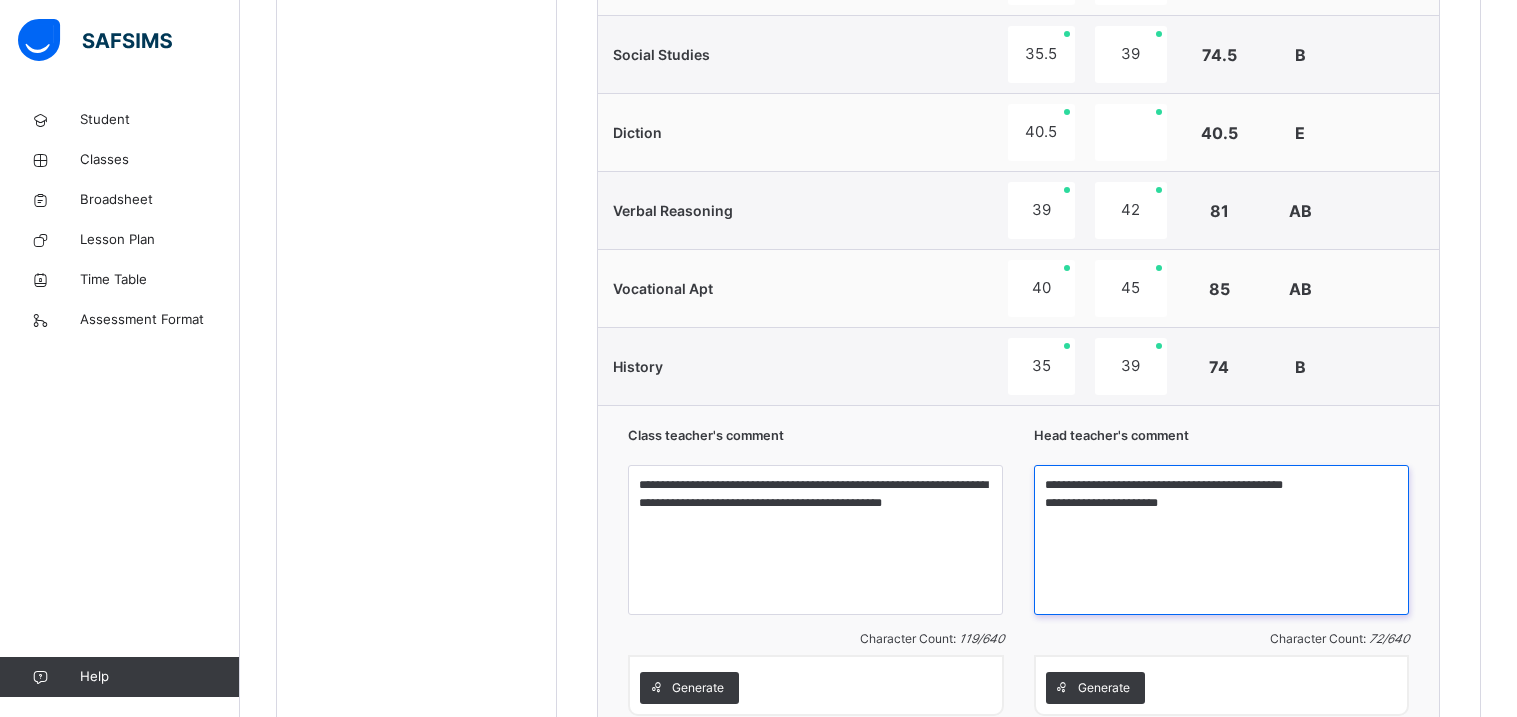 click on "**********" at bounding box center [1221, 540] 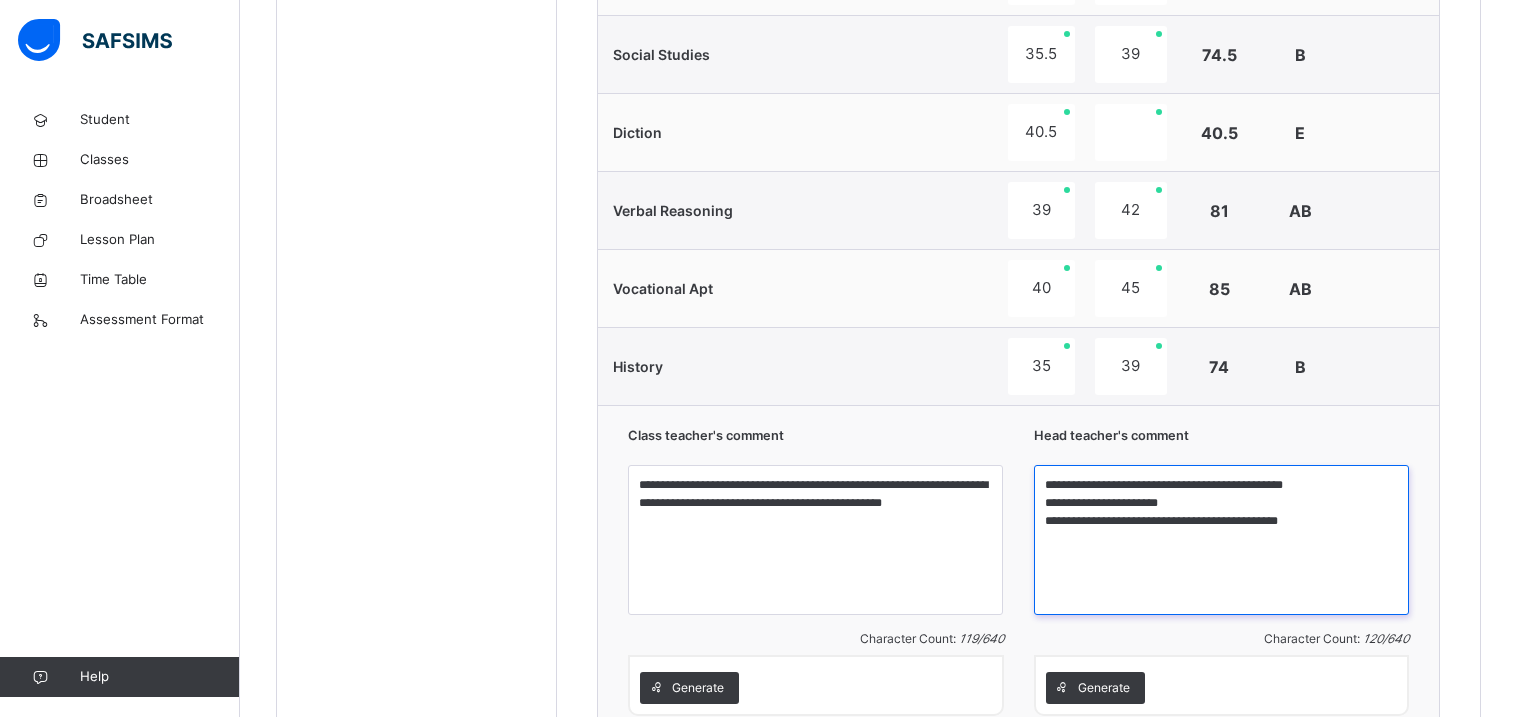 type on "**********" 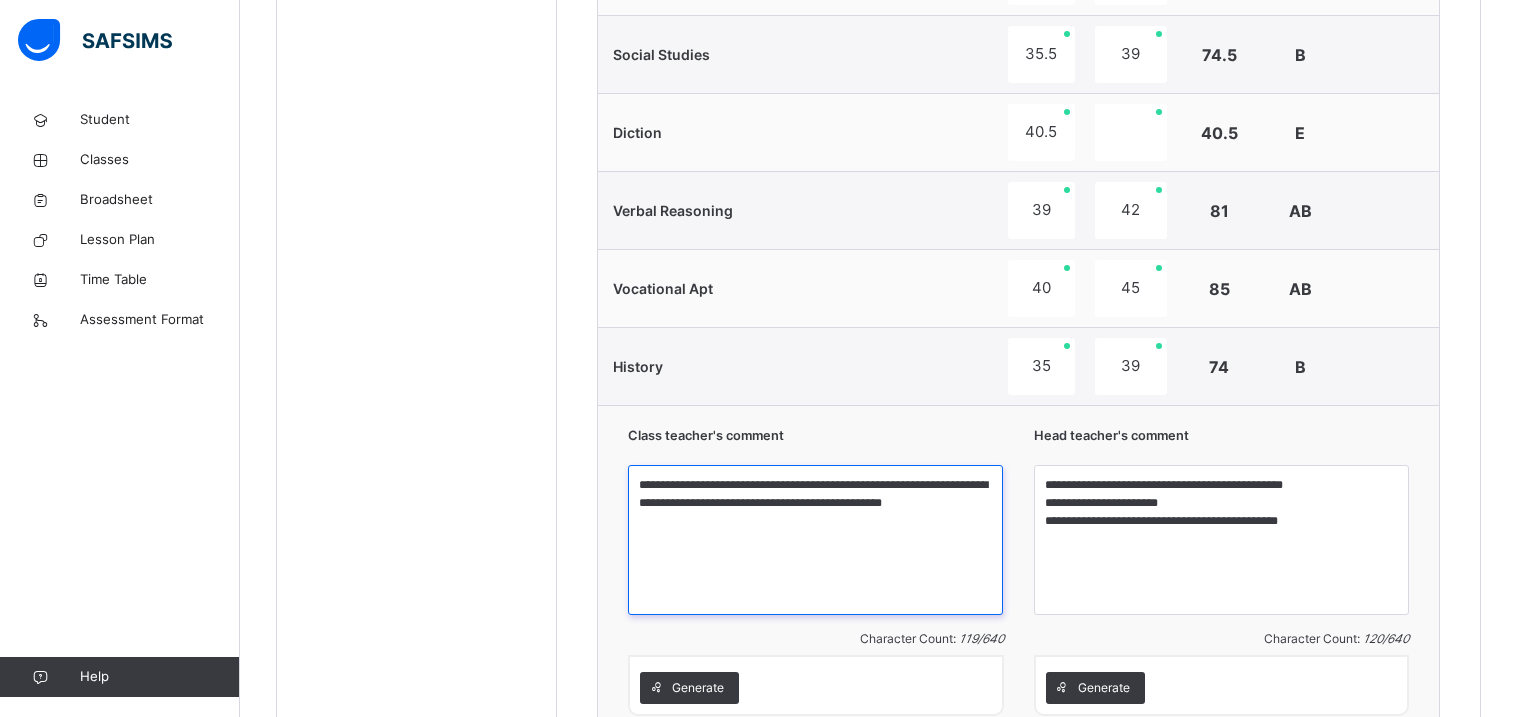 click on "**********" at bounding box center (815, 540) 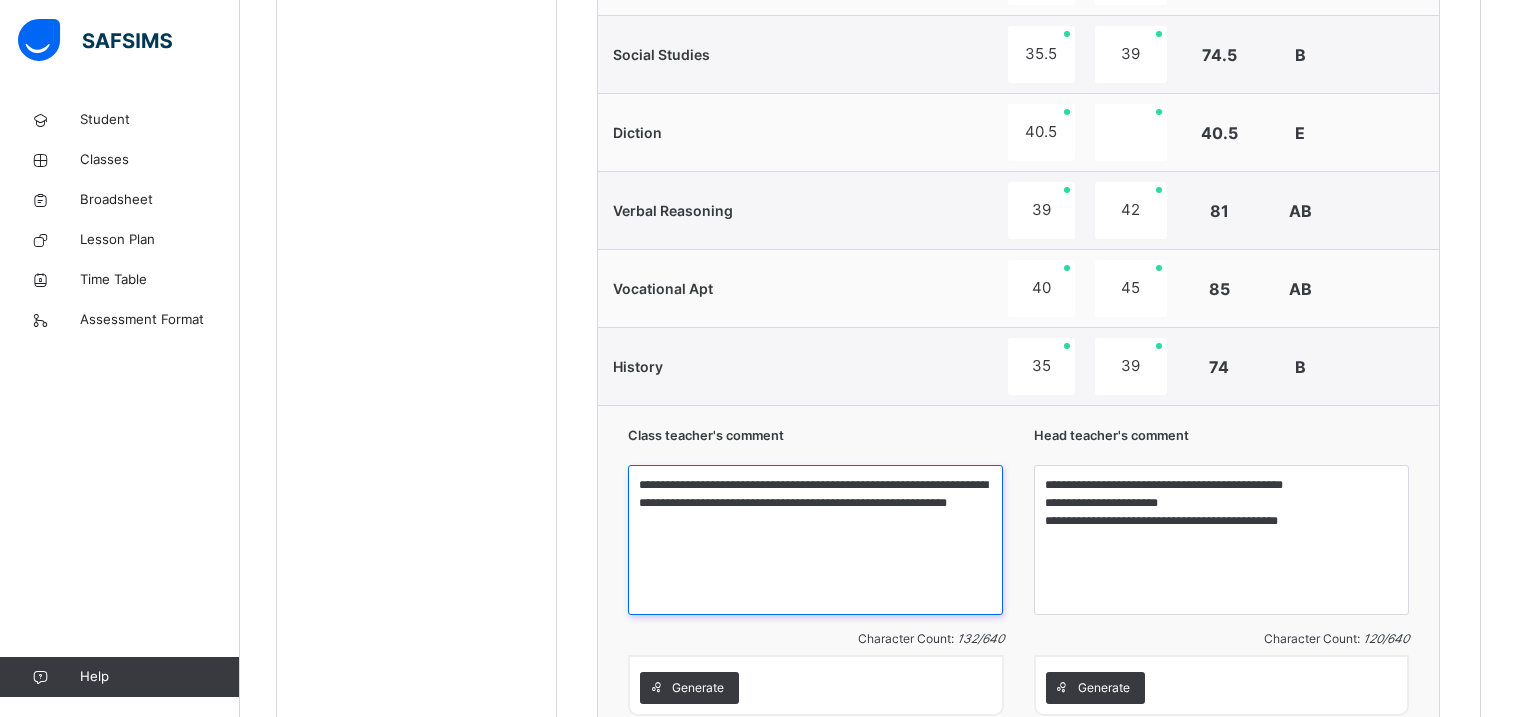 type on "**********" 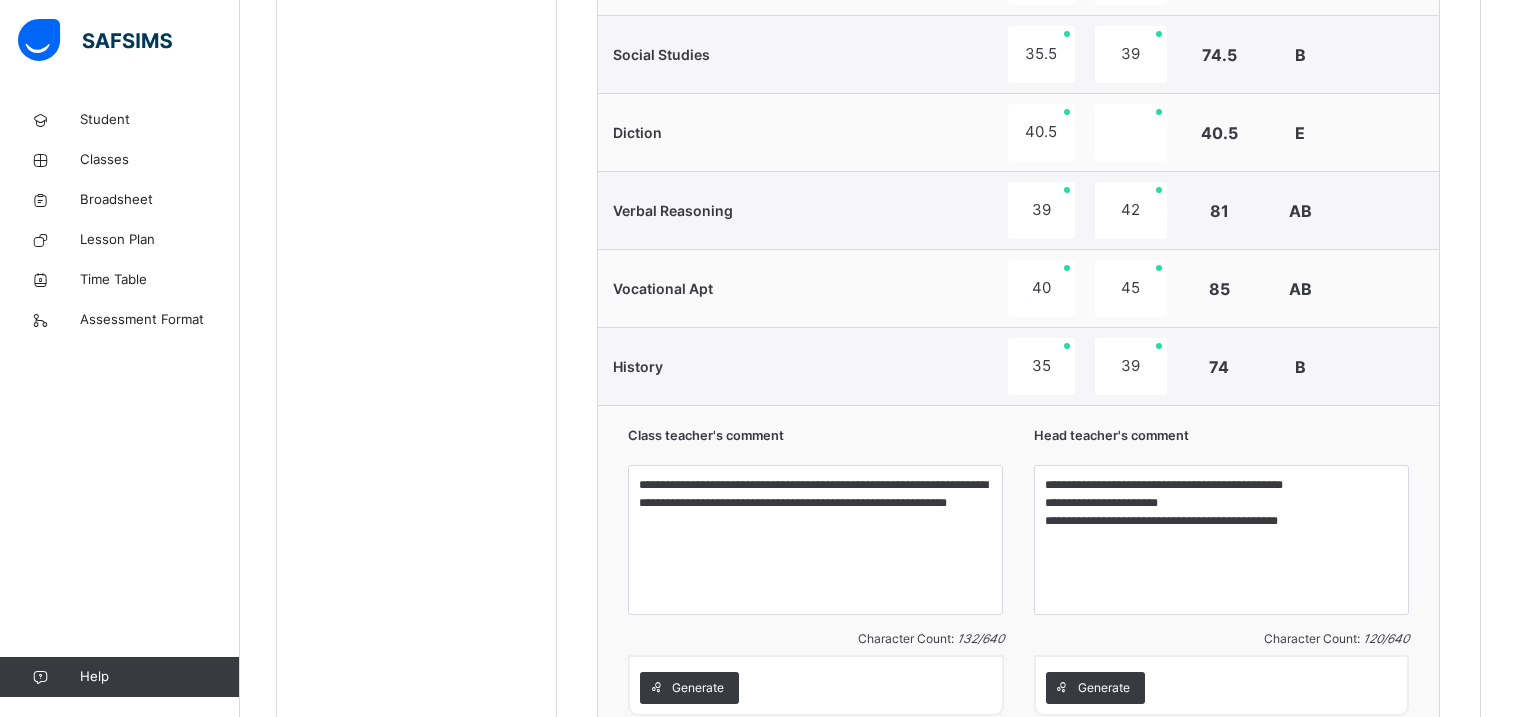 click on "Students [PERSON_NAME] DIS/162 [PERSON_NAME] [PERSON_NAME] DIS/277 ANYIMAETOCHI [PERSON_NAME] DIS/139 [PERSON_NAME] OMOYEMEH [PERSON_NAME] DIS/314 [PERSON_NAME] DIS/261 CHIDIEBUBE  CHIDI-IFEGBO DIS/72 DIAMOND  IFEADIGO DIS-23 EDEN CHIZITERE [PERSON_NAME] DIS/39 EXCEL O. TASIBO DIS/167 FORTUNE  ATOYEBI DIS/23 [PERSON_NAME] DIS/35 [PERSON_NAME] DIS-99 [PERSON_NAME] DIS/71 PURITY DISEYE TASIBO DIS/203 [PERSON_NAME] DIS-30 [PERSON_NAME] [PERSON_NAME] DIS/206" at bounding box center (417, -224) 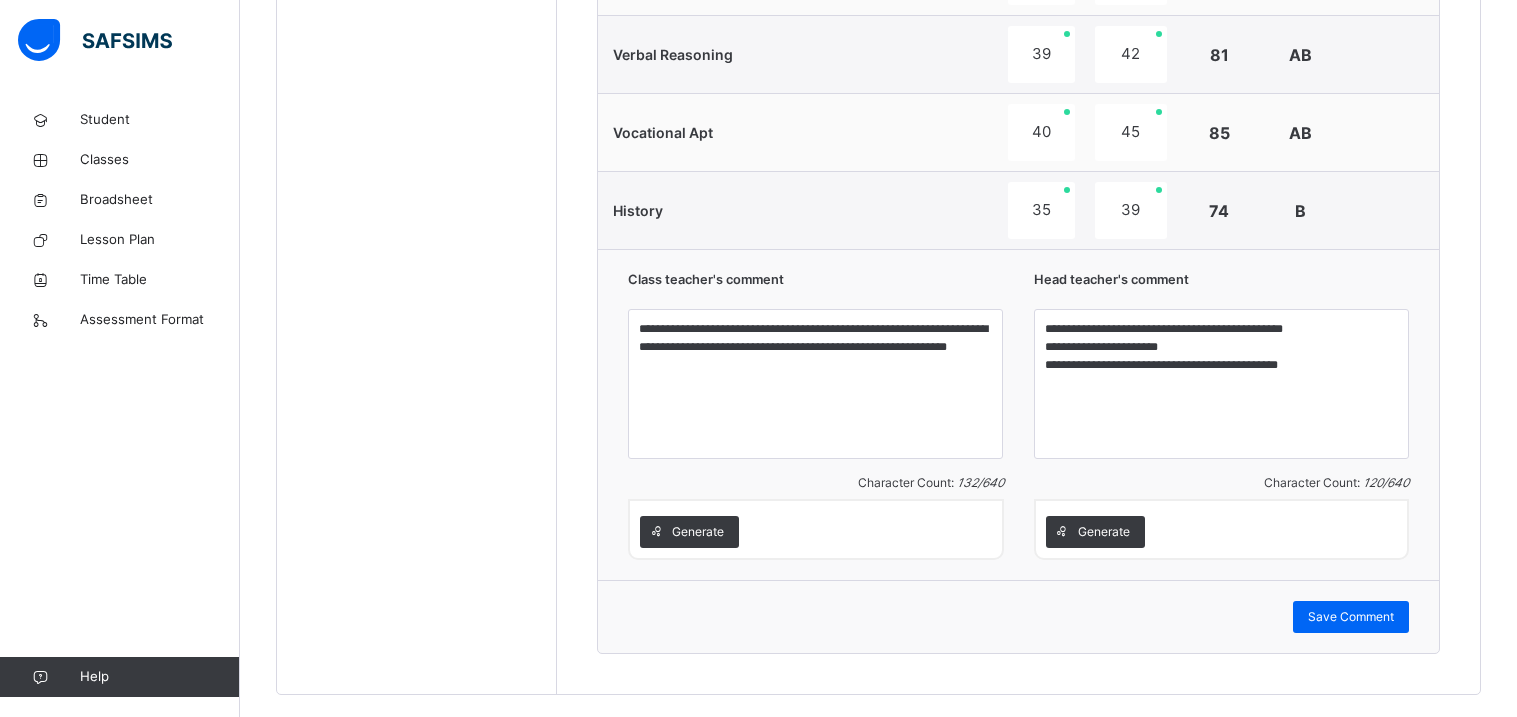 scroll, scrollTop: 2012, scrollLeft: 0, axis: vertical 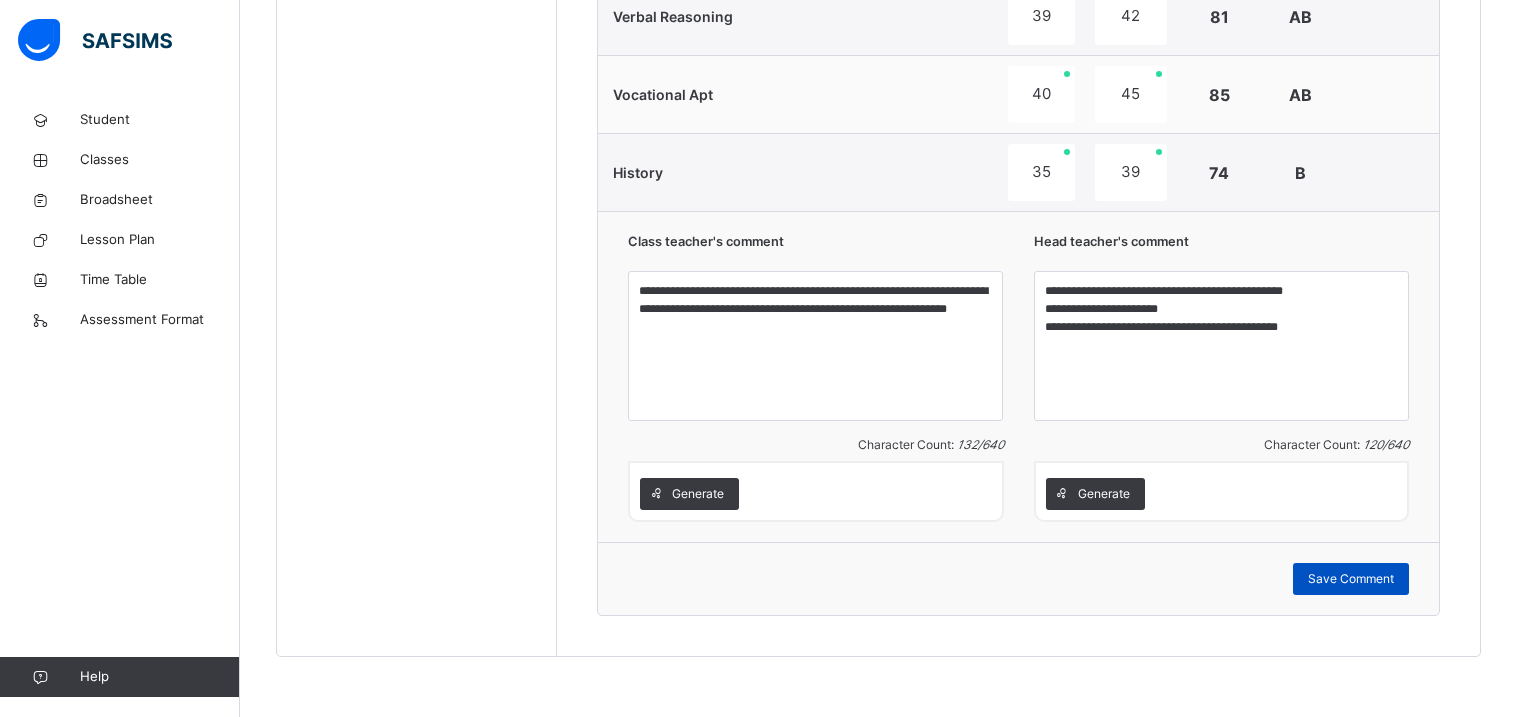click on "Save Comment" at bounding box center (1351, 579) 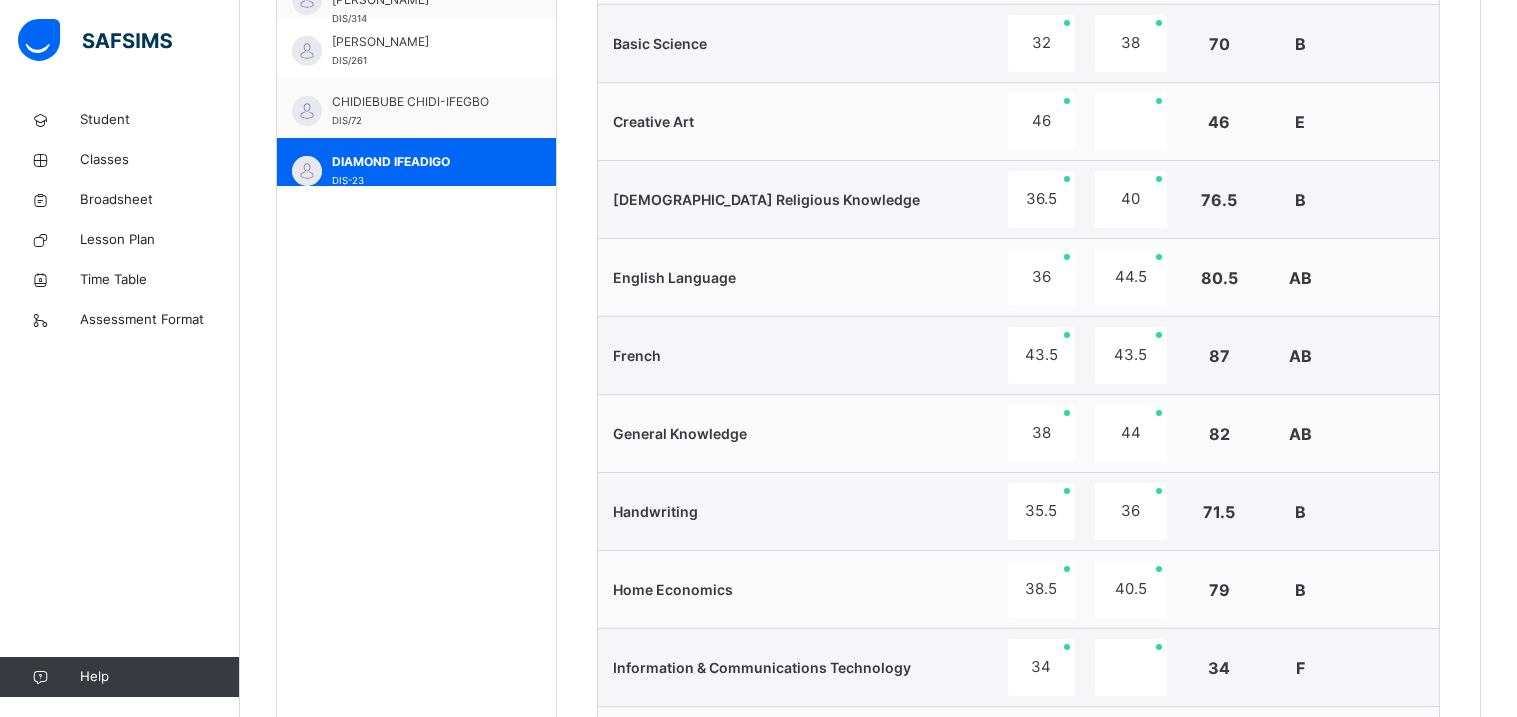 scroll, scrollTop: 891, scrollLeft: 0, axis: vertical 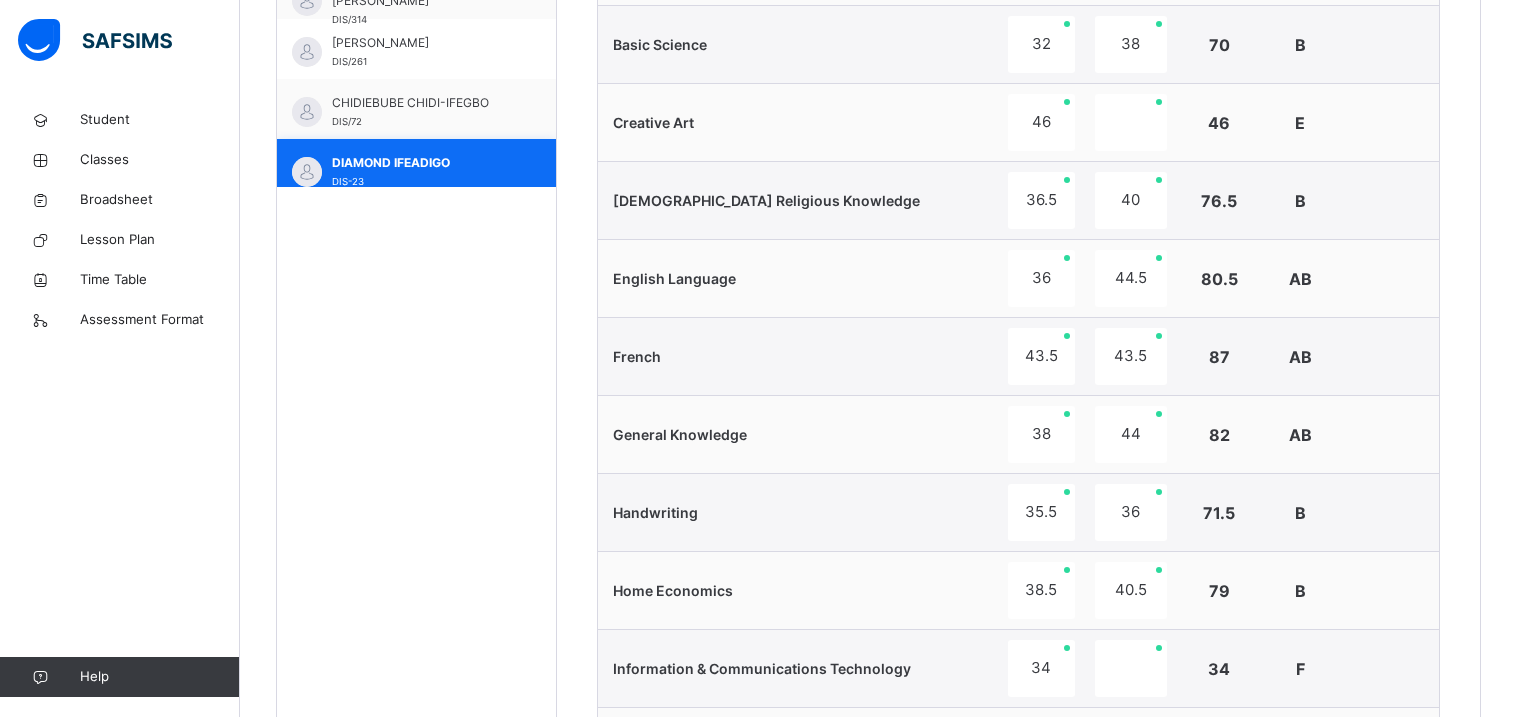 click on "DIAMOND  IFEADIGO DIS-23" at bounding box center [416, 169] 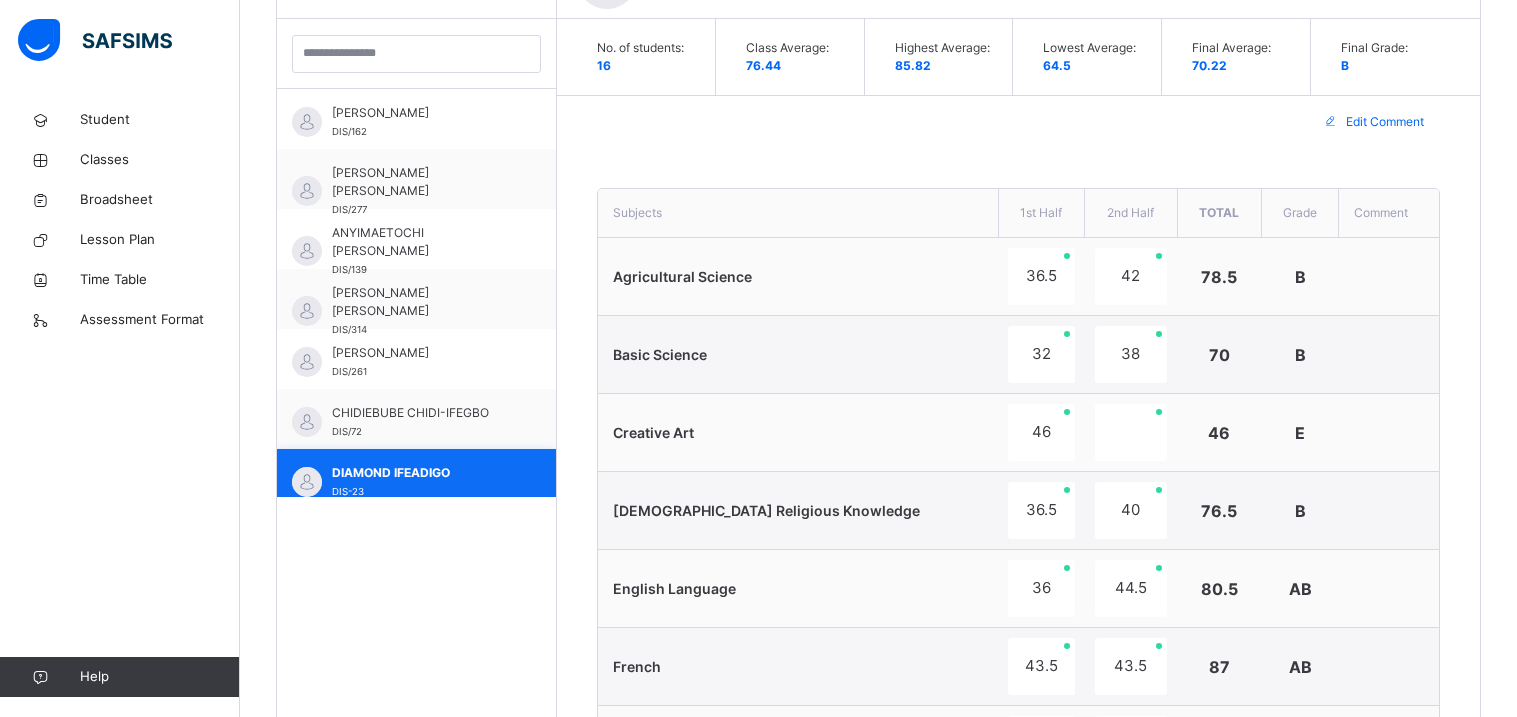 scroll, scrollTop: 891, scrollLeft: 0, axis: vertical 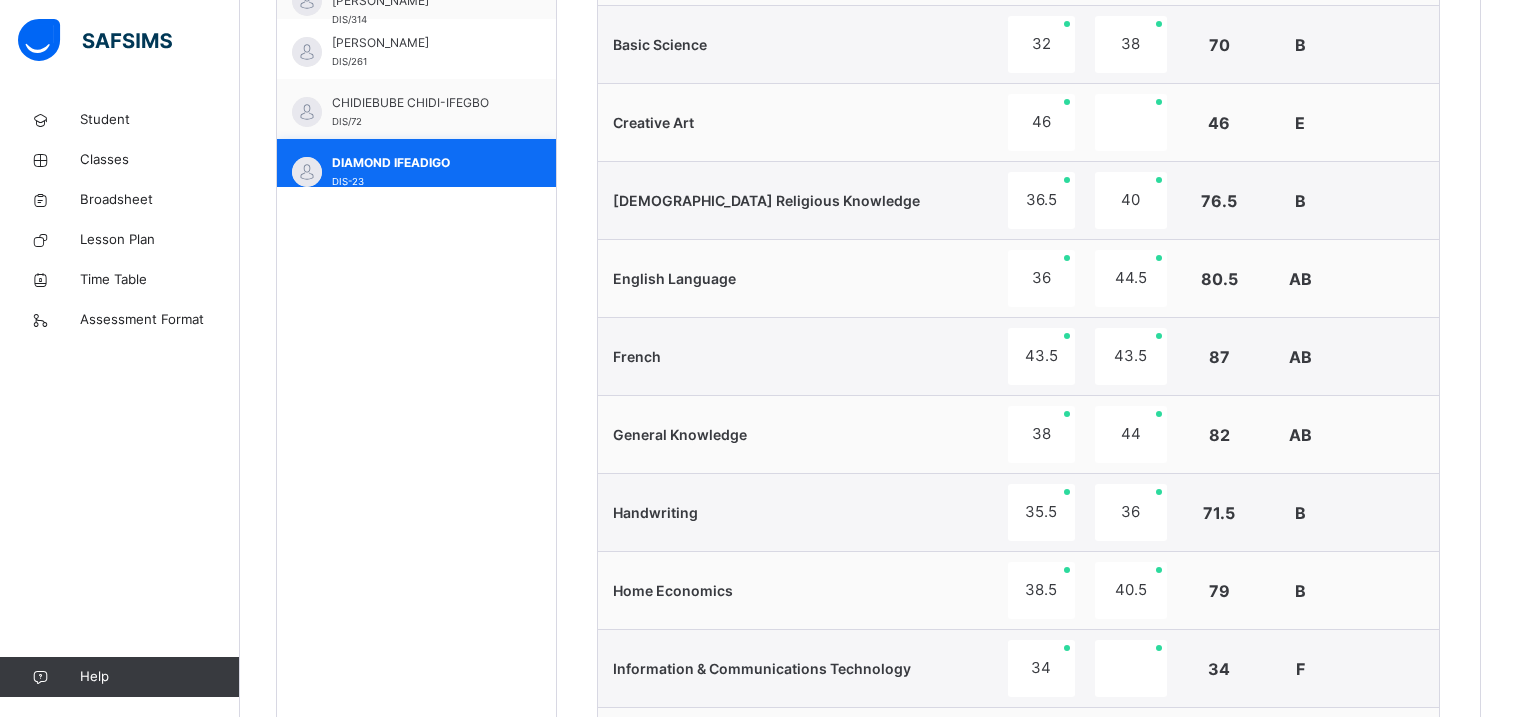 click on "DIAMOND  IFEADIGO DIS-23" at bounding box center [416, 169] 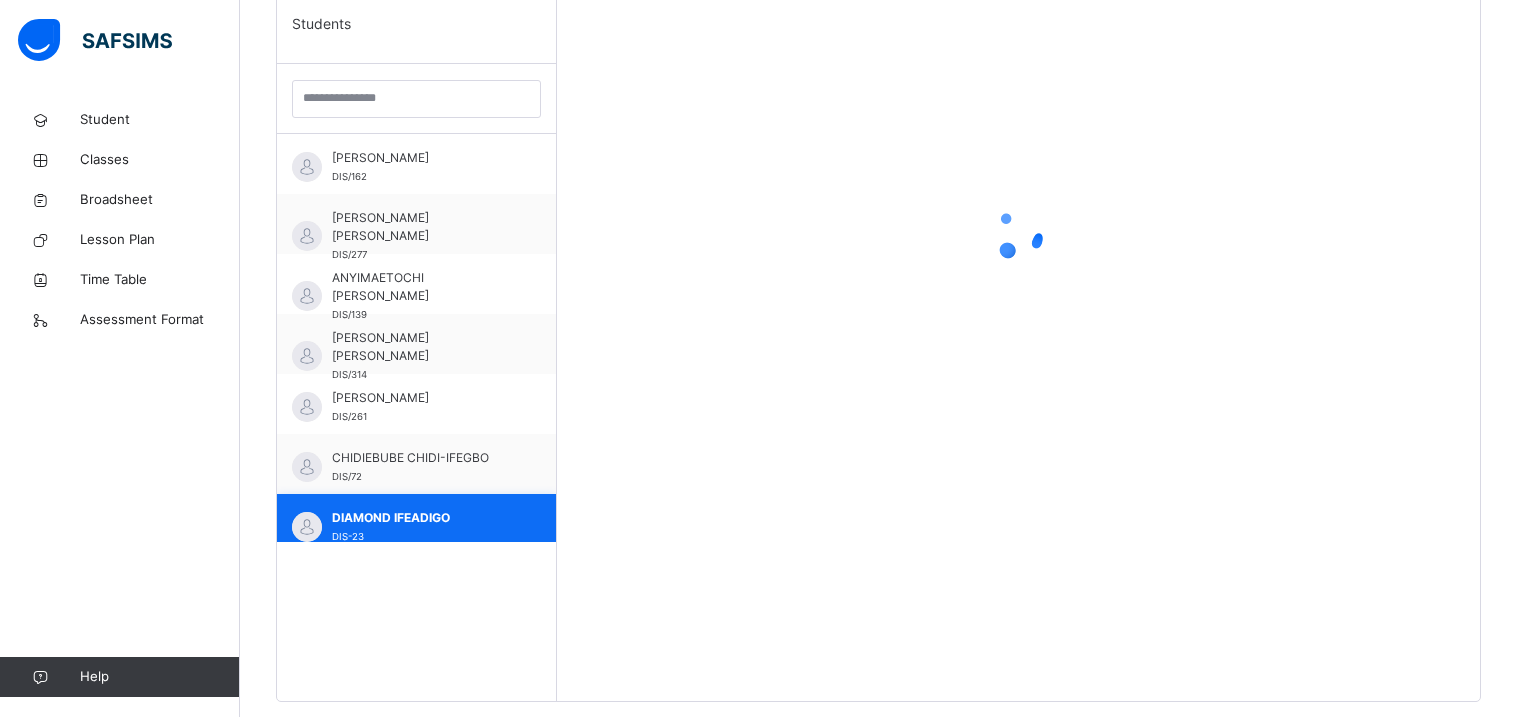 scroll, scrollTop: 496, scrollLeft: 0, axis: vertical 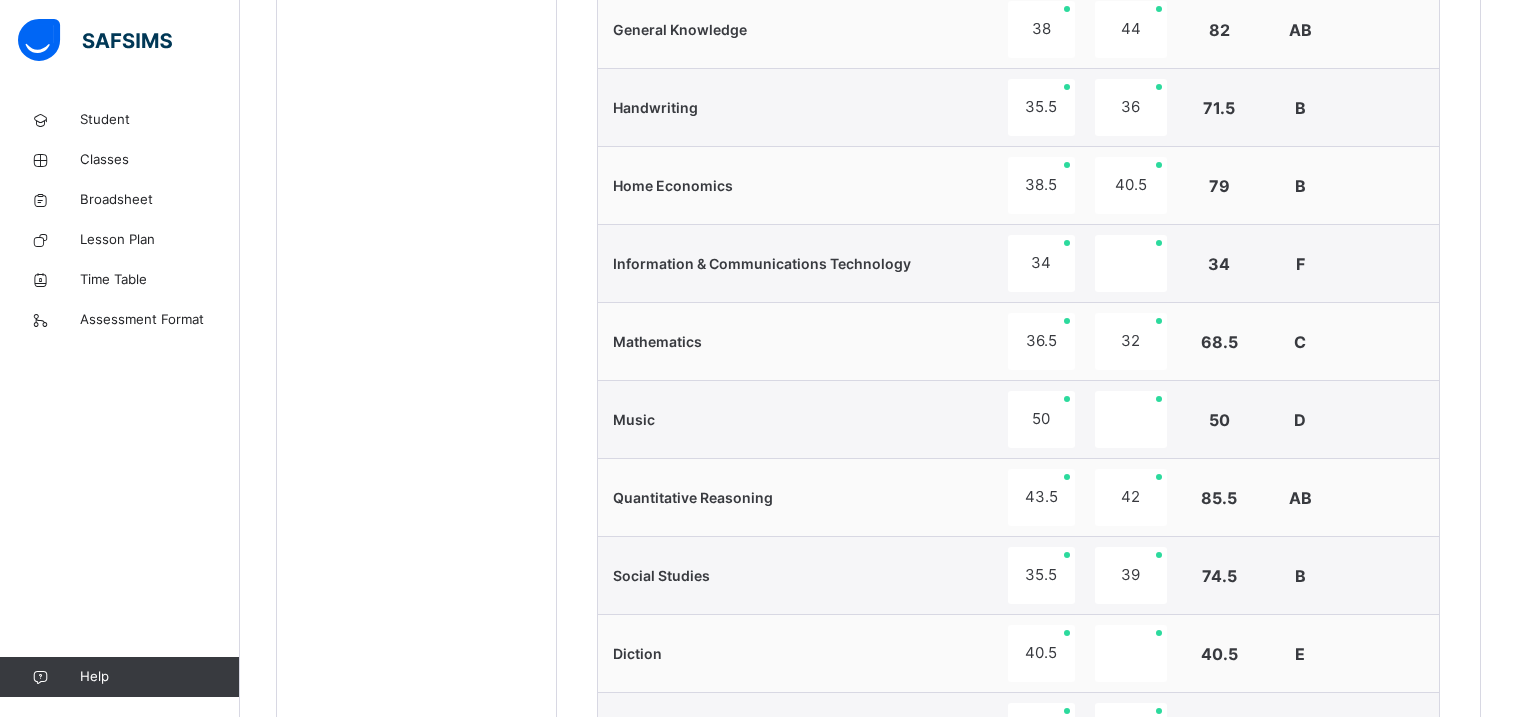 click on "Students [PERSON_NAME] DIS/162 [PERSON_NAME] [PERSON_NAME] DIS/277 ANYIMAETOCHI [PERSON_NAME] DIS/139 [PERSON_NAME] OMOYEMEH [PERSON_NAME] DIS/314 [PERSON_NAME] DIS/261 CHIDIEBUBE  CHIDI-IFEGBO DIS/72 DIAMOND  IFEADIGO DIS-23 EDEN CHIZITERE [PERSON_NAME] DIS/39 EXCEL O. TASIBO DIS/167 FORTUNE  ATOYEBI DIS/23 [PERSON_NAME] DIS/35 [PERSON_NAME] DIS-99 [PERSON_NAME] DIS/71 PURITY DISEYE TASIBO DIS/203 [PERSON_NAME] DIS-30 [PERSON_NAME] [PERSON_NAME] DIS/206" at bounding box center [417, 297] 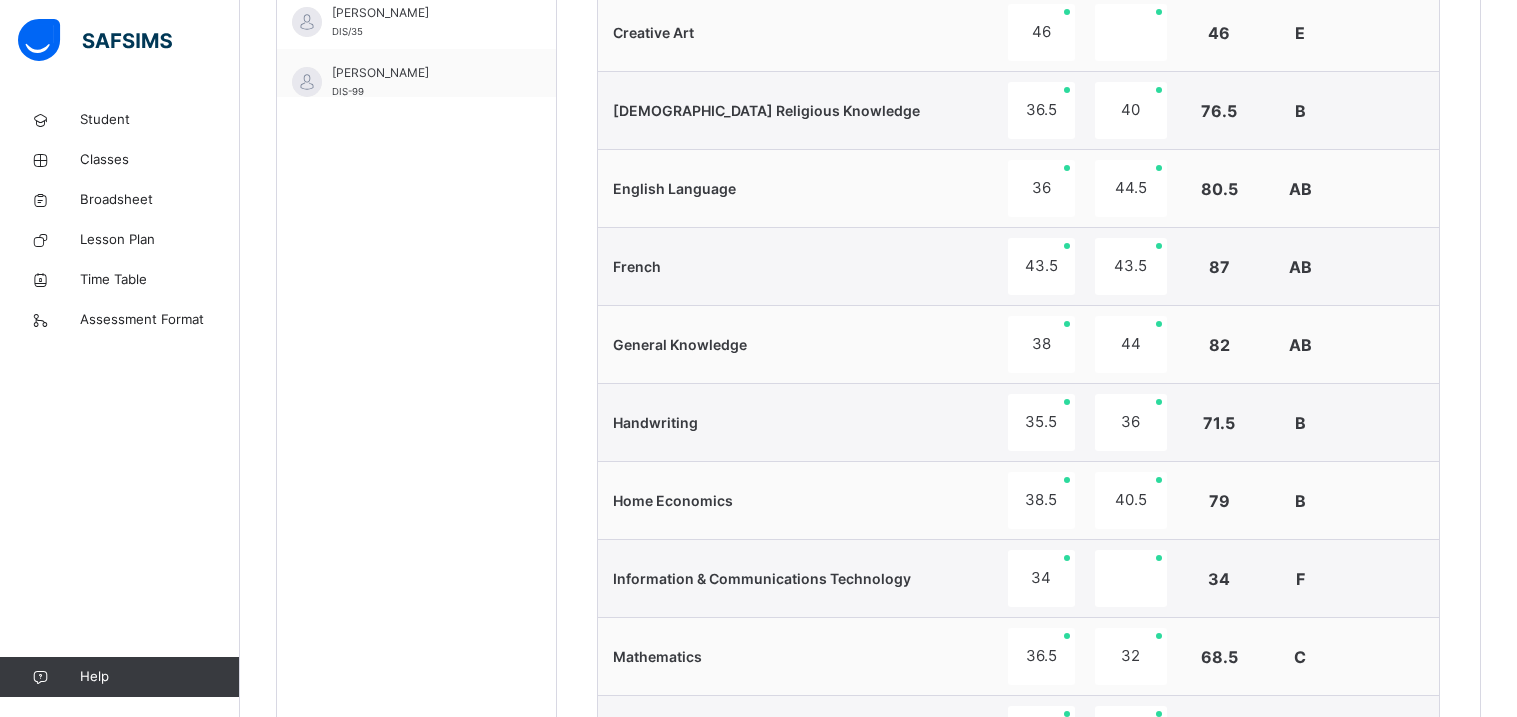 scroll, scrollTop: 979, scrollLeft: 0, axis: vertical 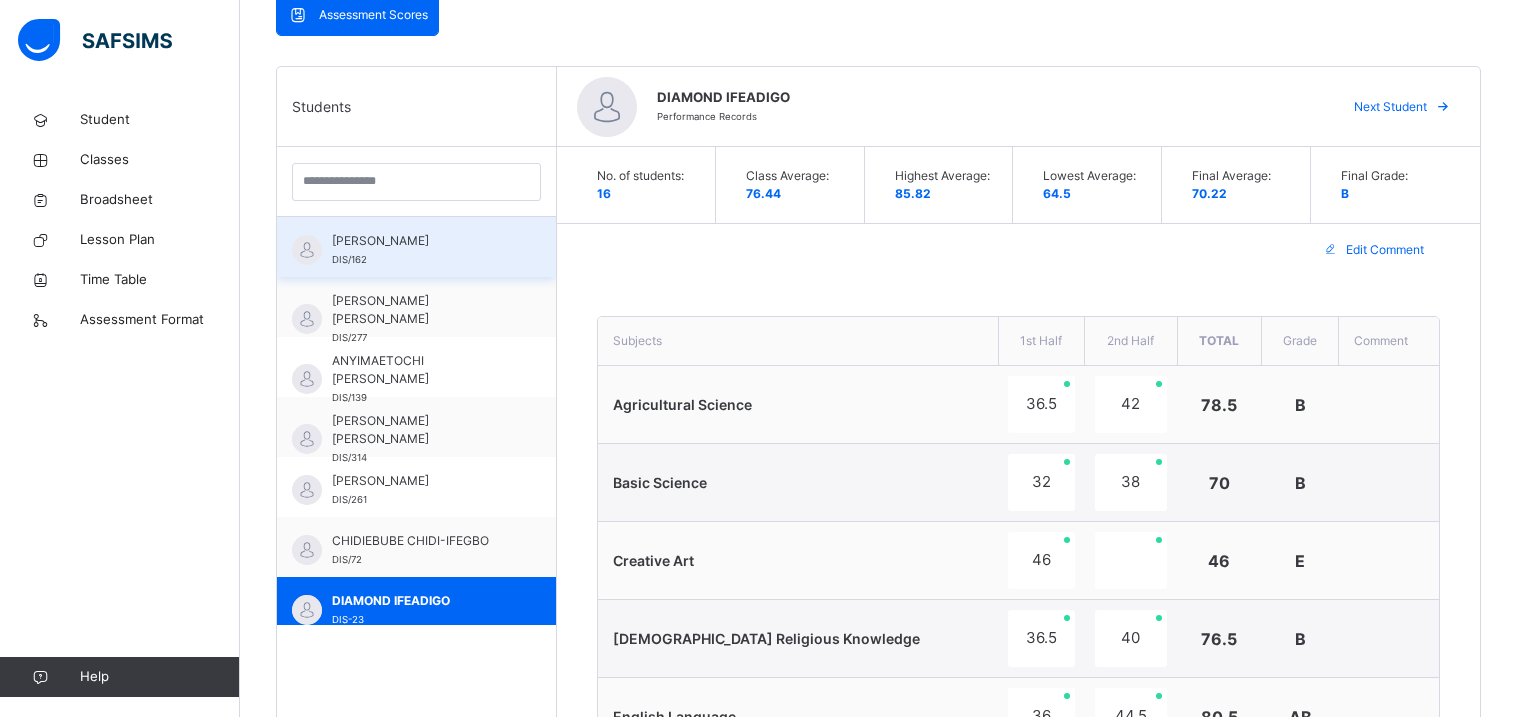 click on "[PERSON_NAME]" at bounding box center (421, 241) 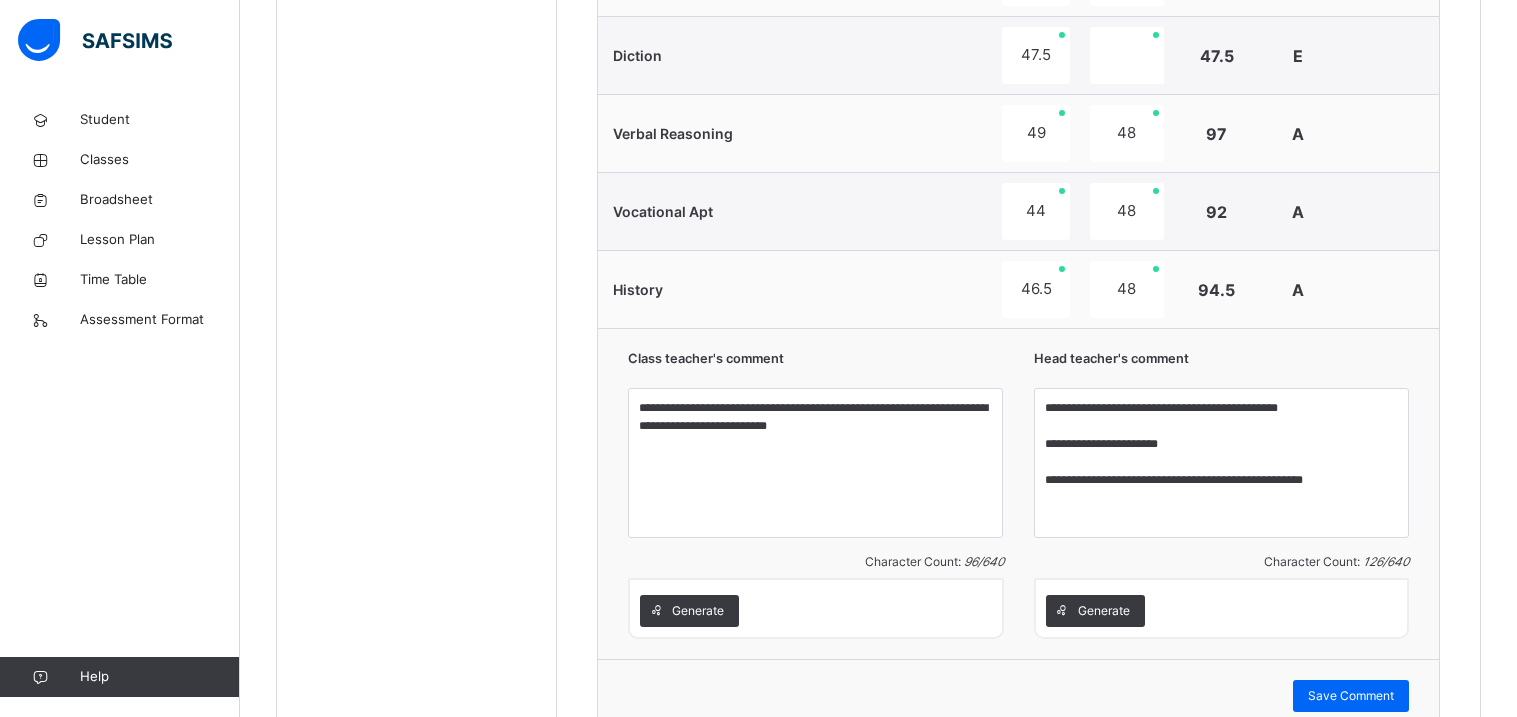 scroll, scrollTop: 1817, scrollLeft: 0, axis: vertical 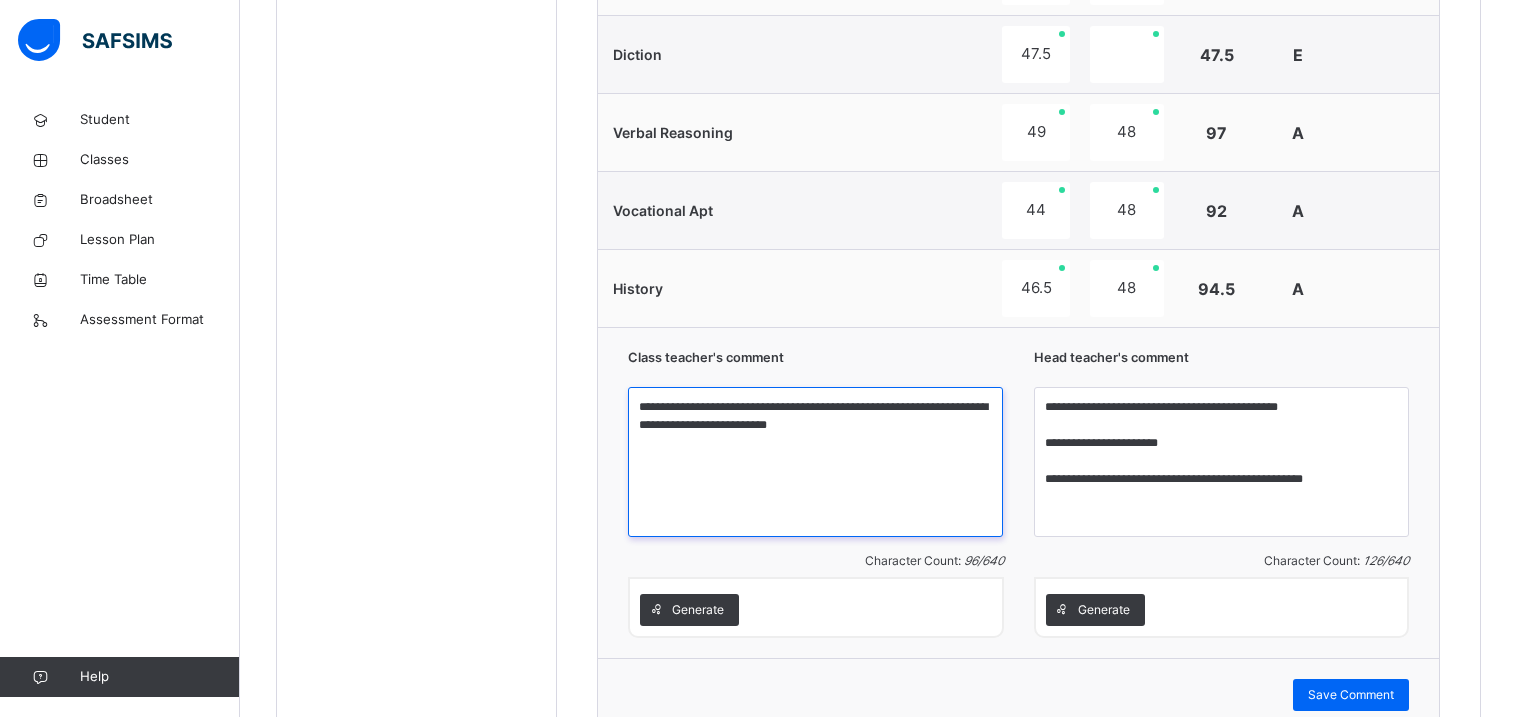 click on "**********" at bounding box center (815, 462) 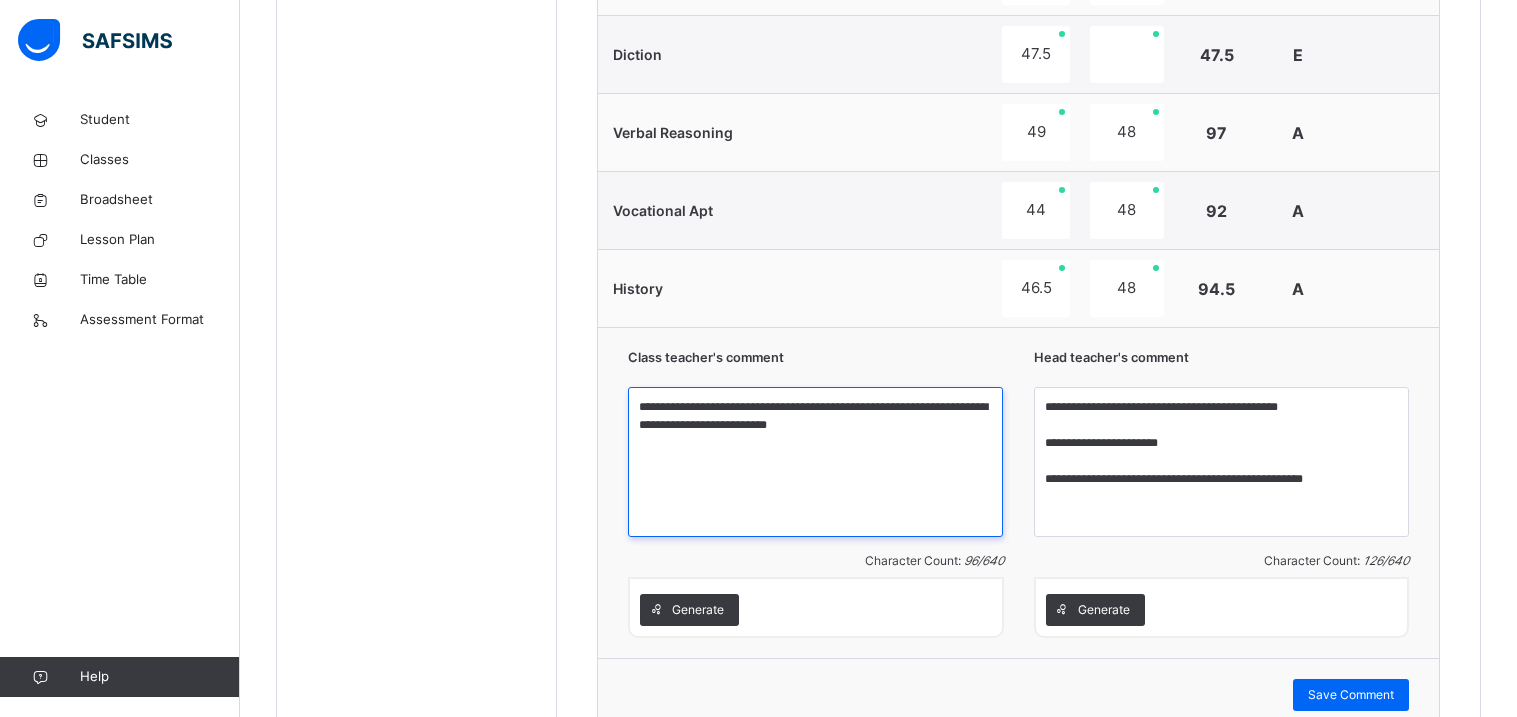 click on "**********" at bounding box center [815, 462] 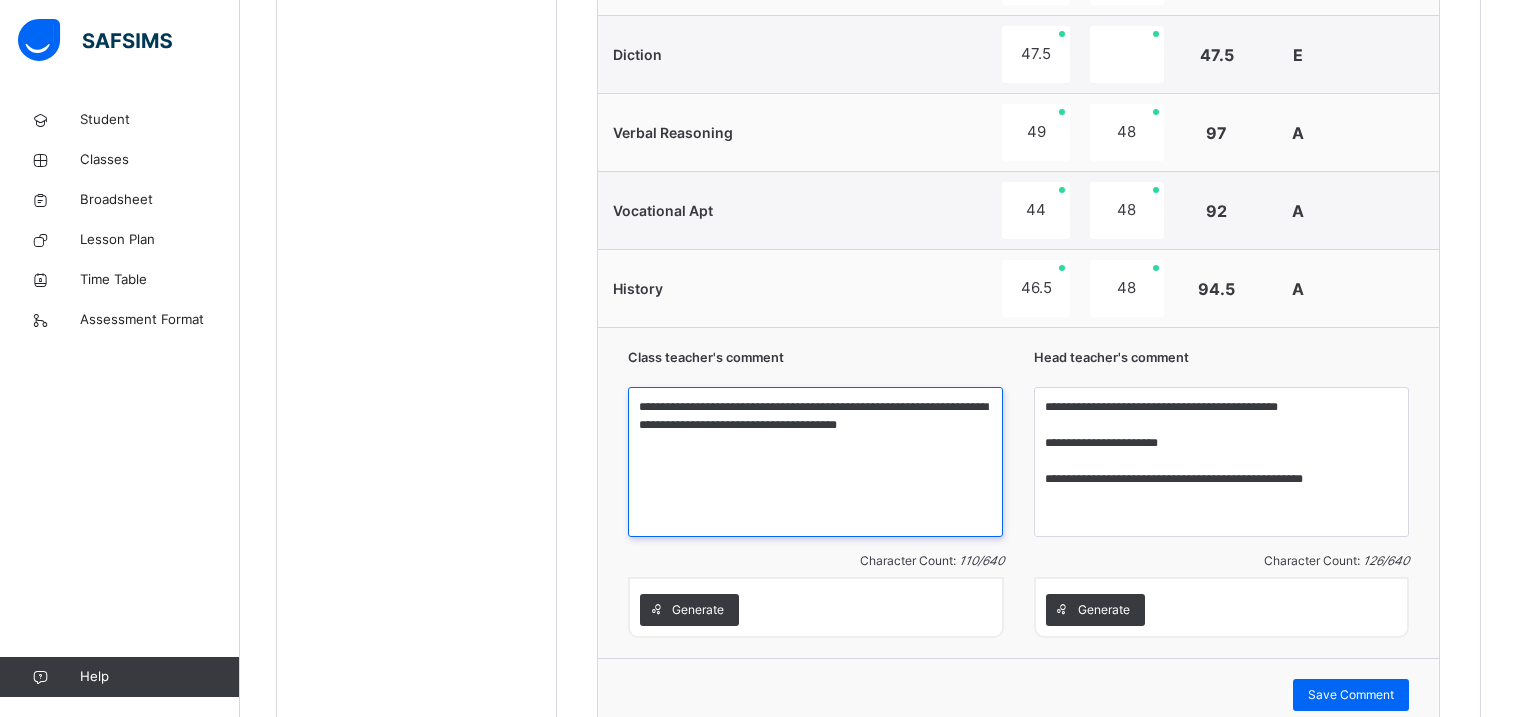 click on "**********" at bounding box center [815, 462] 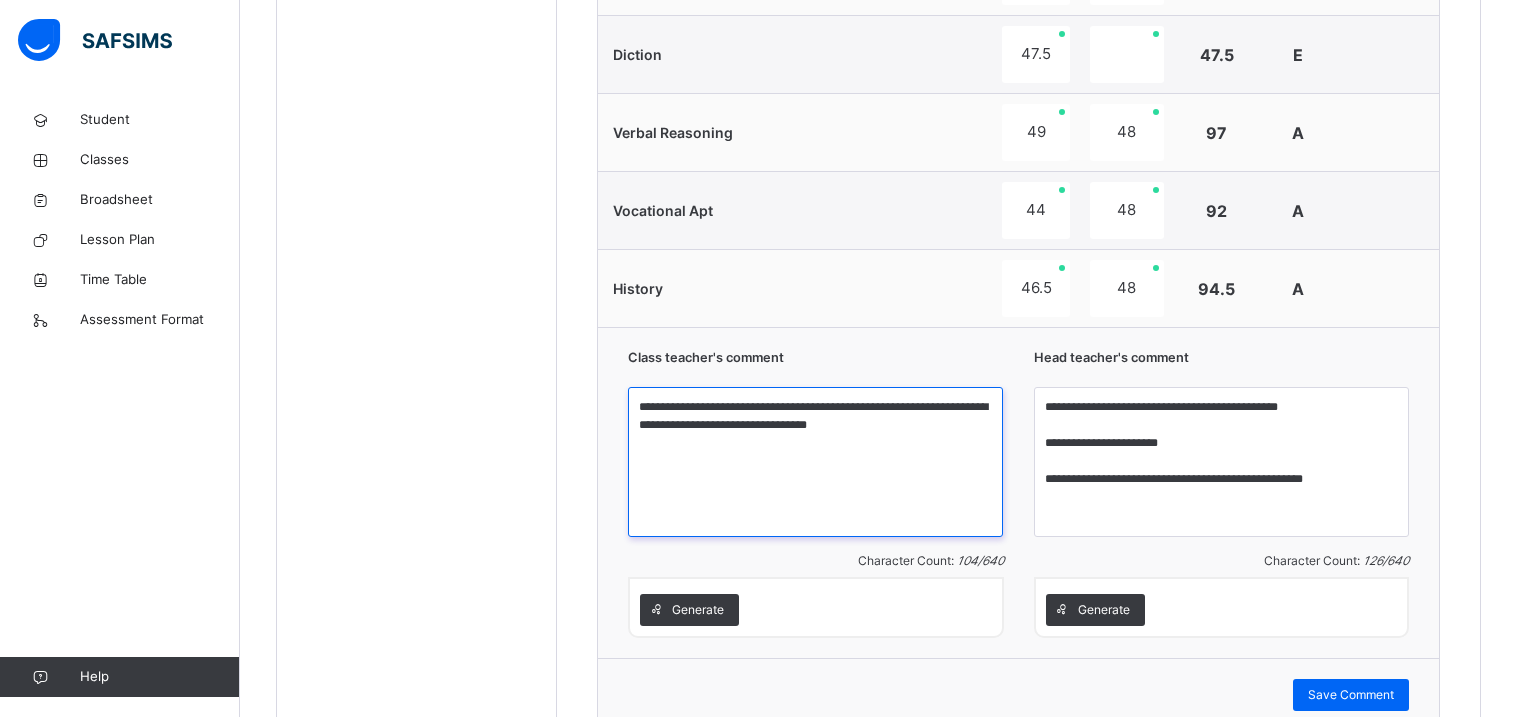 click on "**********" at bounding box center [815, 462] 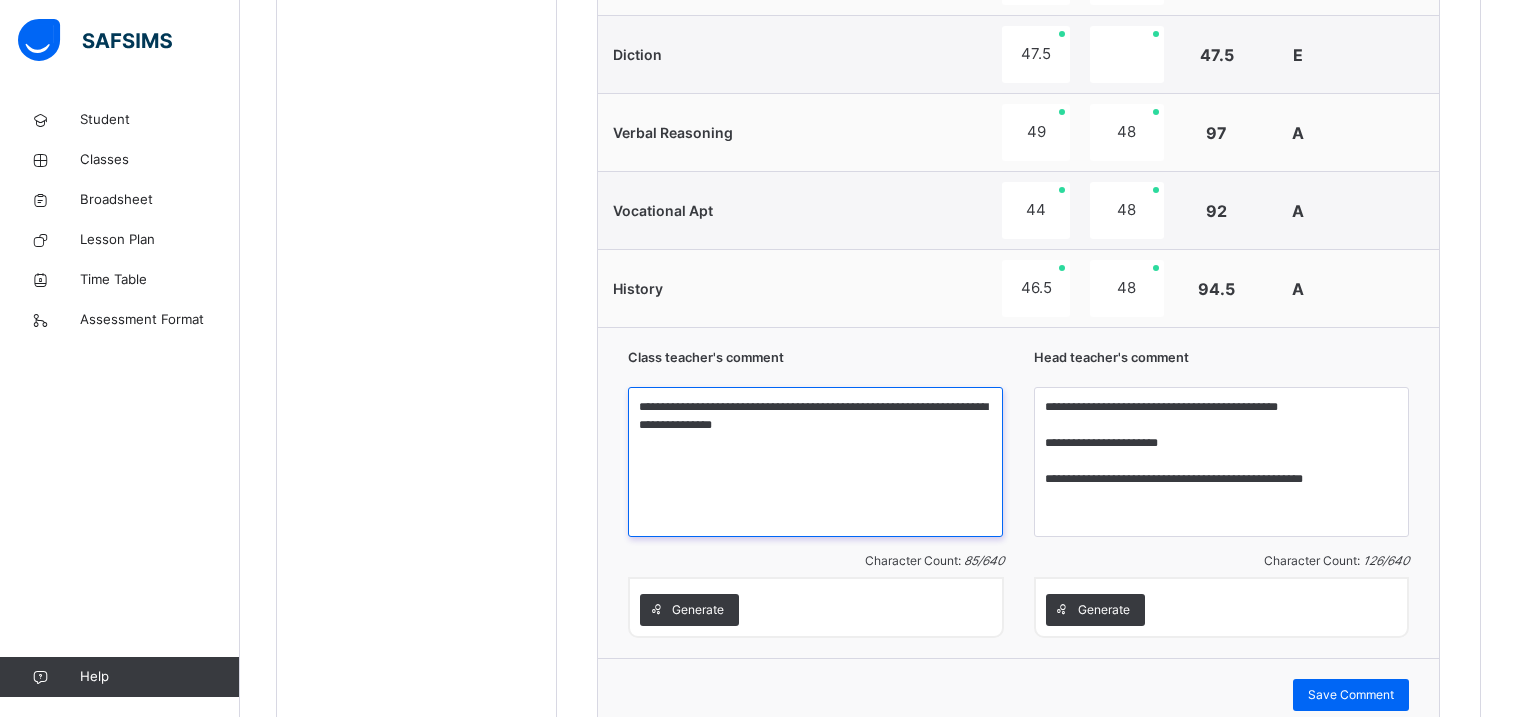 click on "**********" at bounding box center (815, 462) 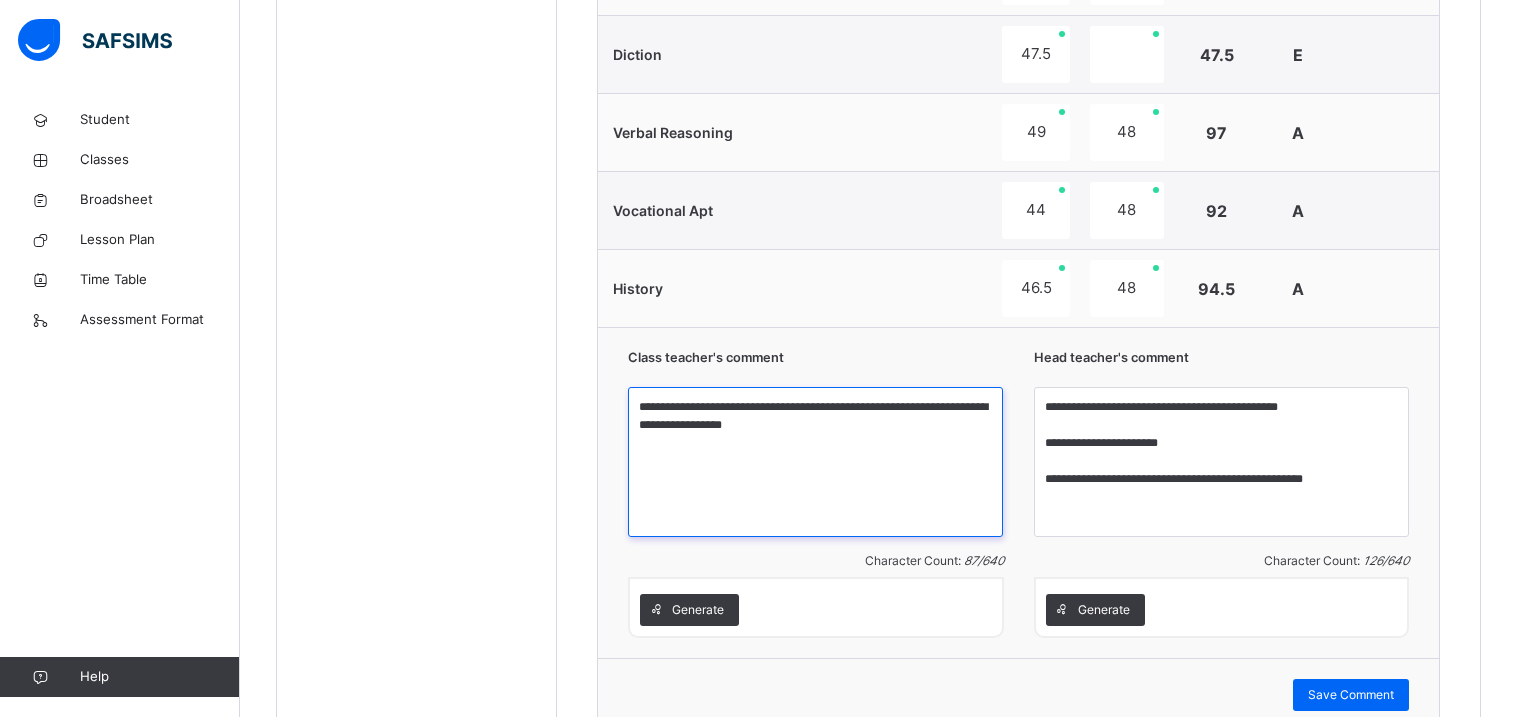click on "**********" at bounding box center (815, 462) 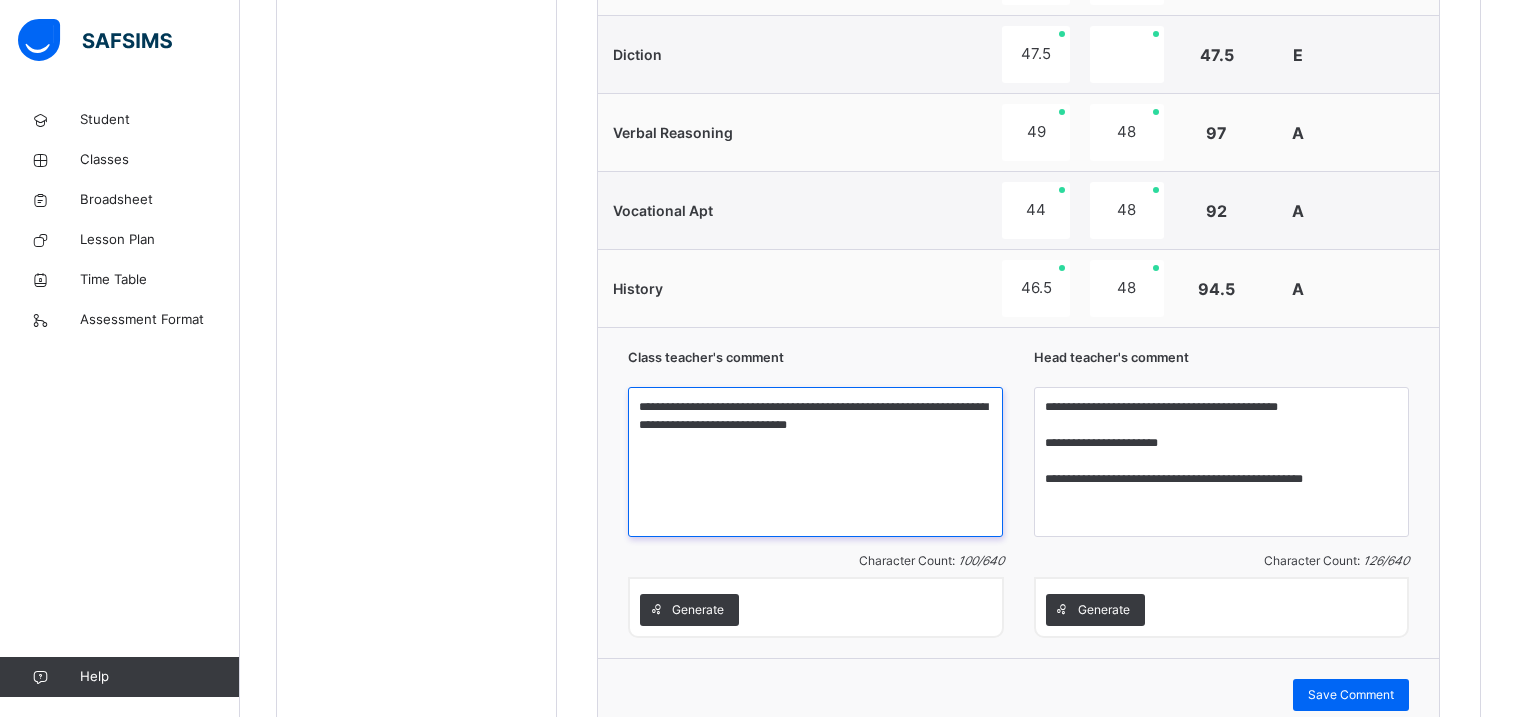 click on "**********" at bounding box center [815, 462] 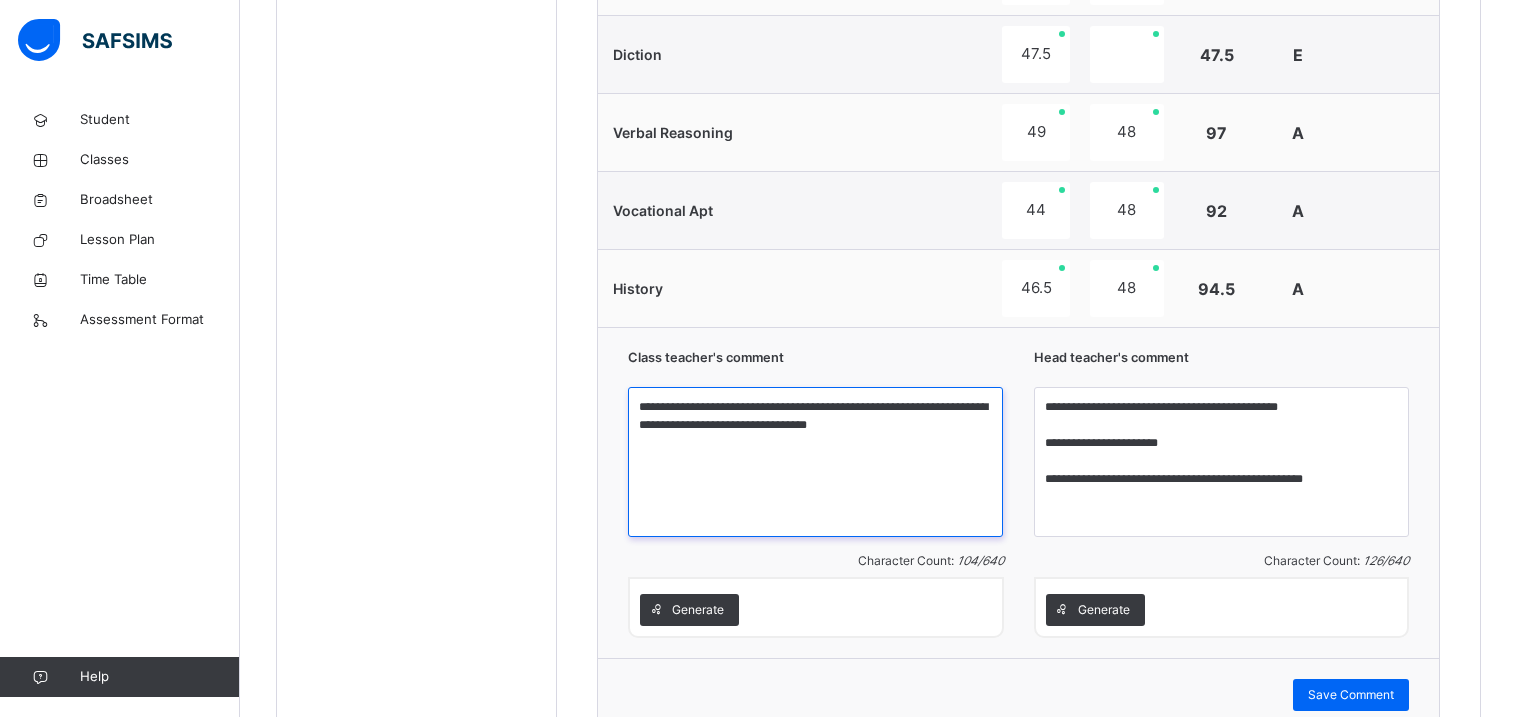 click on "**********" at bounding box center [815, 462] 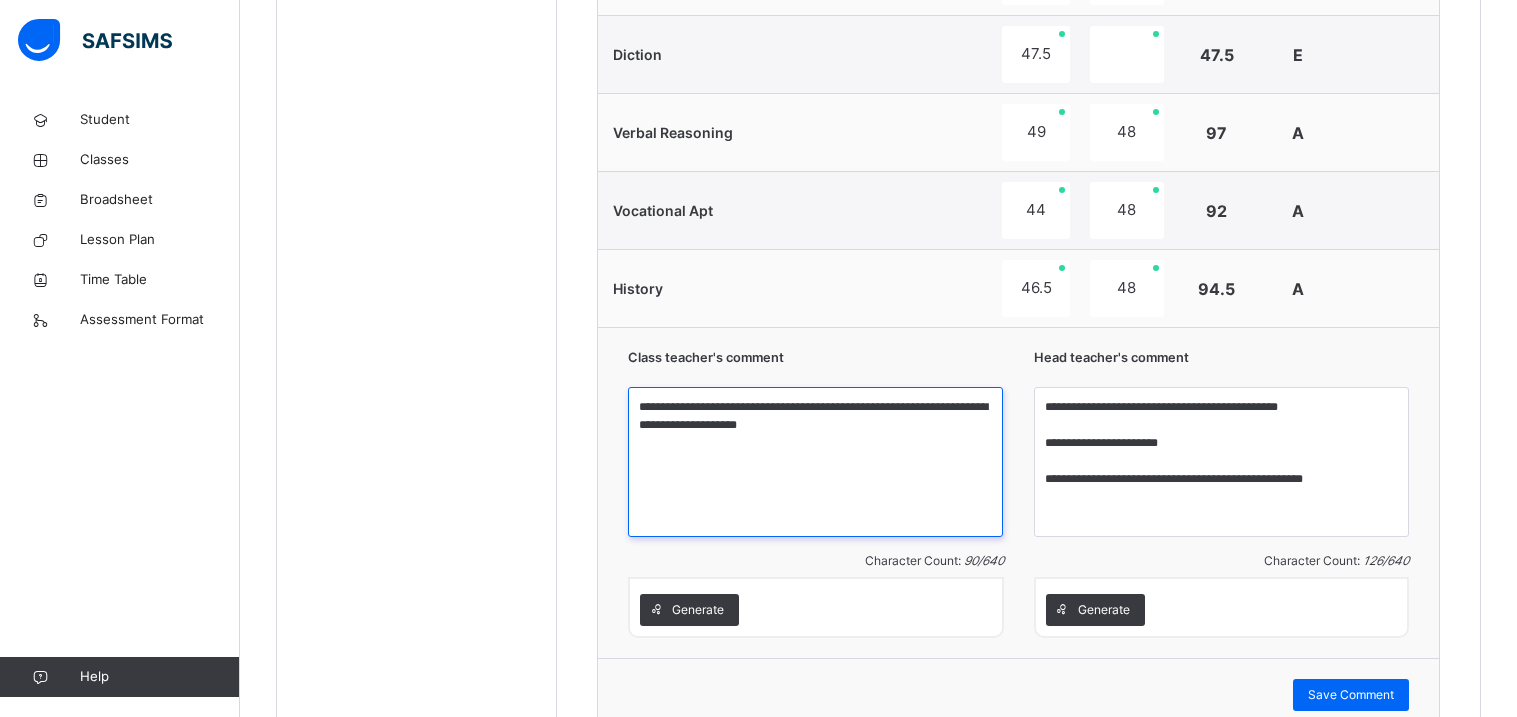 click on "**********" at bounding box center [815, 462] 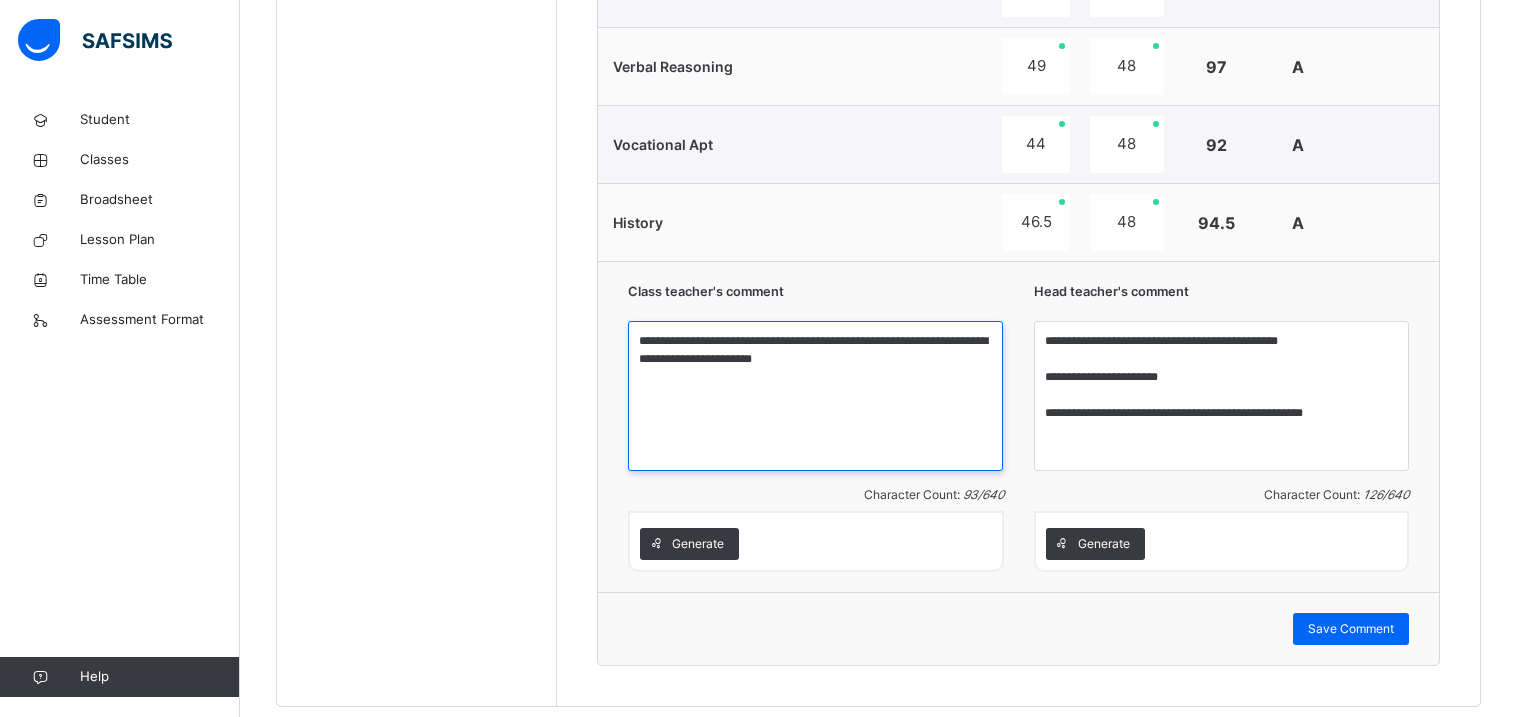 scroll, scrollTop: 1934, scrollLeft: 0, axis: vertical 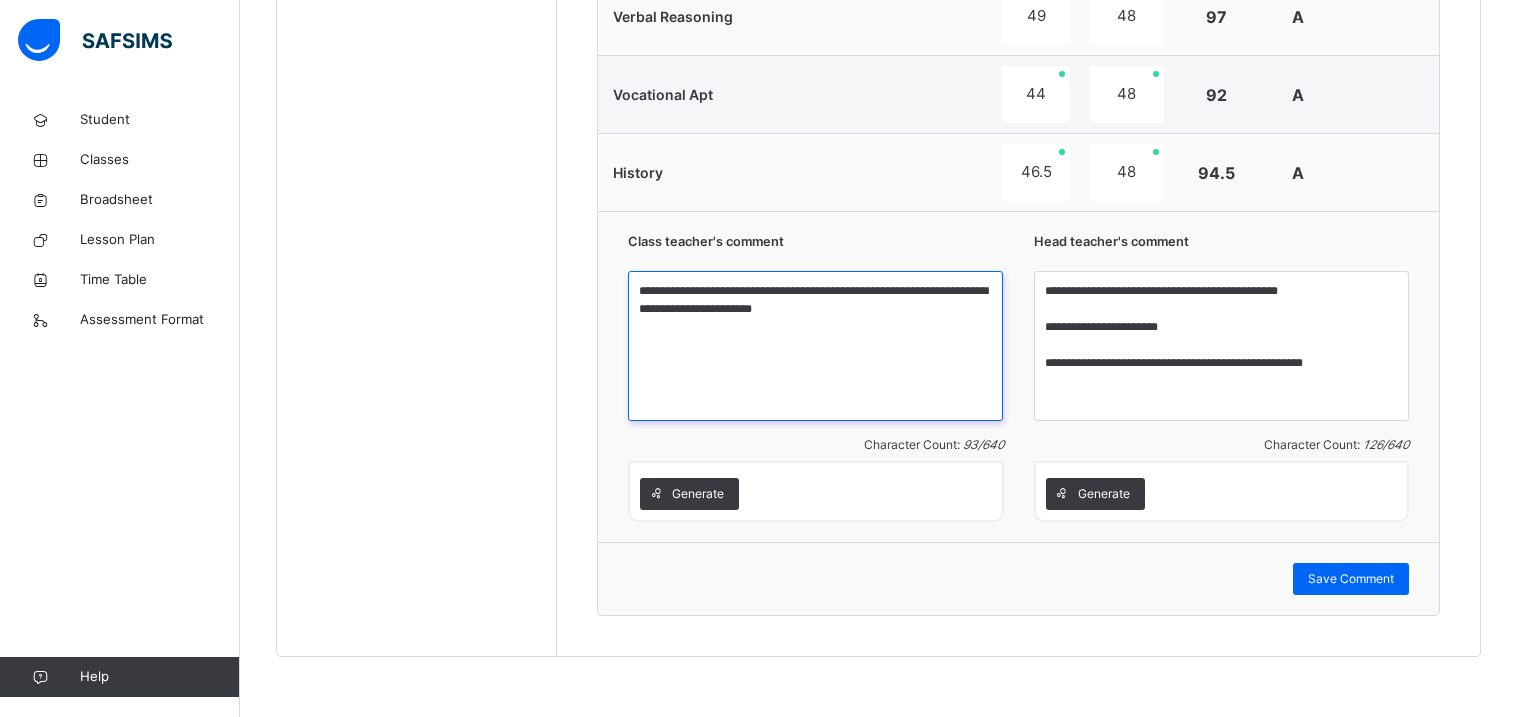 click on "**********" at bounding box center (815, 346) 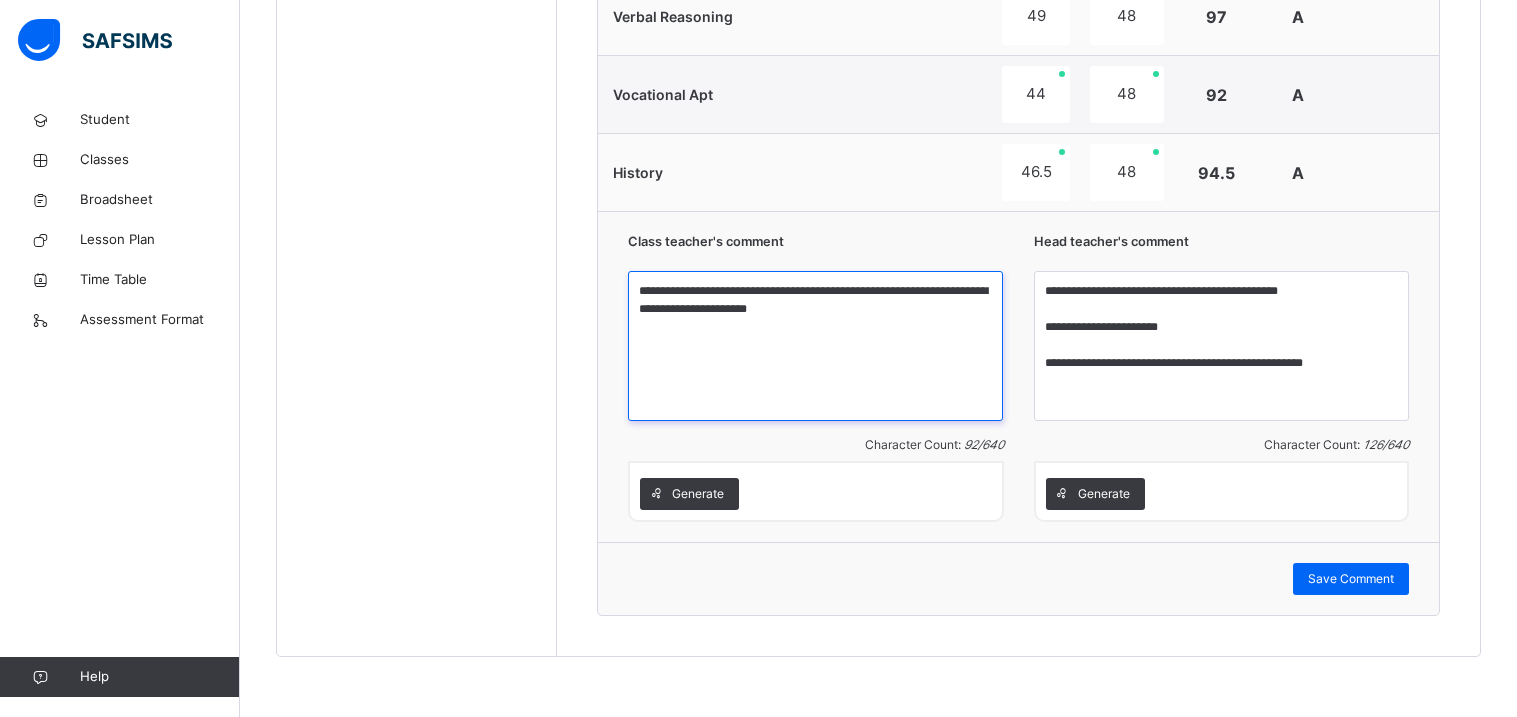 click on "**********" at bounding box center (815, 346) 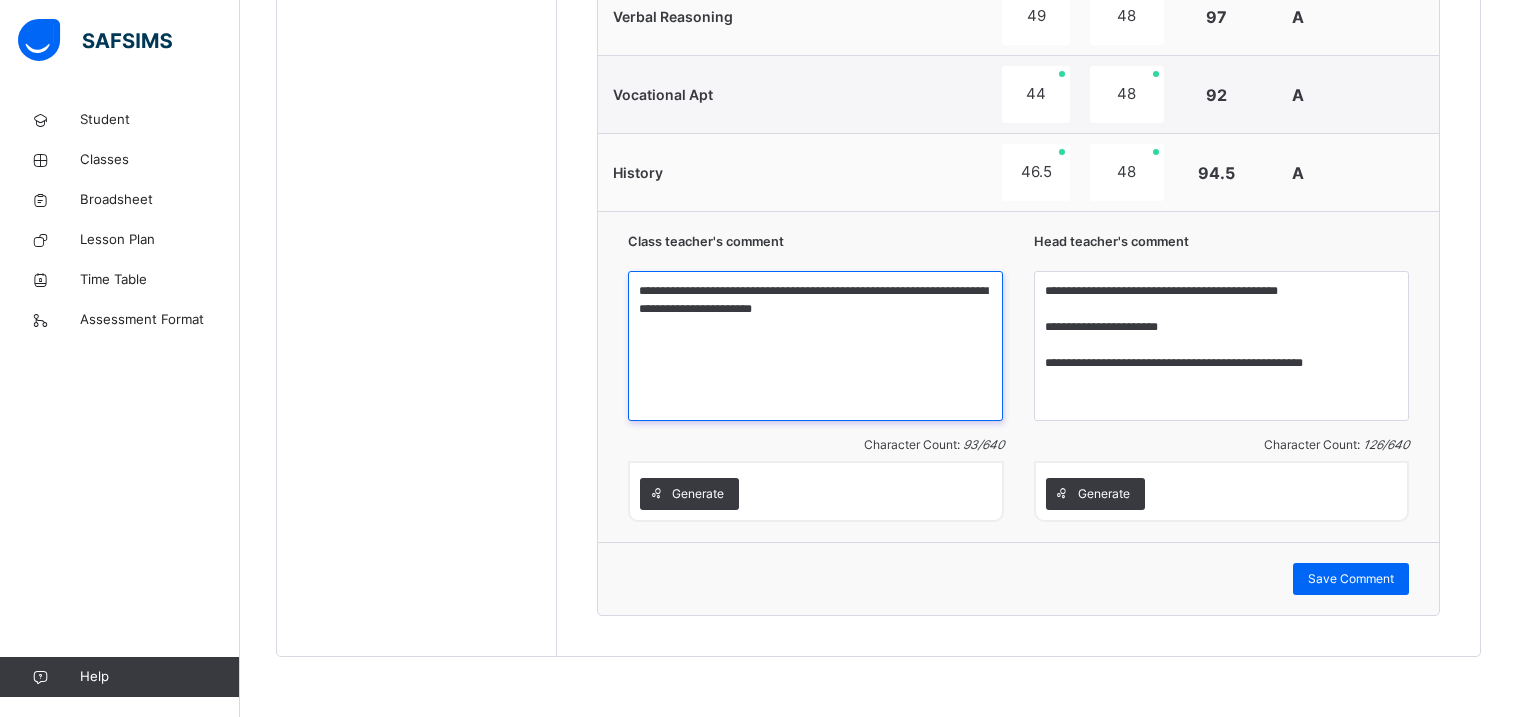click on "**********" at bounding box center (815, 346) 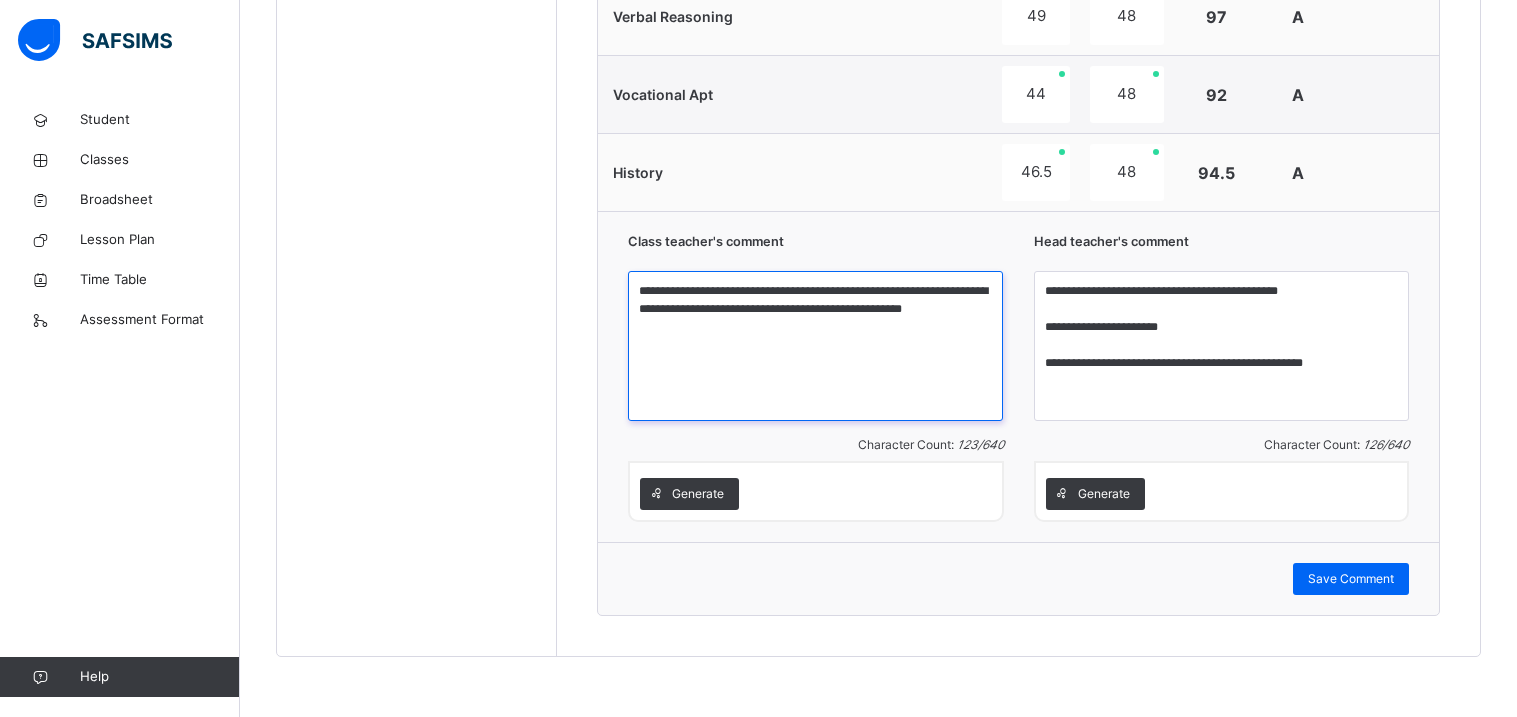 click on "**********" at bounding box center (815, 346) 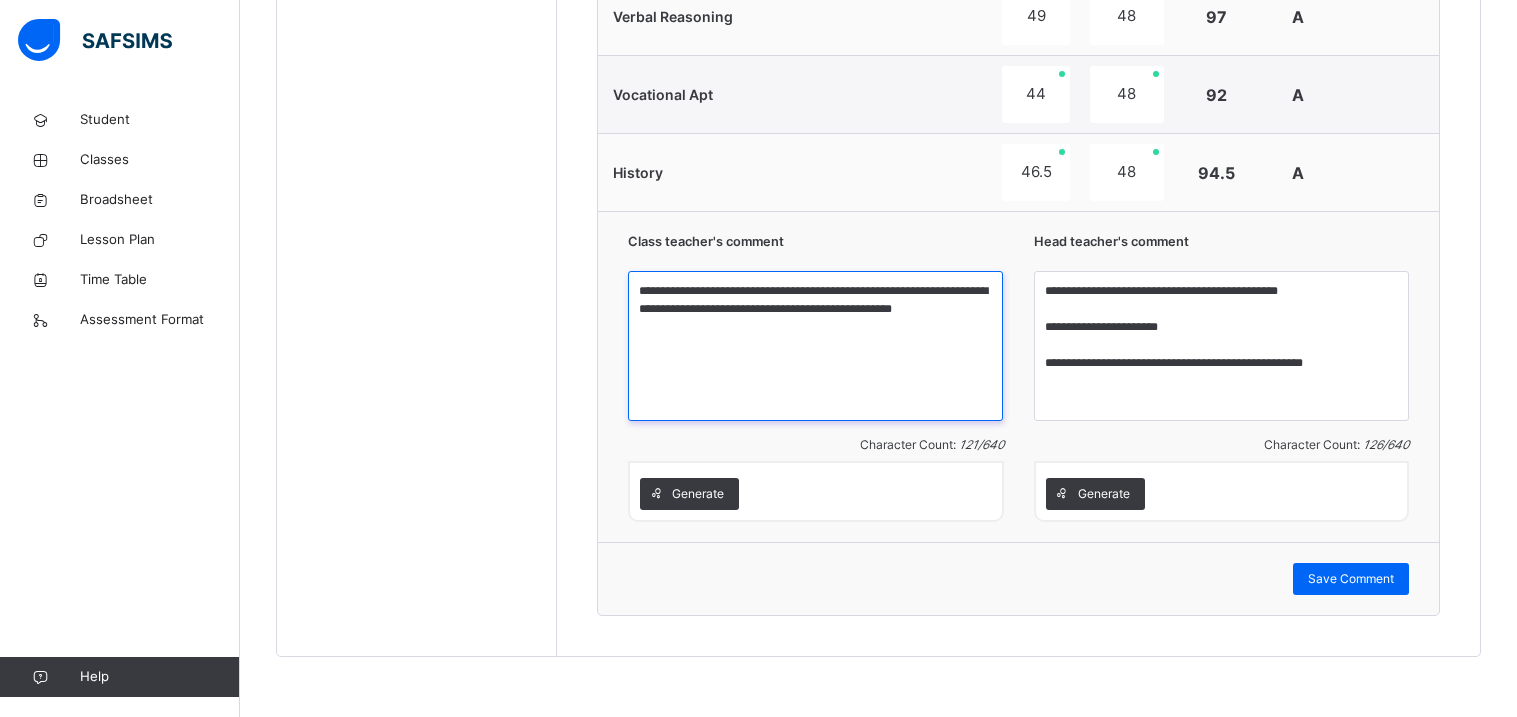 click on "**********" at bounding box center [815, 346] 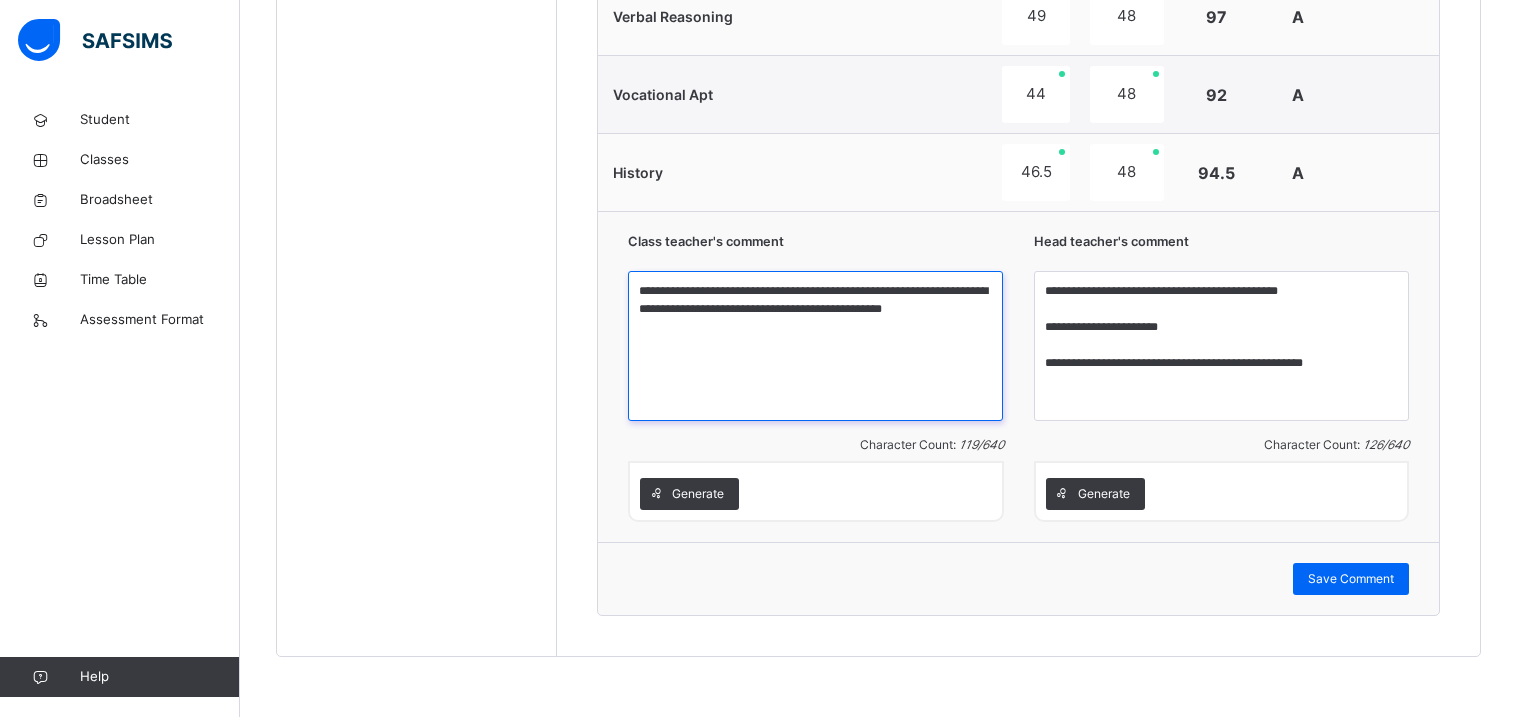 click on "**********" at bounding box center [815, 346] 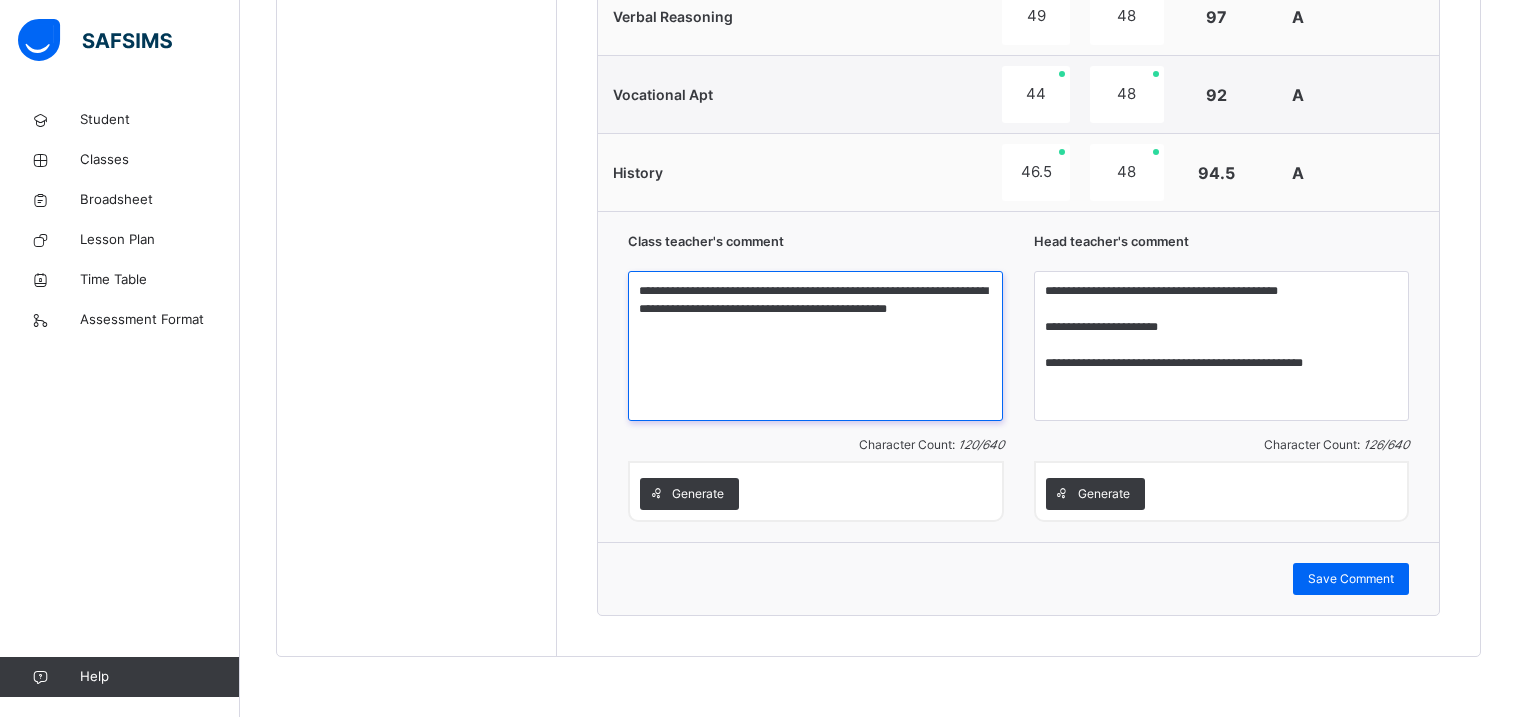 type on "**********" 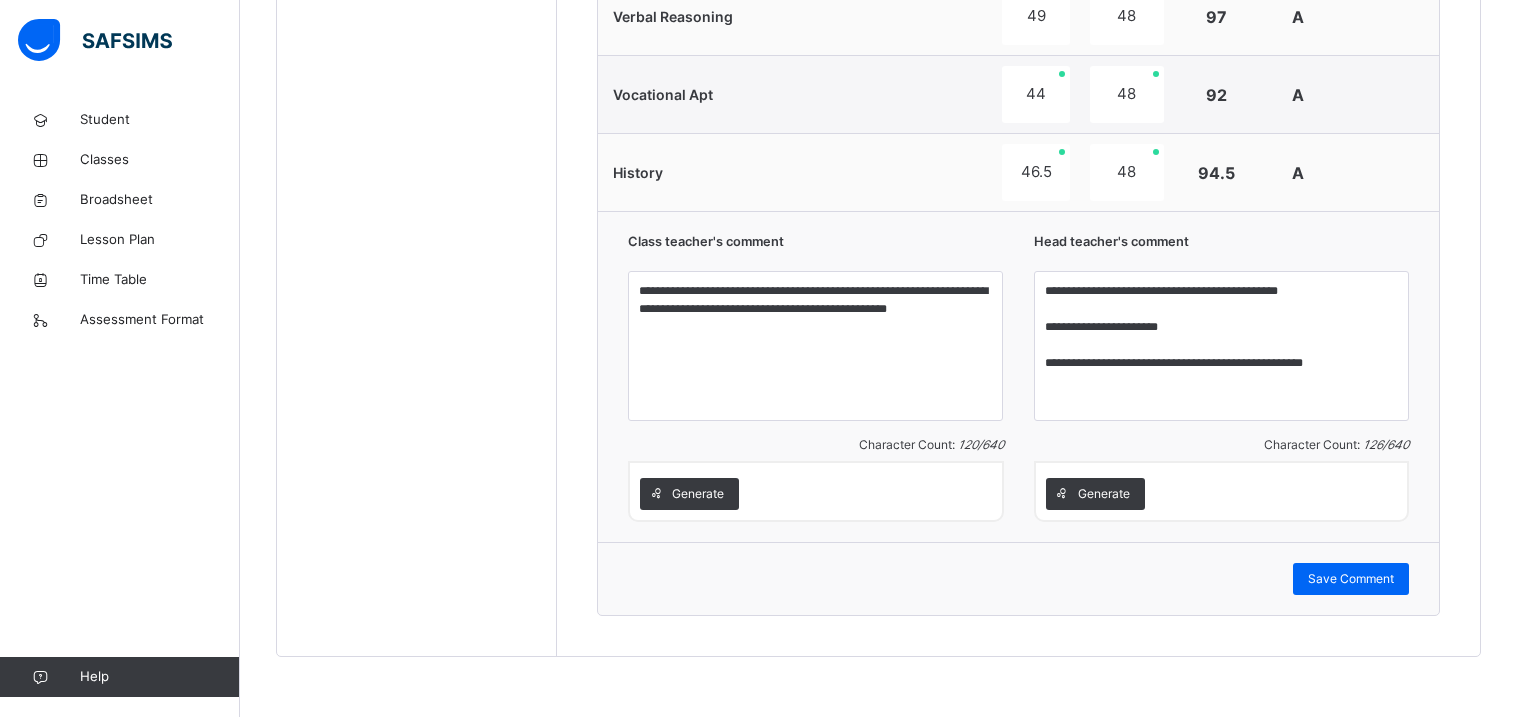 click on "Students [PERSON_NAME] DIS/162 [PERSON_NAME] [PERSON_NAME] DIS/277 ANYIMAETOCHI [PERSON_NAME] DIS/139 [PERSON_NAME] OMOYEMEH [PERSON_NAME] DIS/314 [PERSON_NAME] DIS/261 CHIDIEBUBE  CHIDI-IFEGBO DIS/72 DIAMOND  IFEADIGO DIS-23 EDEN CHIZITERE [PERSON_NAME] DIS/39 EXCEL O. TASIBO DIS/167 FORTUNE  ATOYEBI DIS/23 [PERSON_NAME] DIS/35 [PERSON_NAME] DIS-99 [PERSON_NAME] DIS/71 PURITY DISEYE TASIBO DIS/203 [PERSON_NAME] DIS-30 [PERSON_NAME] [PERSON_NAME] DIS/206" at bounding box center (417, -379) 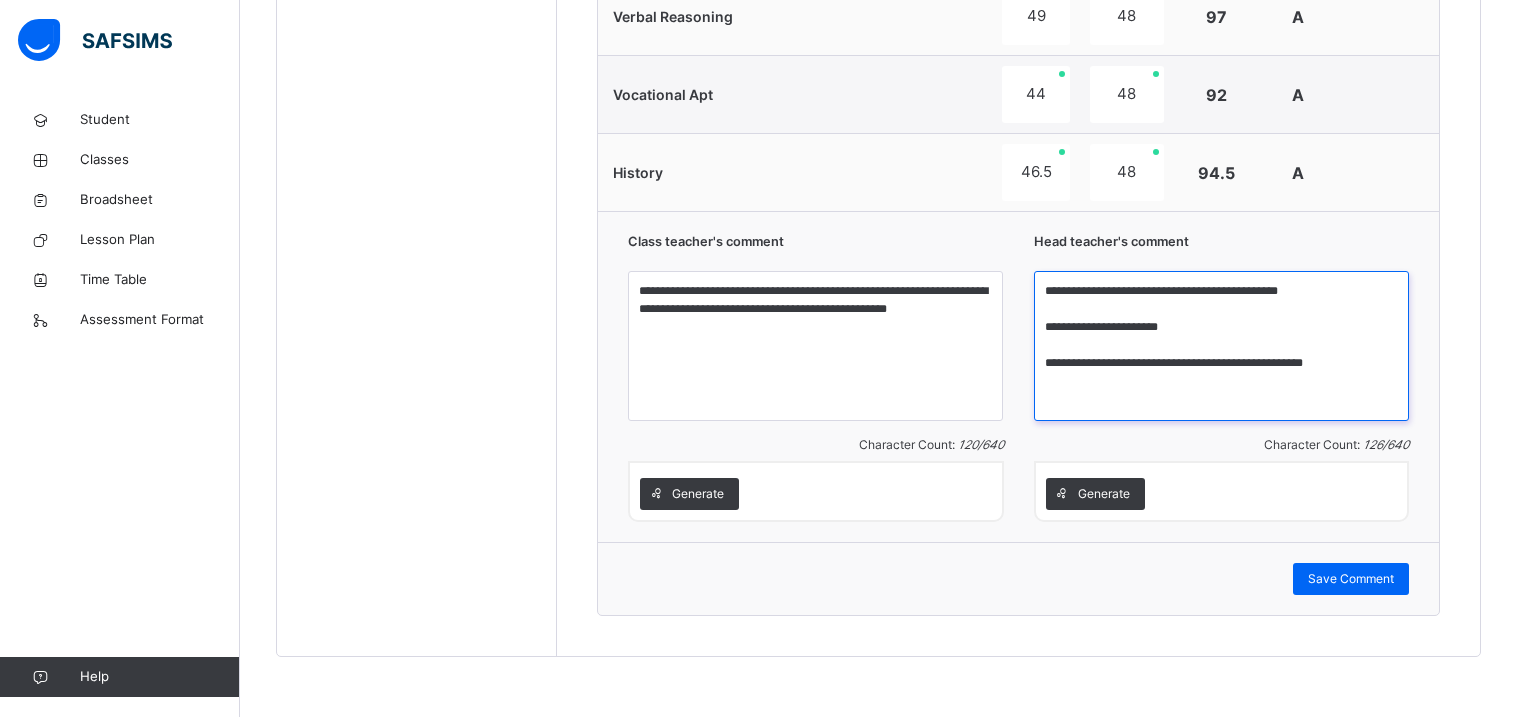 click on "**********" at bounding box center (1221, 346) 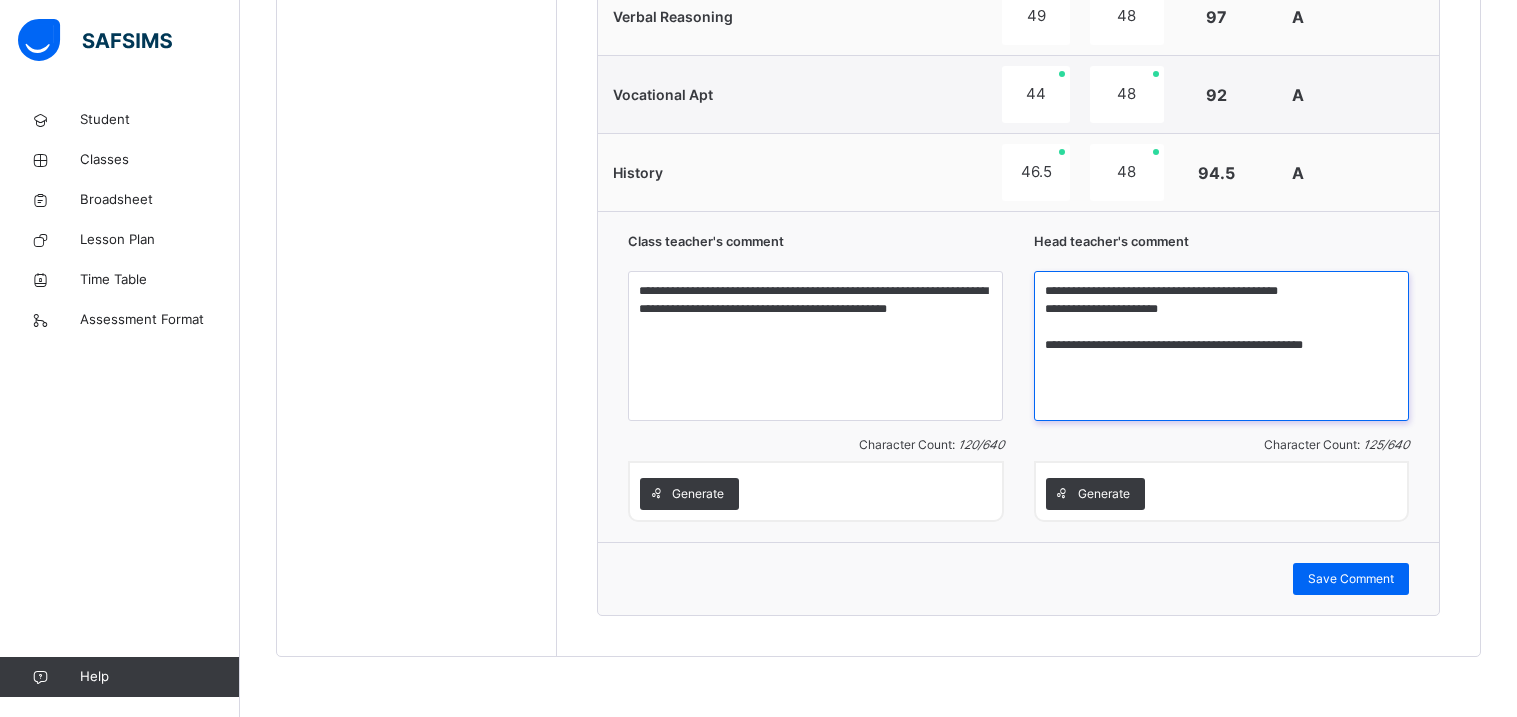 click on "**********" at bounding box center (1221, 346) 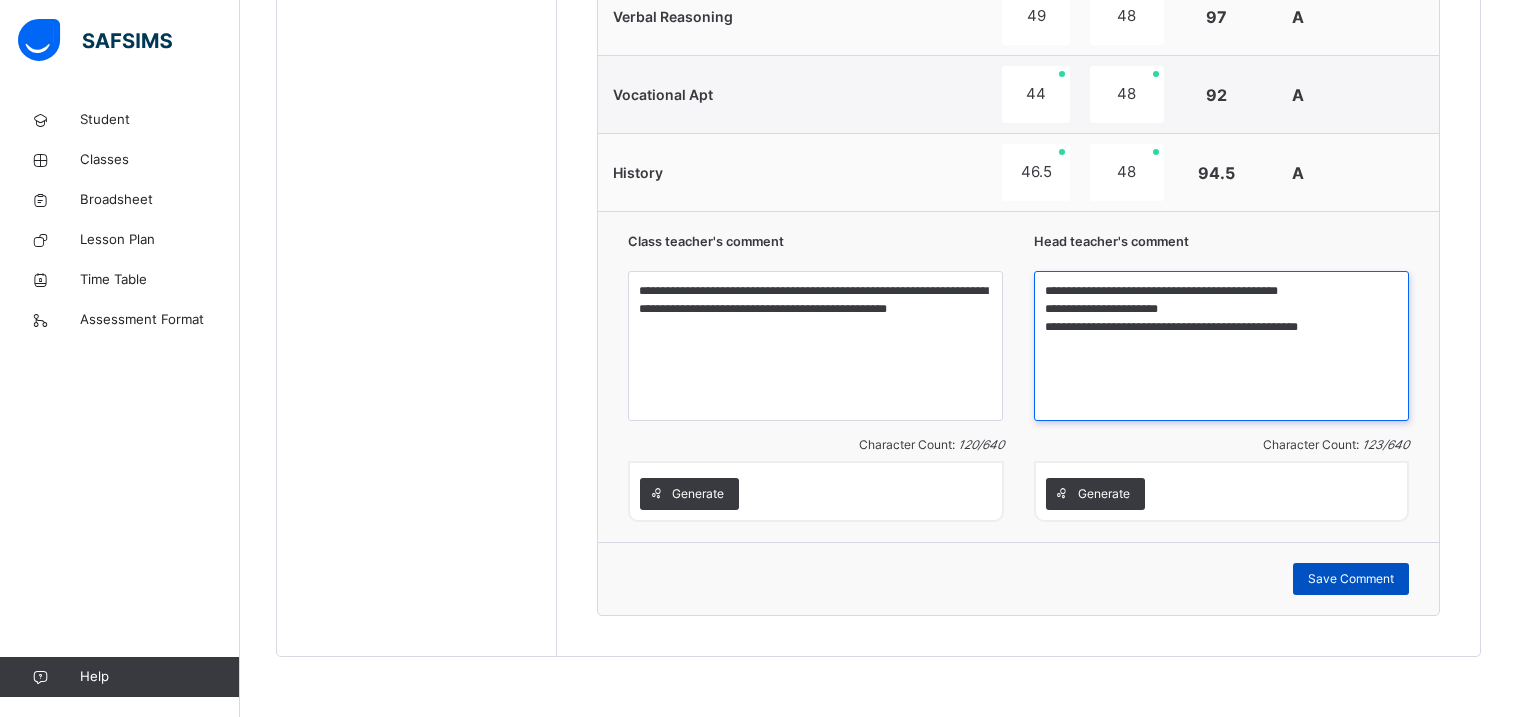 type on "**********" 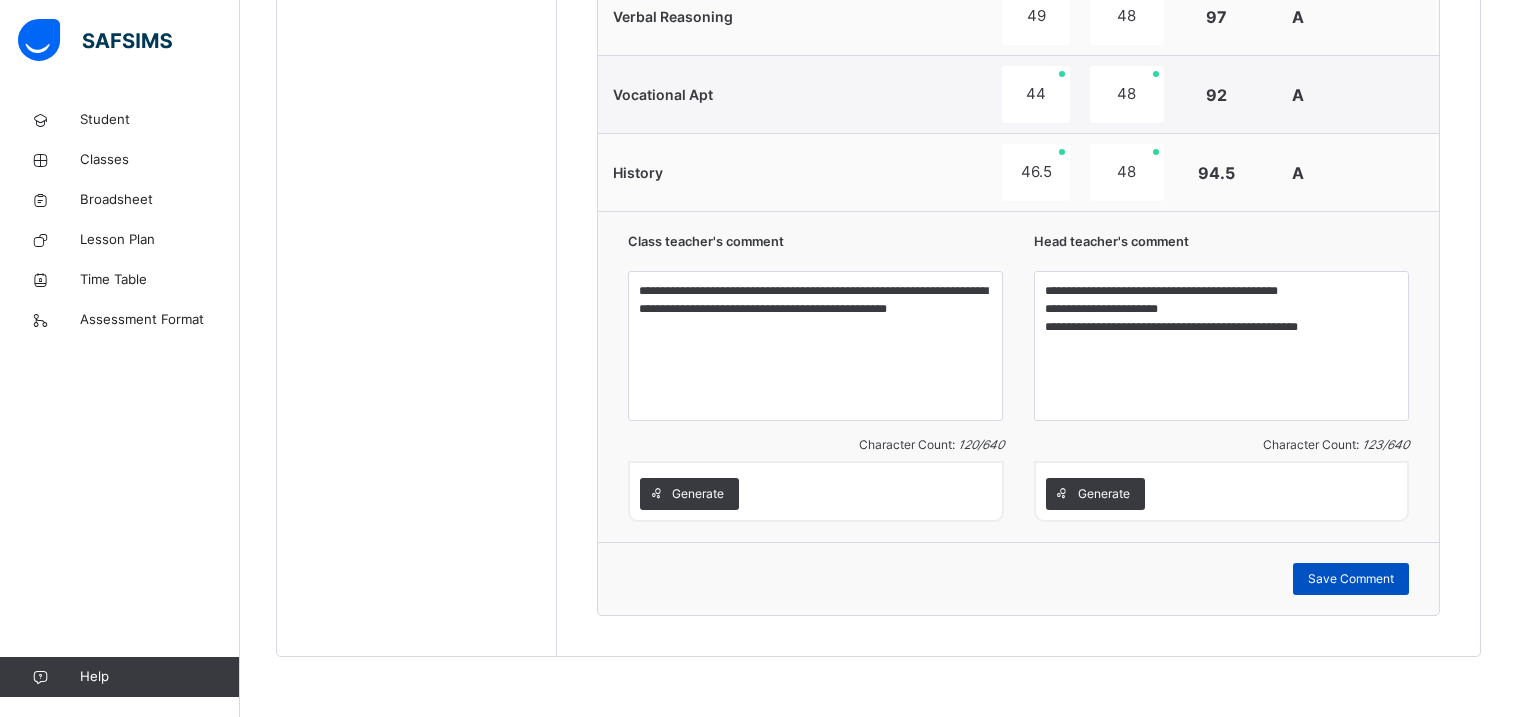 click on "Save Comment" at bounding box center [1351, 579] 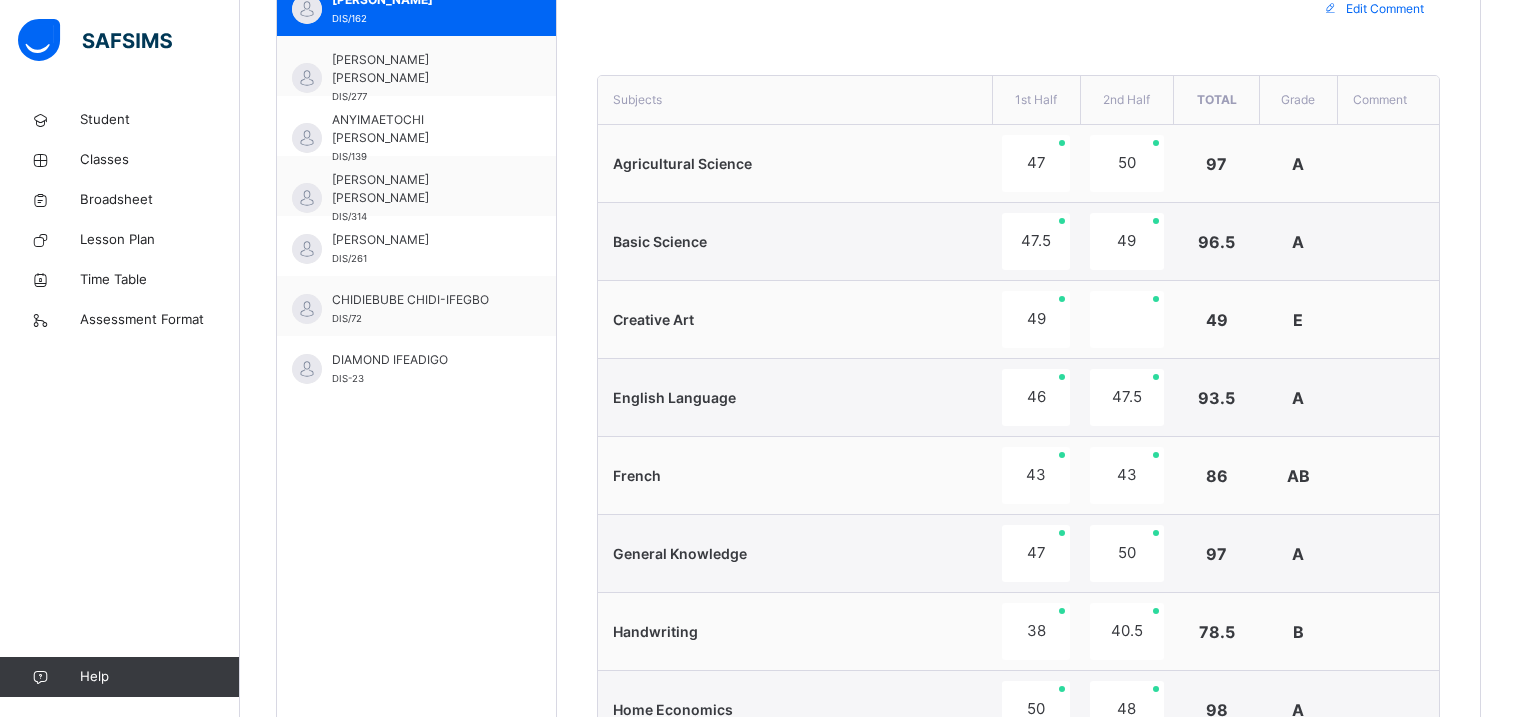 scroll, scrollTop: 675, scrollLeft: 0, axis: vertical 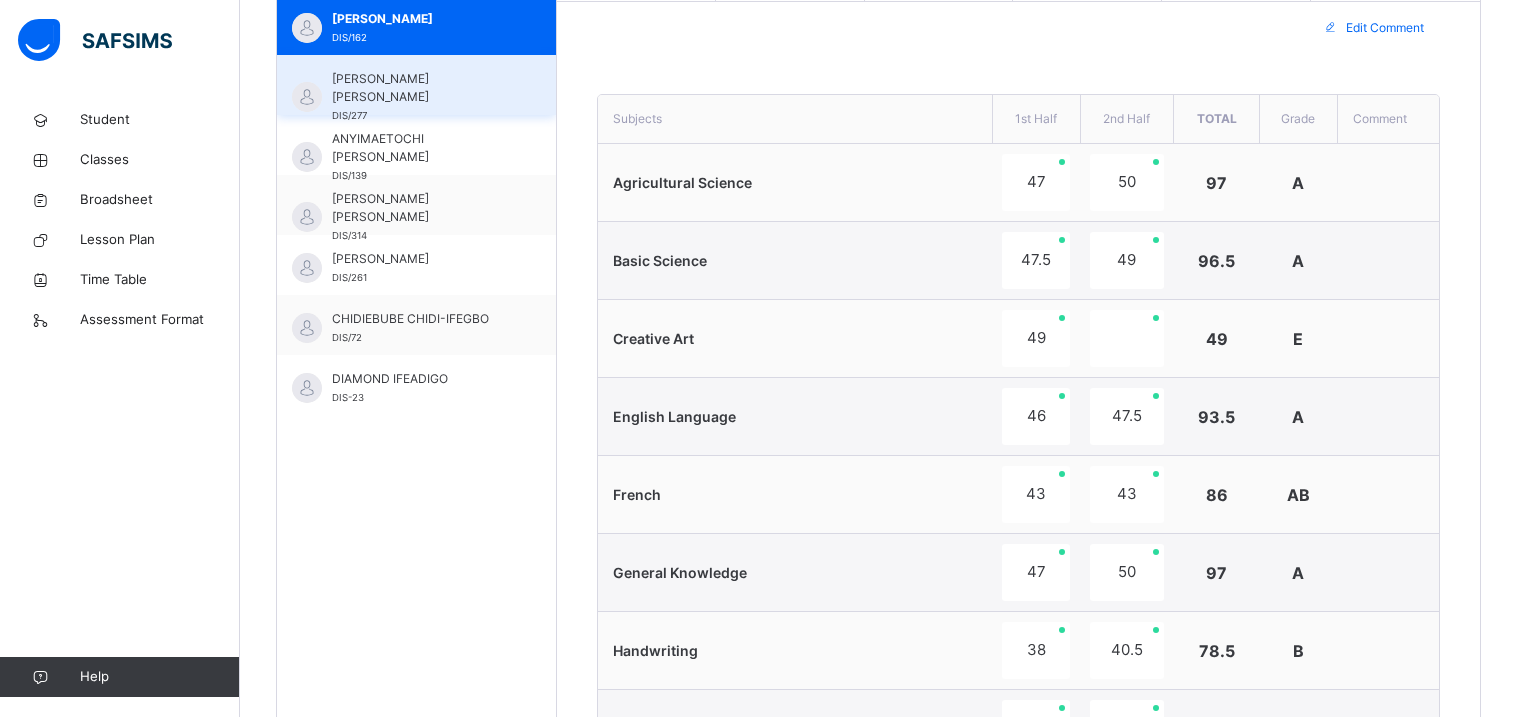 click on "[PERSON_NAME] [PERSON_NAME]" at bounding box center (421, 88) 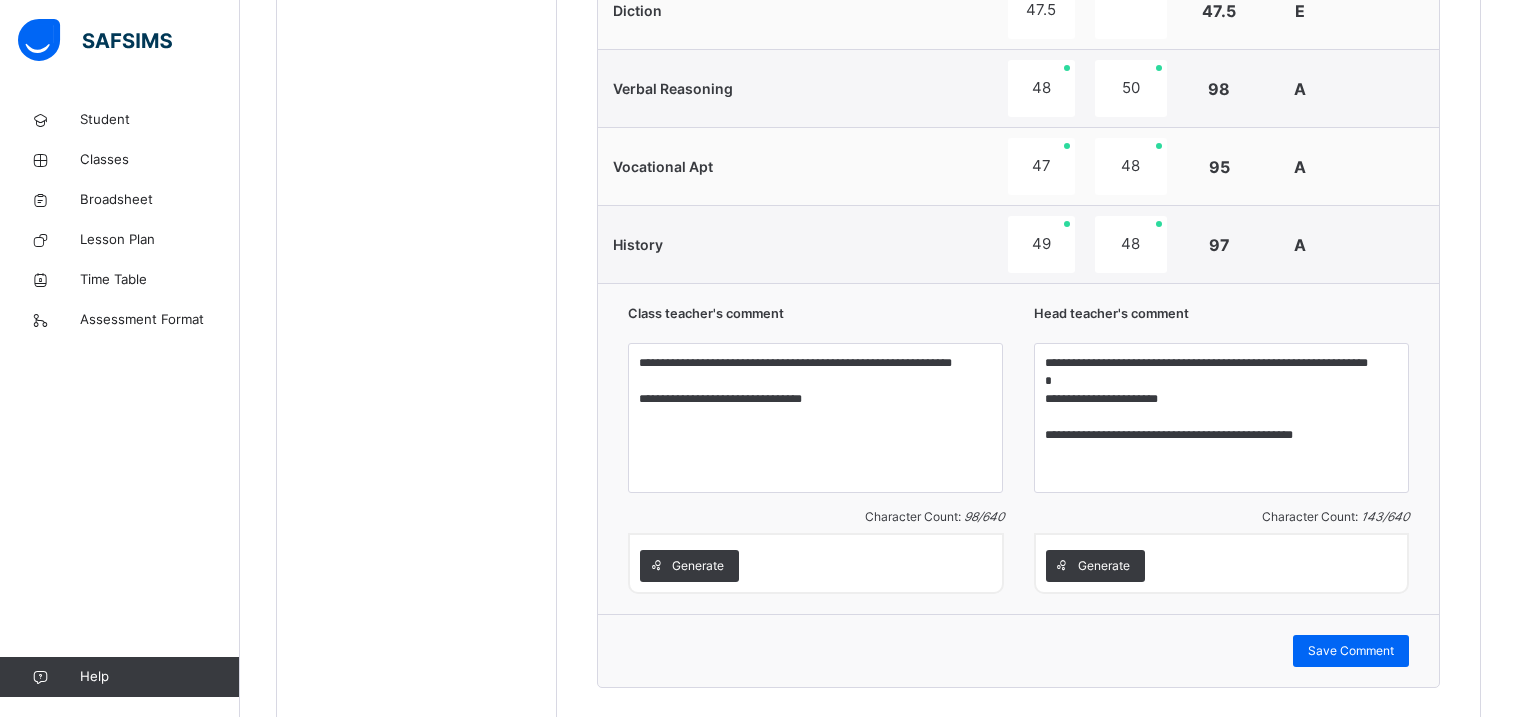 scroll, scrollTop: 2012, scrollLeft: 0, axis: vertical 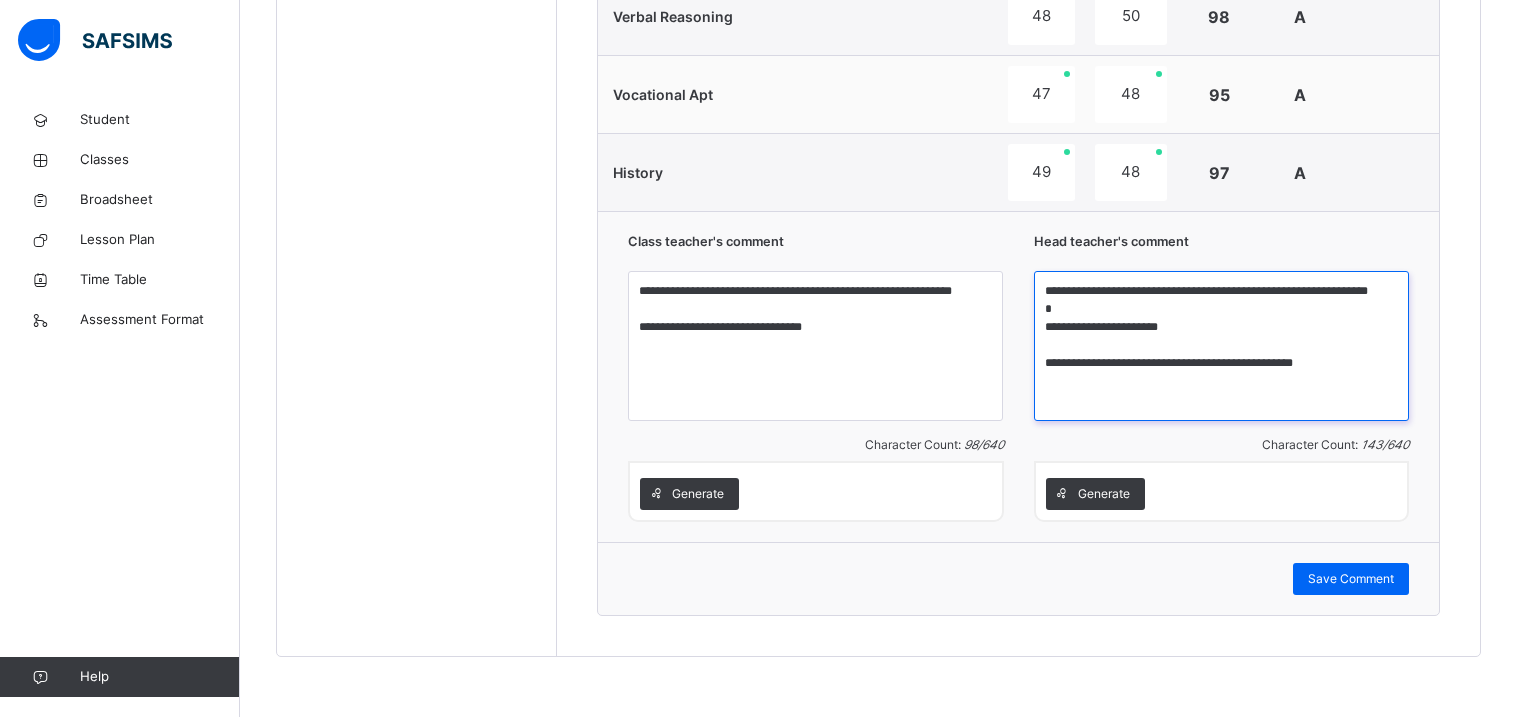 click on "**********" at bounding box center (1221, 346) 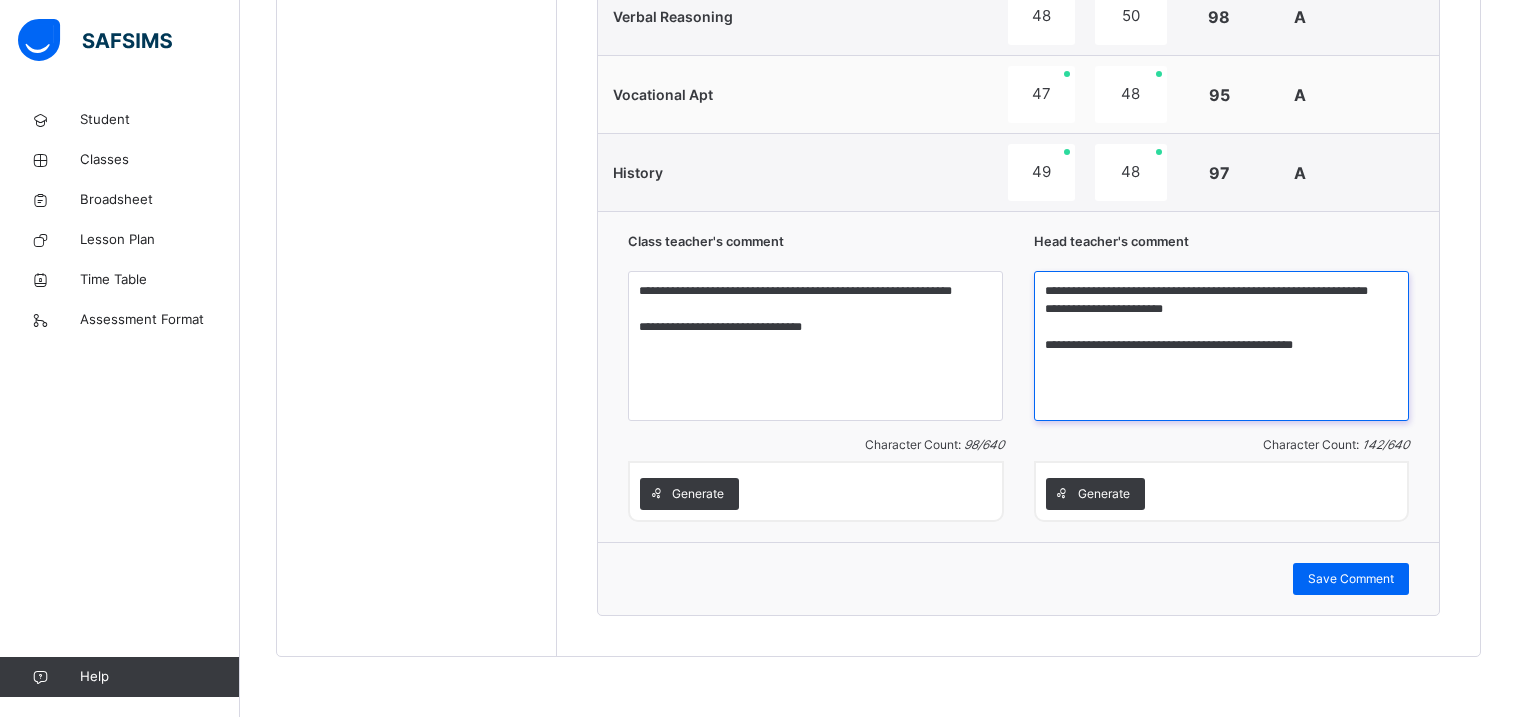 click on "**********" at bounding box center (1221, 346) 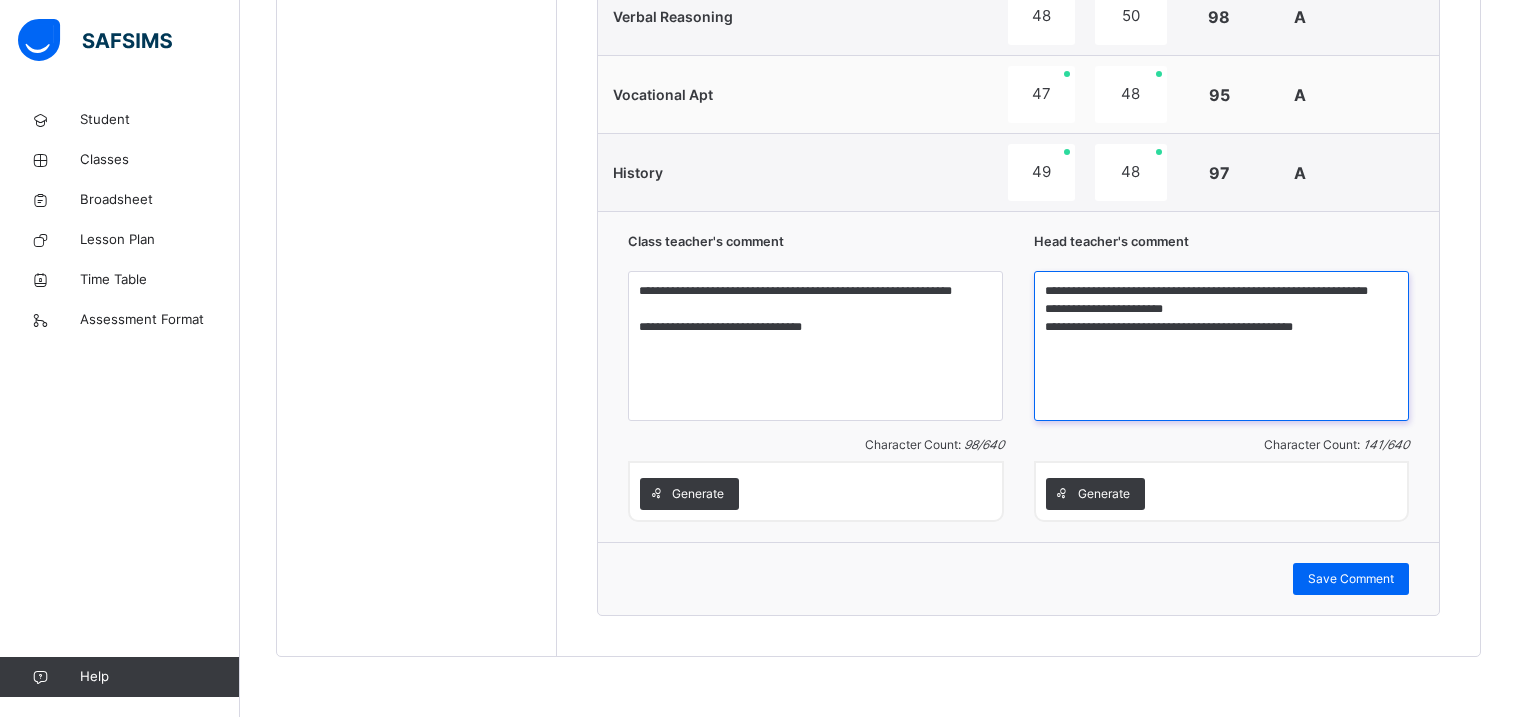 type on "**********" 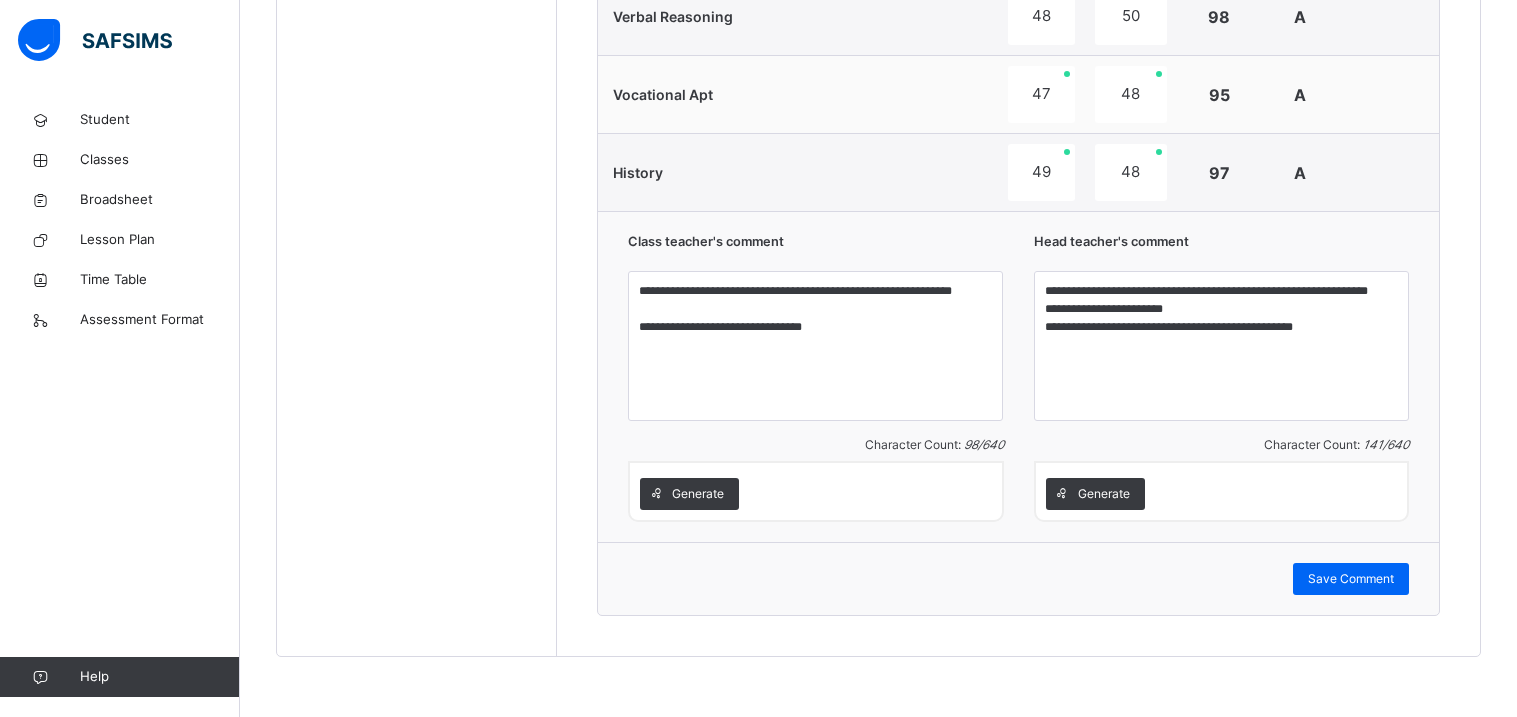 click on "Students [PERSON_NAME] DIS/162 [PERSON_NAME] [PERSON_NAME] DIS/277 ANYIMAETOCHI [PERSON_NAME] DIS/139 [PERSON_NAME] OMOYEMEH [PERSON_NAME] DIS/314 [PERSON_NAME] DIS/261 CHIDIEBUBE  CHIDI-IFEGBO DIS/72 DIAMOND  IFEADIGO DIS-23 EDEN CHIZITERE [PERSON_NAME] DIS/39 EXCEL O. TASIBO DIS/167 FORTUNE  ATOYEBI DIS/23 [PERSON_NAME] DIS/35 [PERSON_NAME] DIS-99 [PERSON_NAME] DIS/71 PURITY DISEYE TASIBO DIS/203 [PERSON_NAME] DIS-30 [PERSON_NAME] [PERSON_NAME] DIS/206" at bounding box center (417, -418) 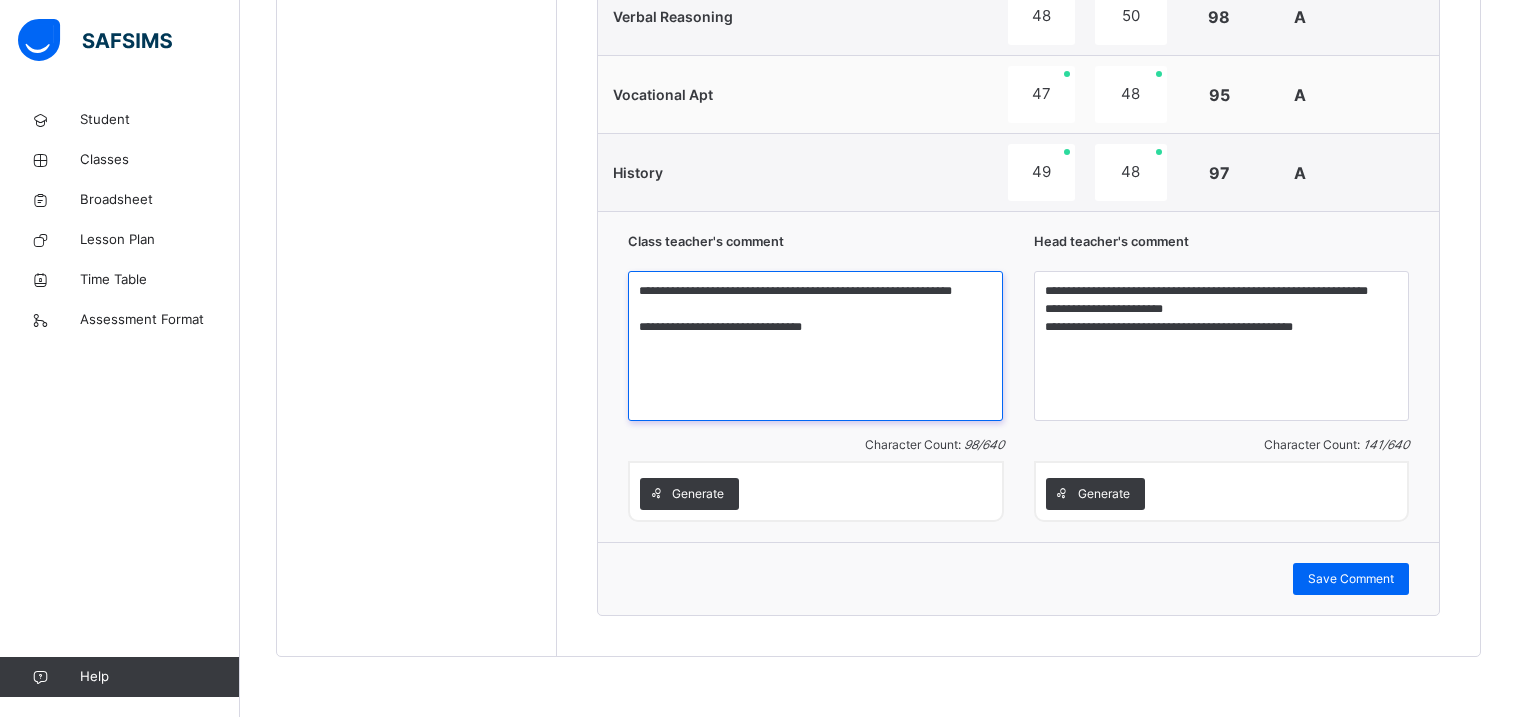 click on "**********" at bounding box center [815, 346] 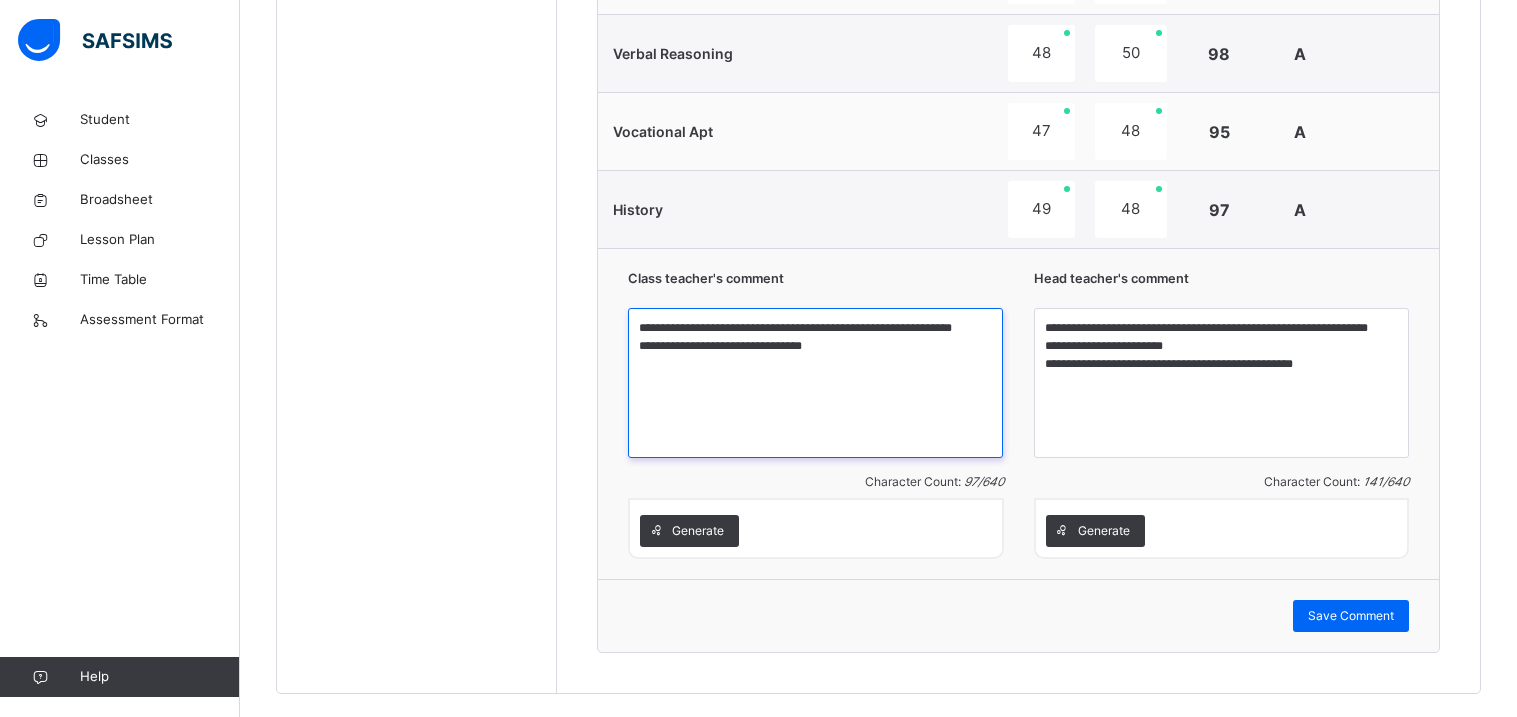 scroll, scrollTop: 1976, scrollLeft: 0, axis: vertical 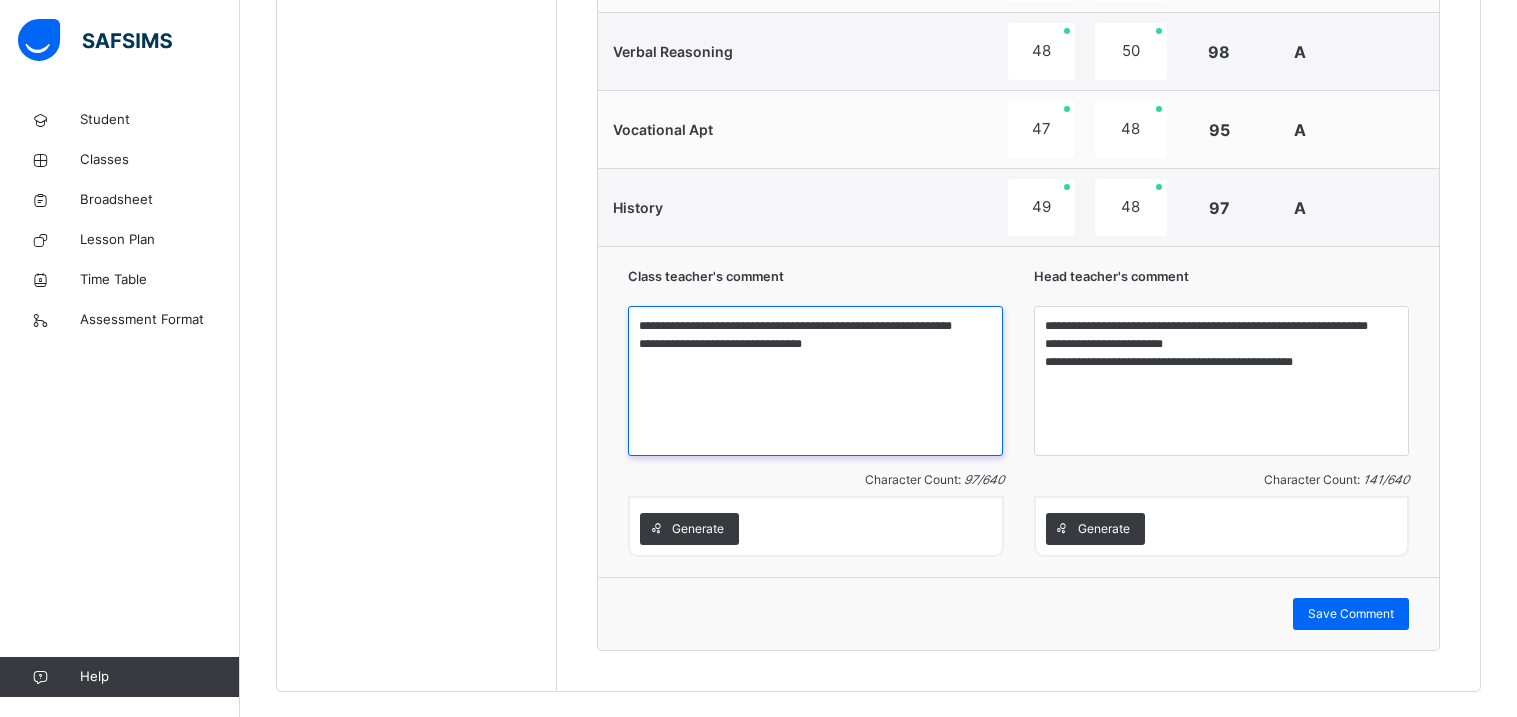type on "**********" 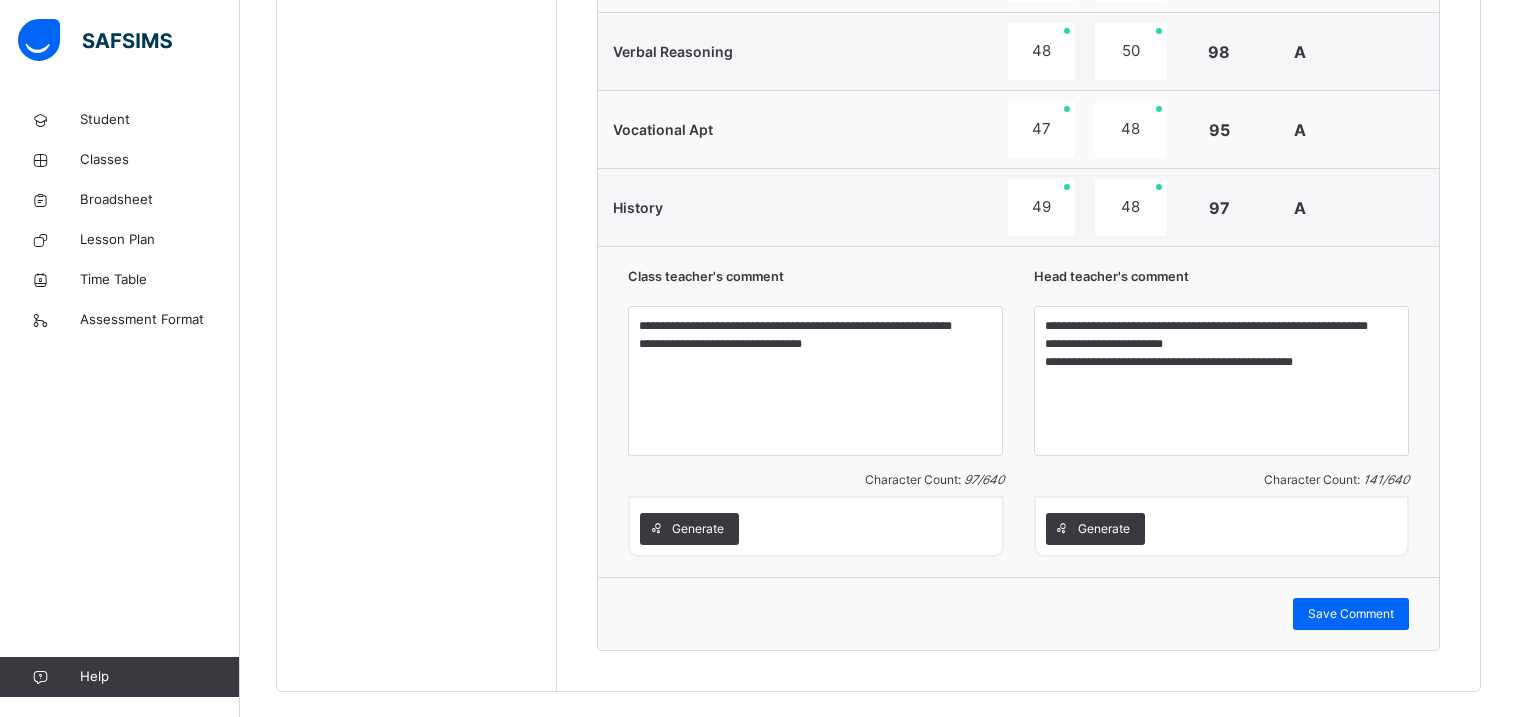 click on "Students [PERSON_NAME] DIS/162 [PERSON_NAME] [PERSON_NAME] DIS/277 ANYIMAETOCHI [PERSON_NAME] DIS/139 [PERSON_NAME] OMOYEMEH [PERSON_NAME] DIS/314 [PERSON_NAME] DIS/261 CHIDIEBUBE  CHIDI-IFEGBO DIS/72 DIAMOND  IFEADIGO DIS-23 EDEN CHIZITERE [PERSON_NAME] DIS/39 EXCEL O. TASIBO DIS/167 FORTUNE  ATOYEBI DIS/23 [PERSON_NAME] DIS/35 [PERSON_NAME] DIS-99 [PERSON_NAME] DIS/71 PURITY DISEYE TASIBO DIS/203 [PERSON_NAME] DIS-30 [PERSON_NAME] [PERSON_NAME] DIS/206" at bounding box center (417, -383) 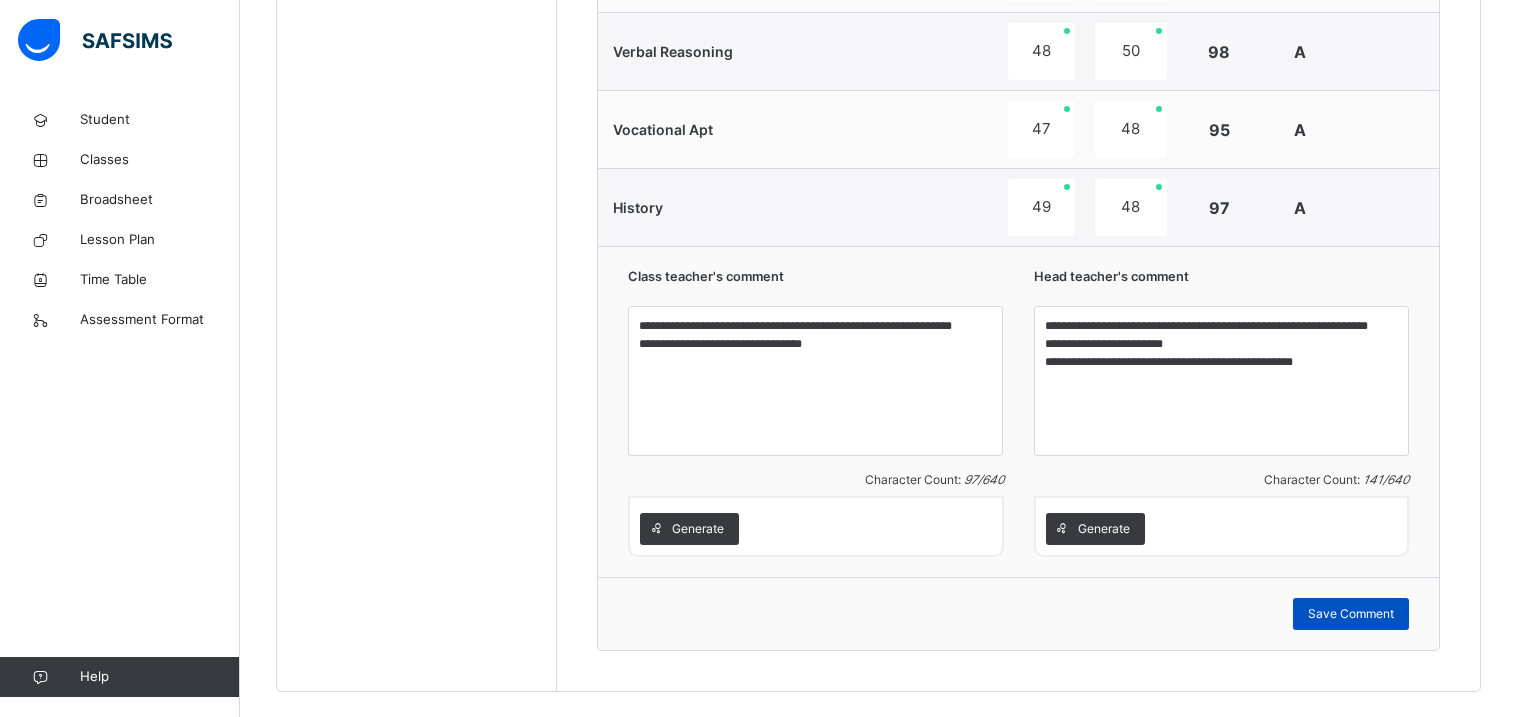 click on "Save Comment" at bounding box center (1351, 614) 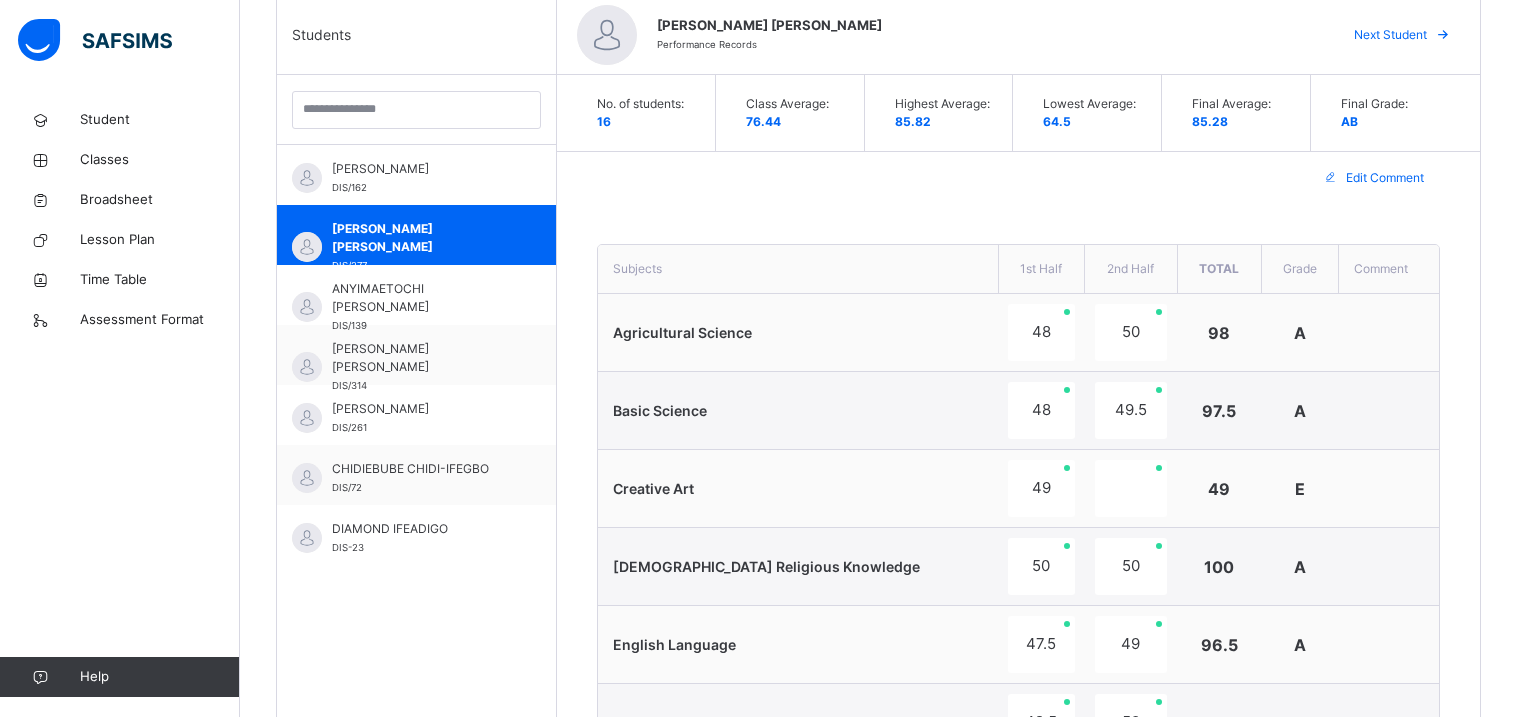 scroll, scrollTop: 527, scrollLeft: 0, axis: vertical 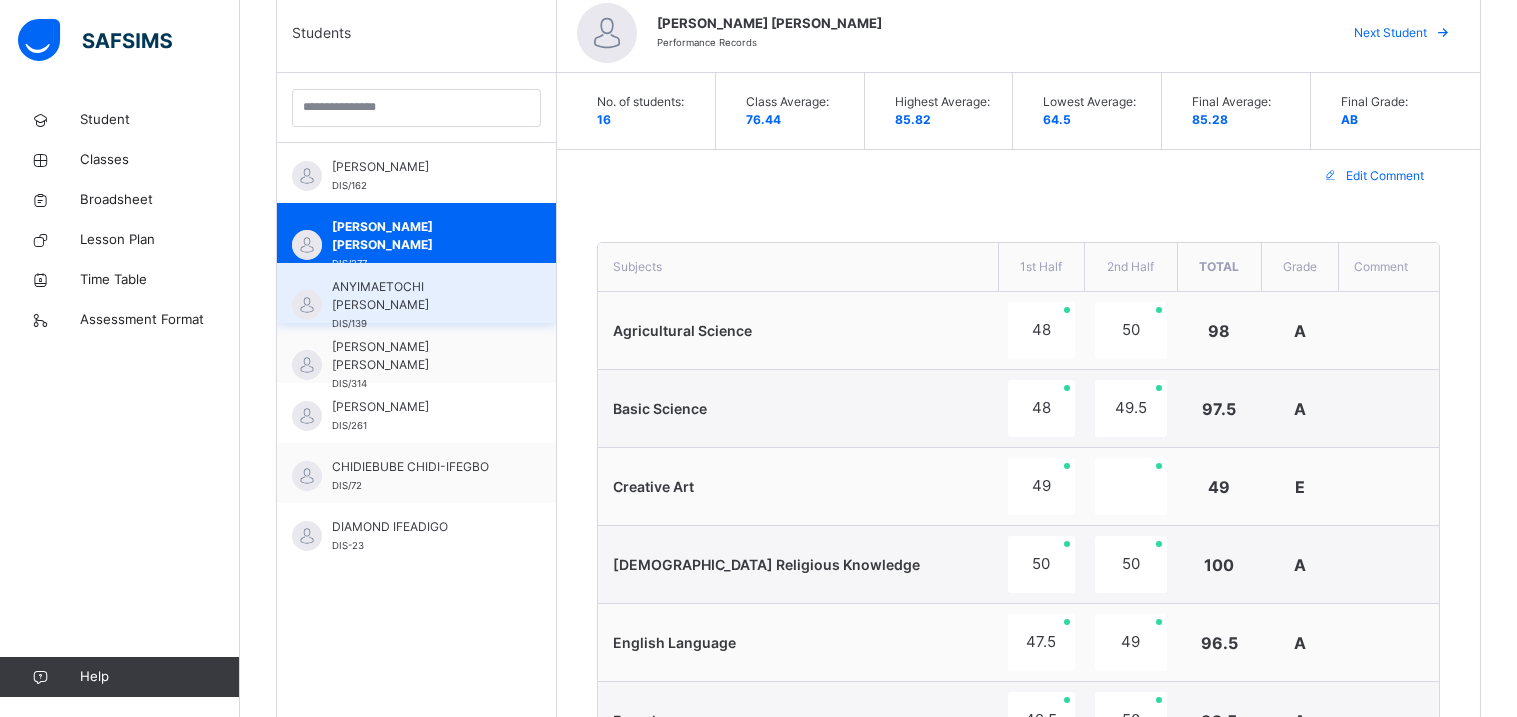 click on "ANYIMAETOCHI [PERSON_NAME] DIS/139" at bounding box center [421, 305] 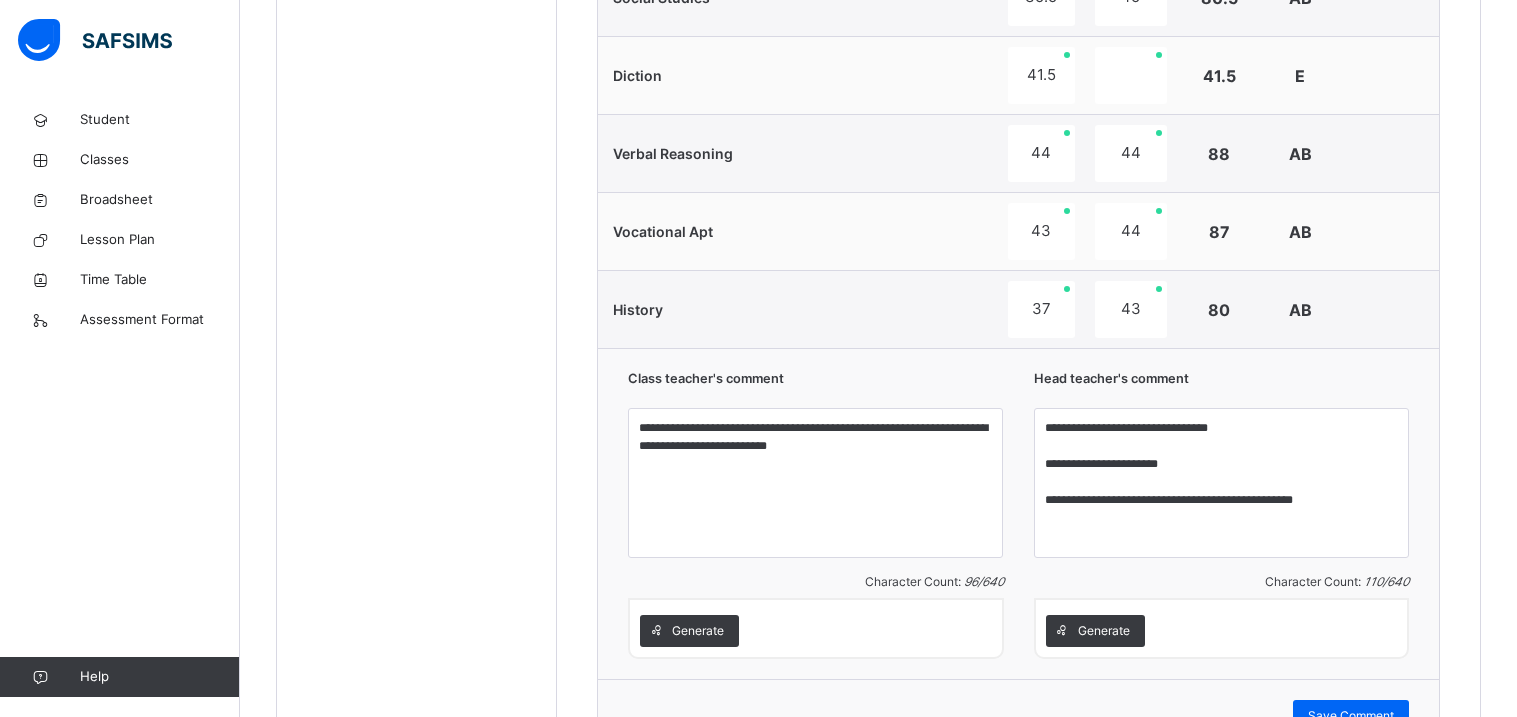 scroll, scrollTop: 2012, scrollLeft: 0, axis: vertical 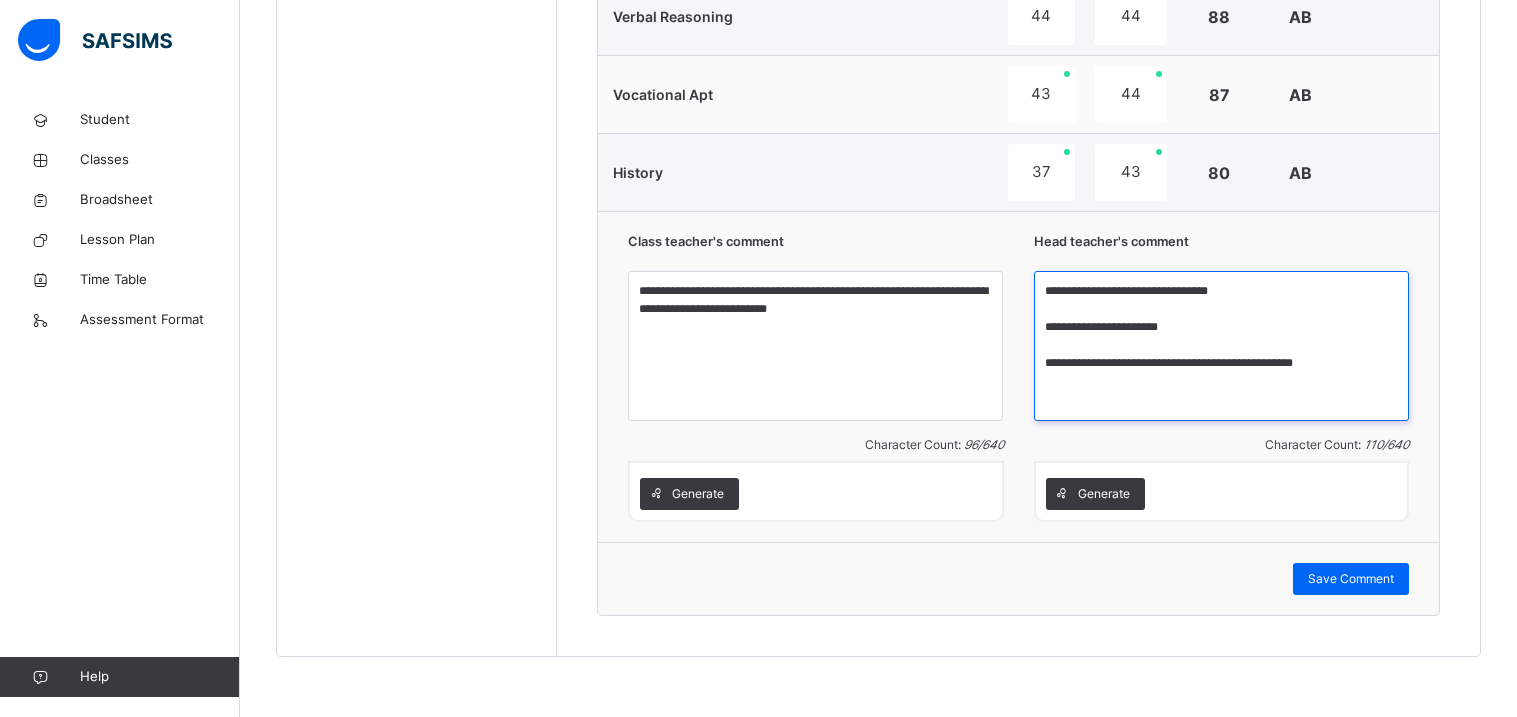 click on "**********" at bounding box center [1221, 346] 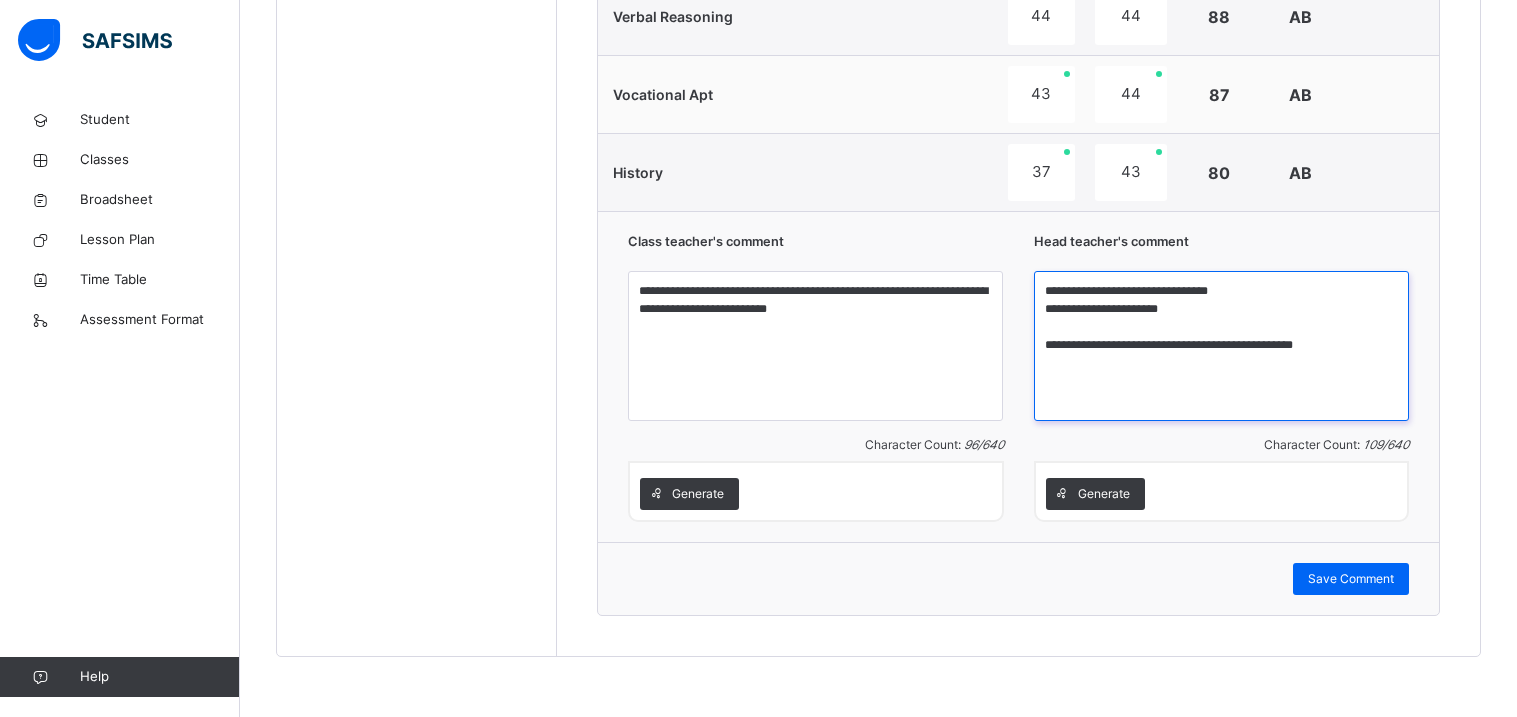 click on "**********" at bounding box center (1221, 346) 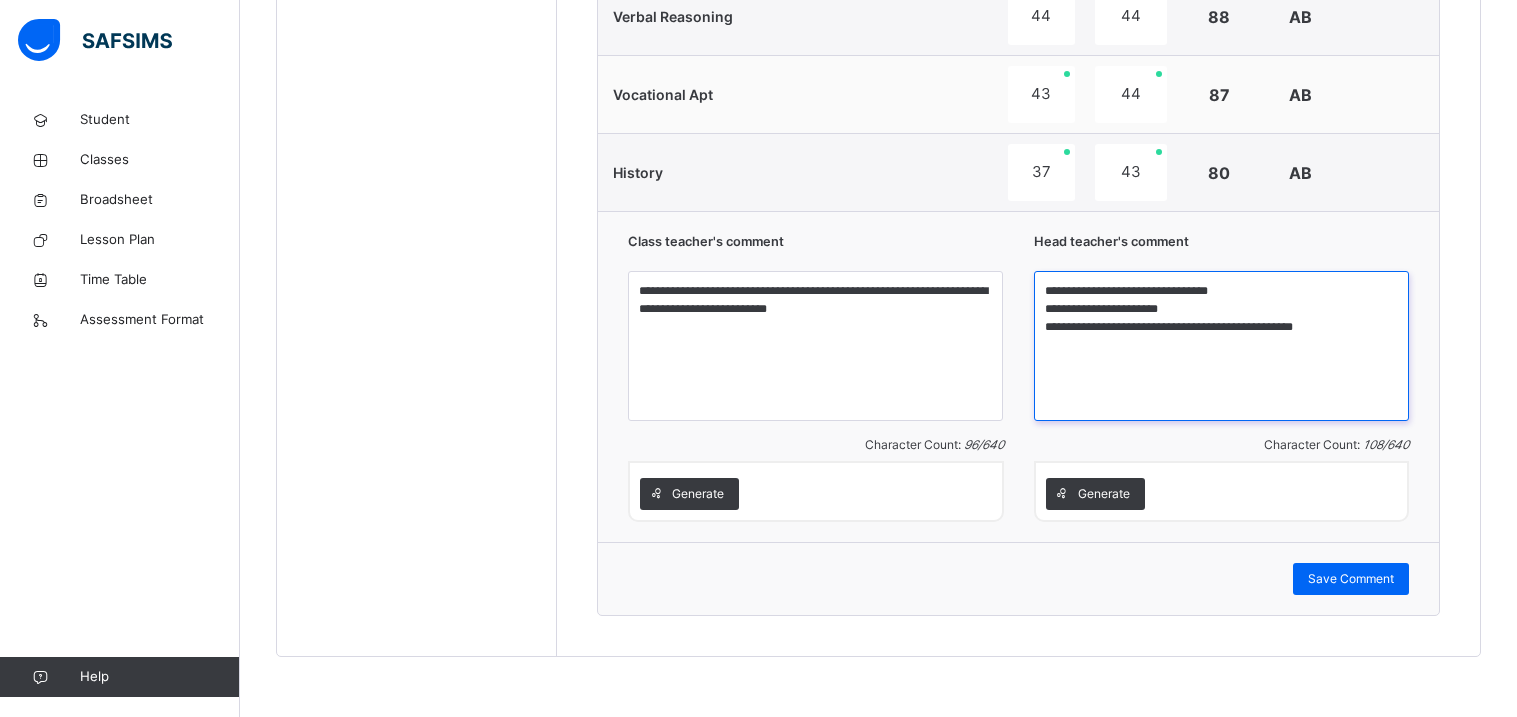type on "**********" 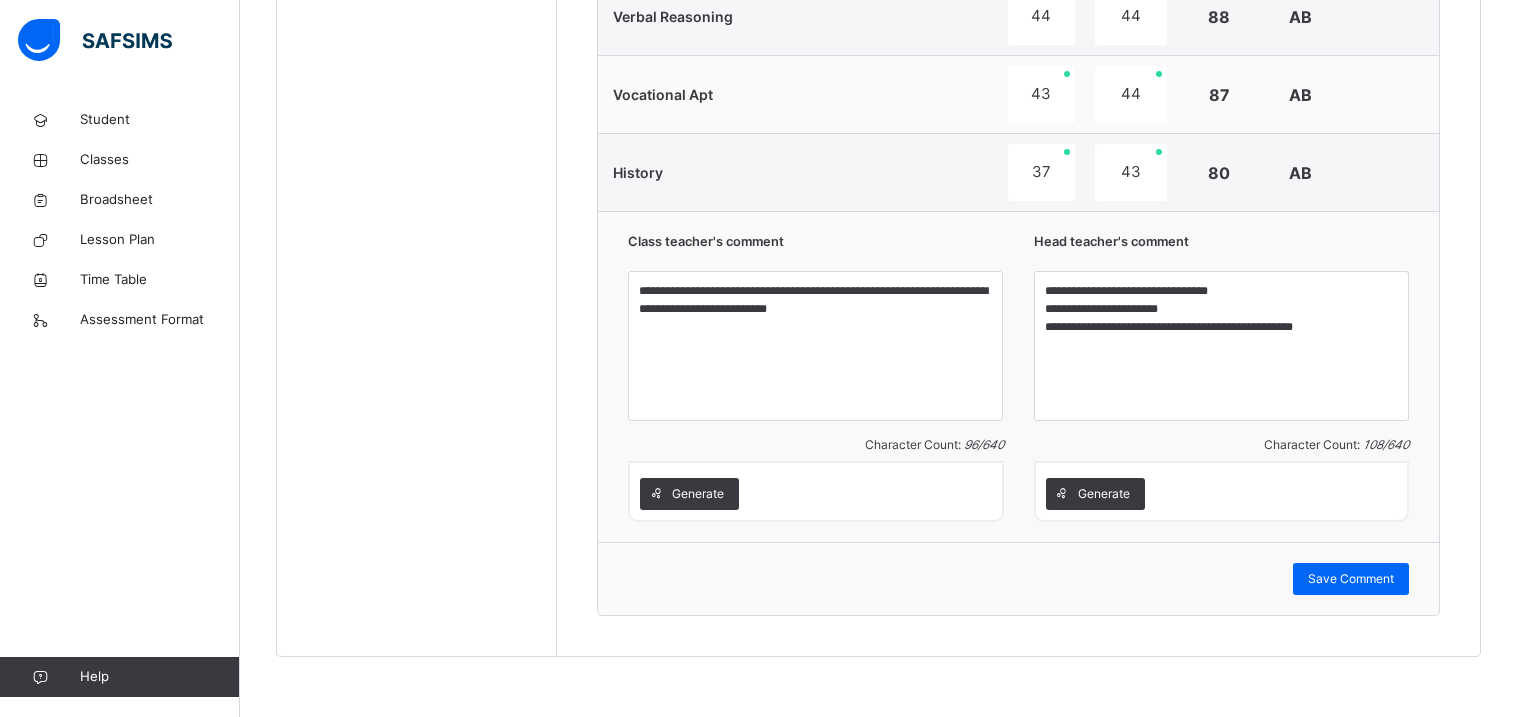 click on "**********" at bounding box center (1018, 376) 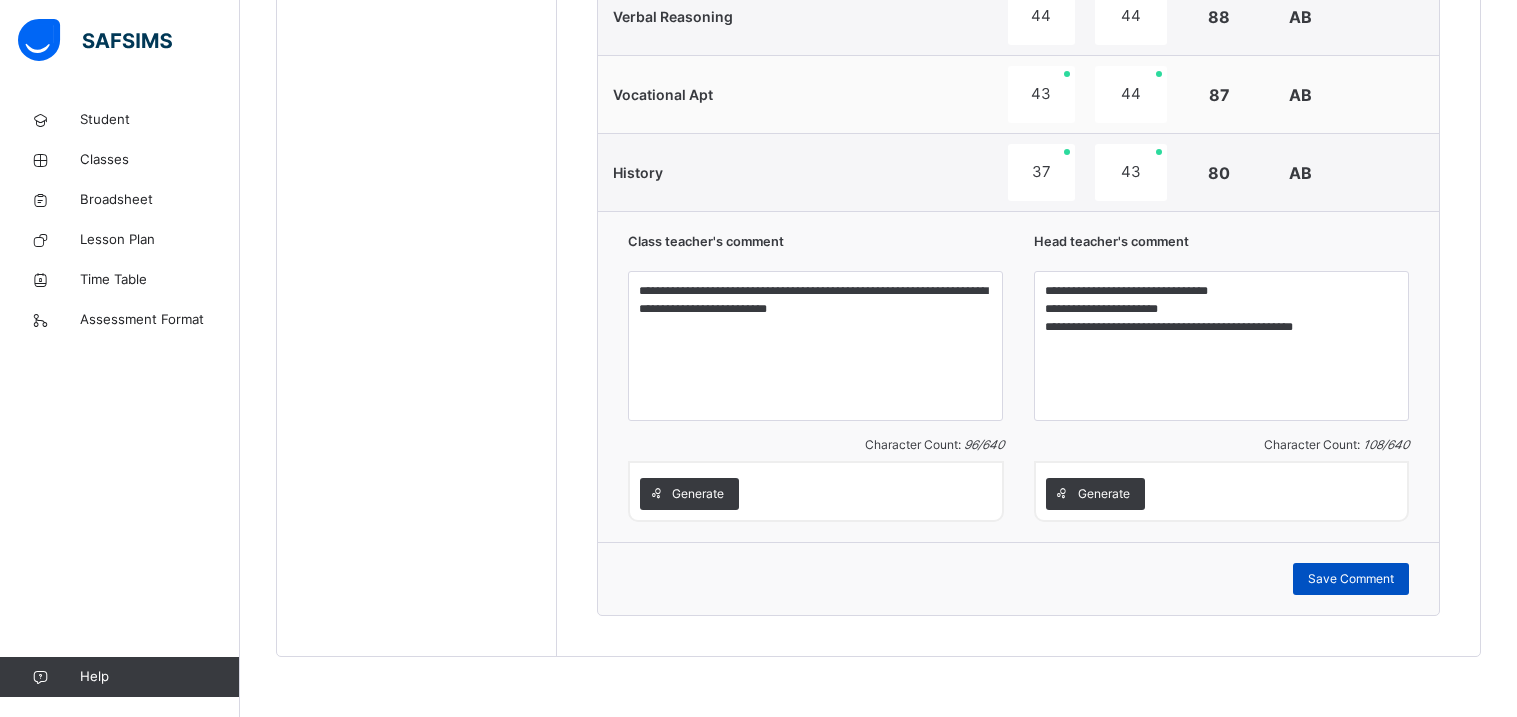 click on "Save Comment" at bounding box center [1351, 579] 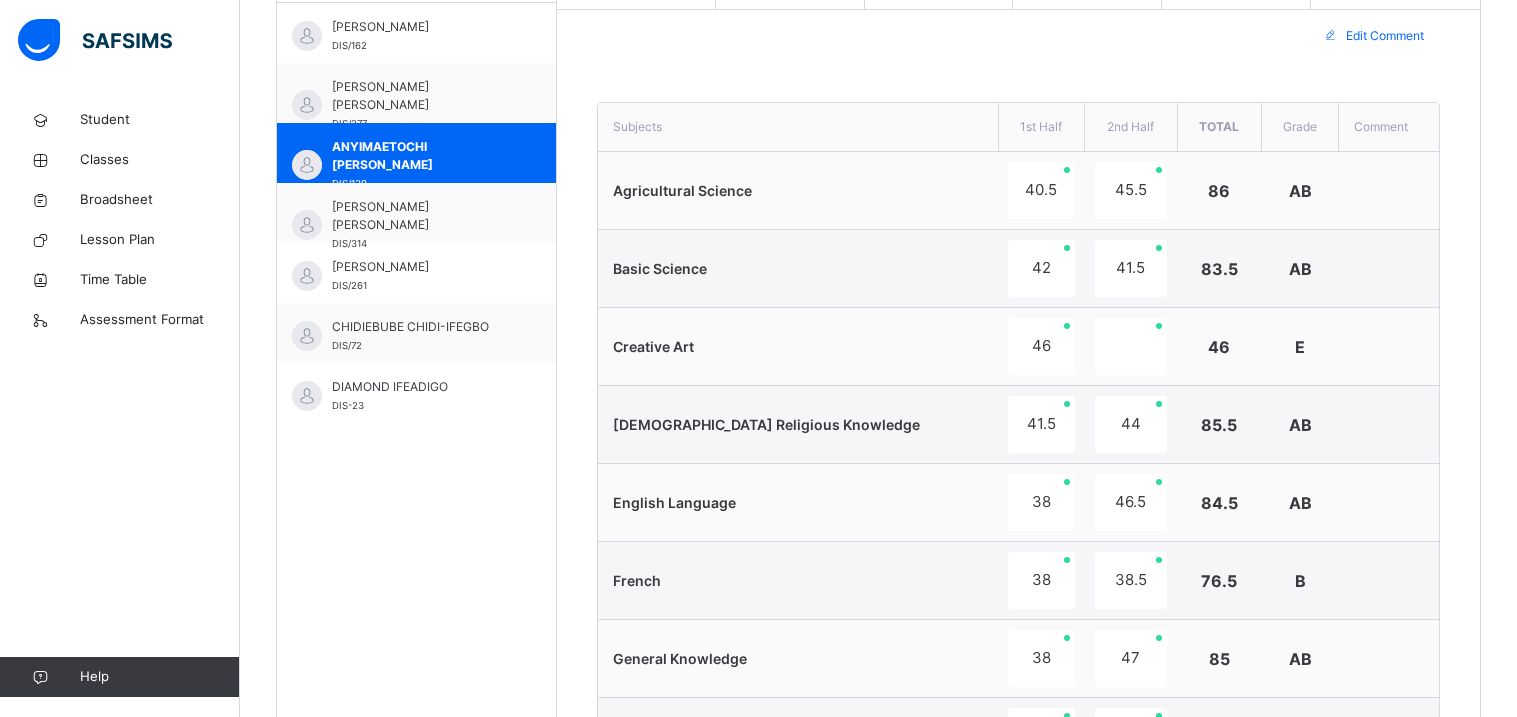 scroll, scrollTop: 678, scrollLeft: 0, axis: vertical 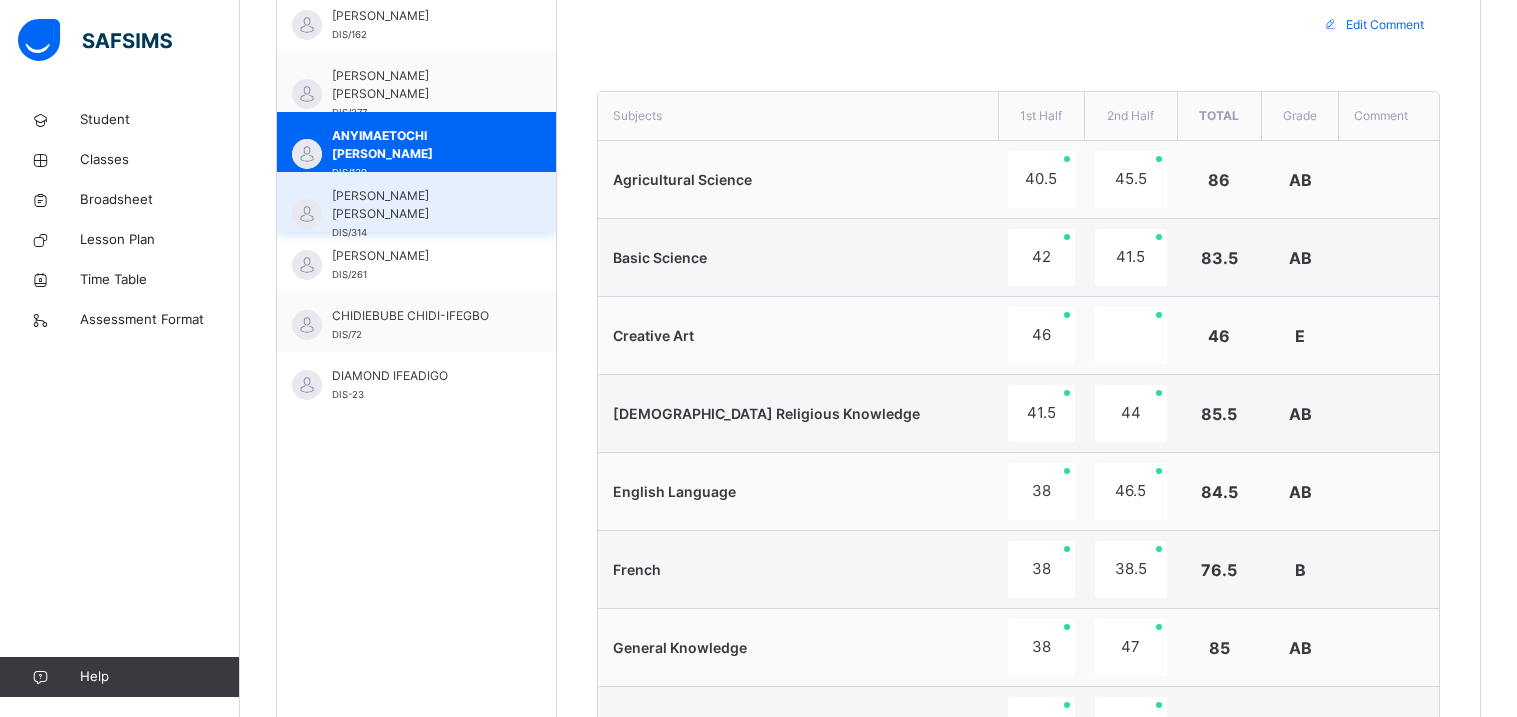 click on "[PERSON_NAME] [PERSON_NAME]" at bounding box center [421, 205] 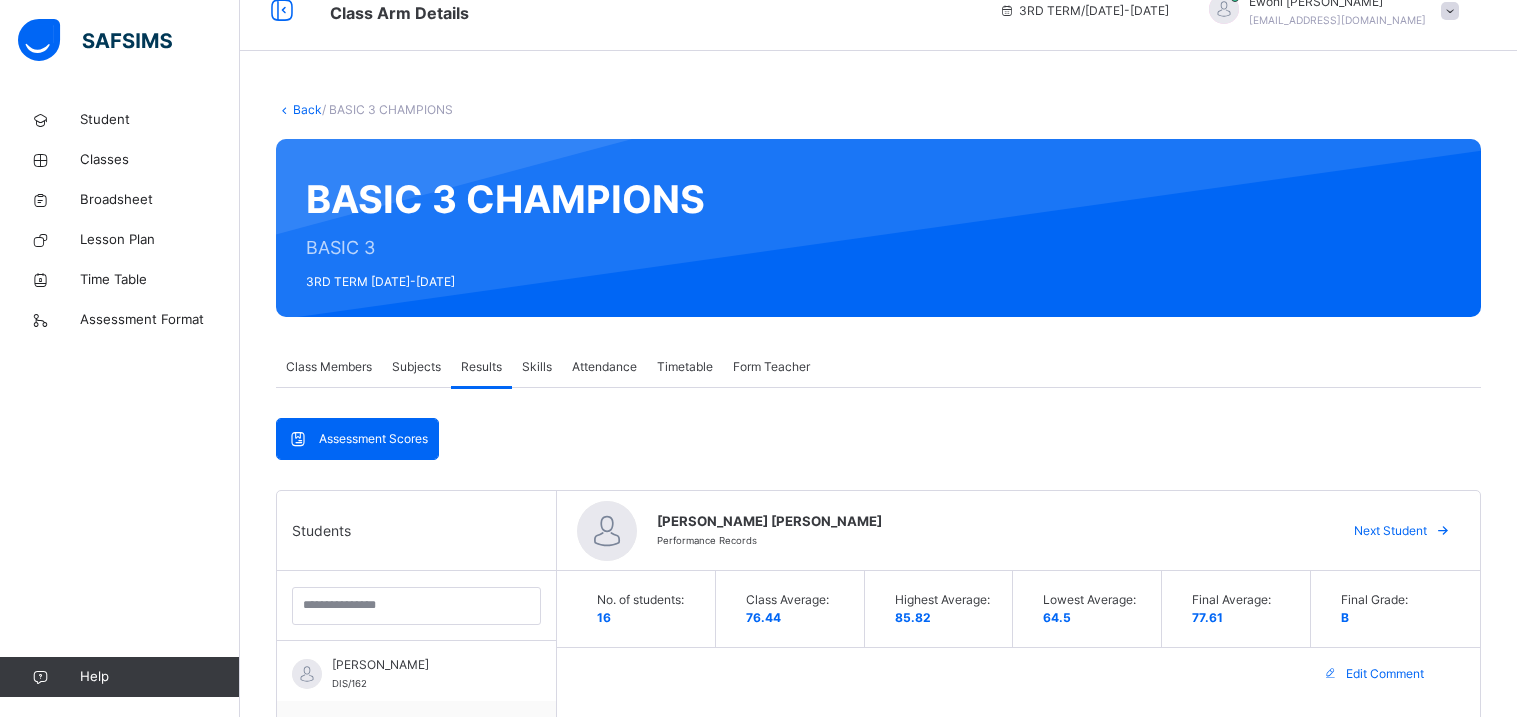 scroll, scrollTop: 0, scrollLeft: 0, axis: both 